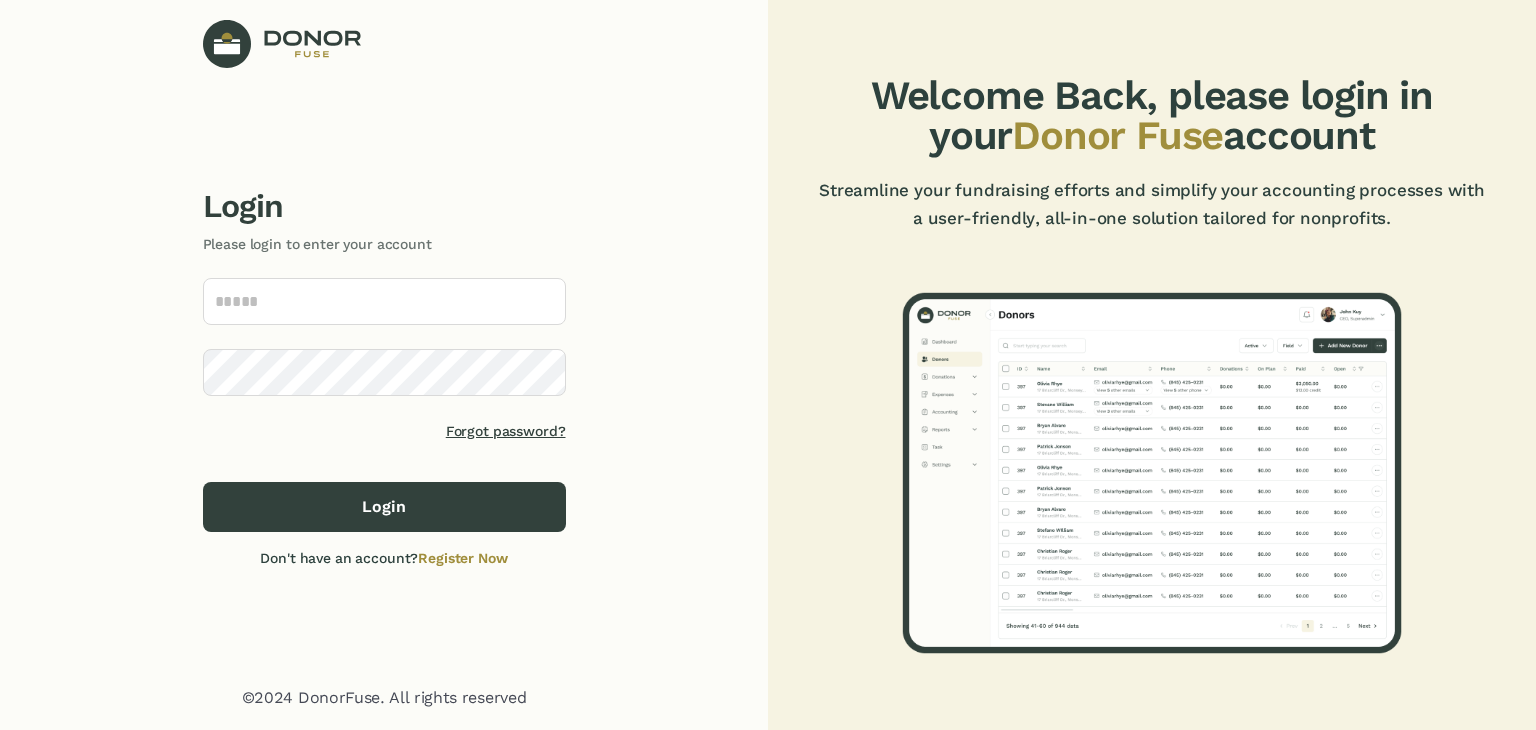 scroll, scrollTop: 0, scrollLeft: 0, axis: both 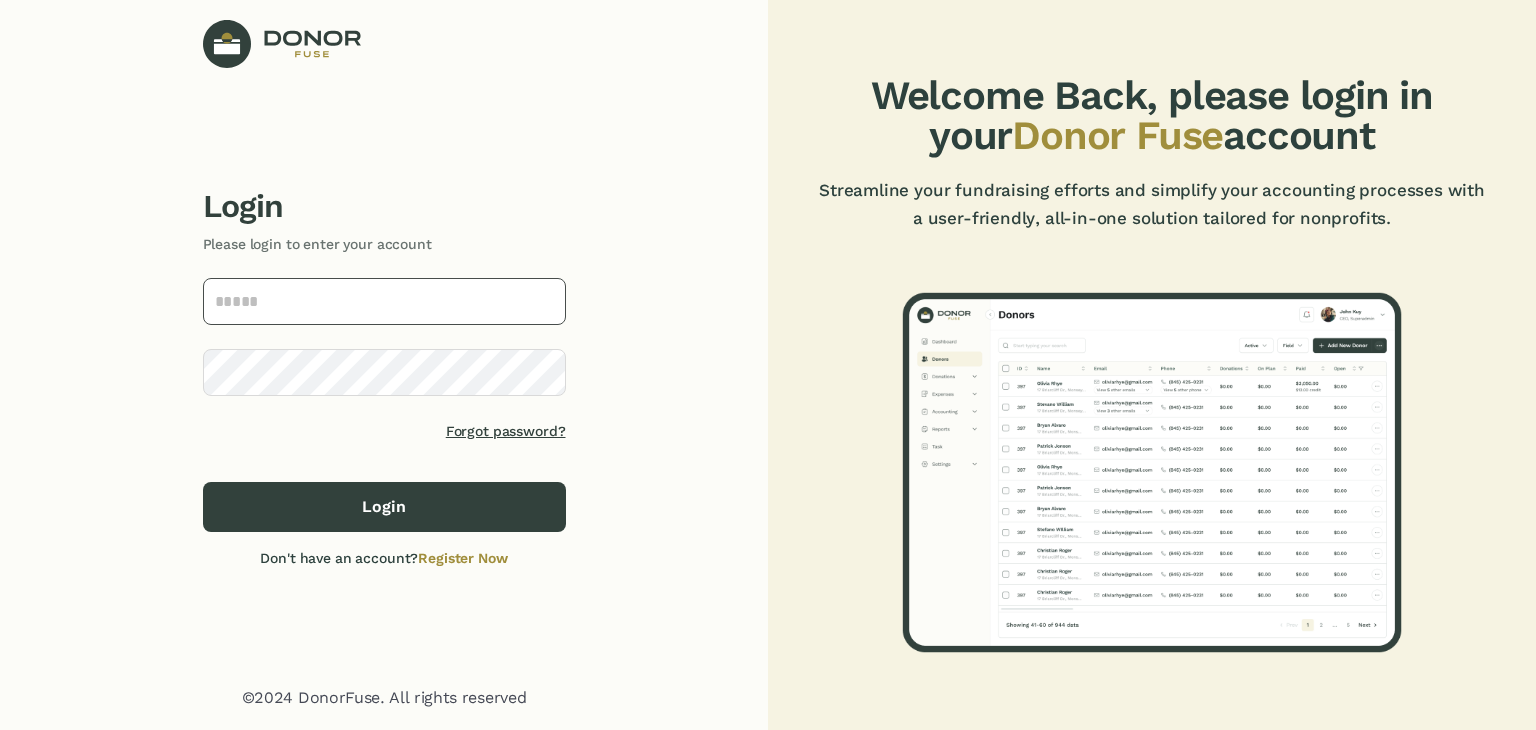 type on "**********" 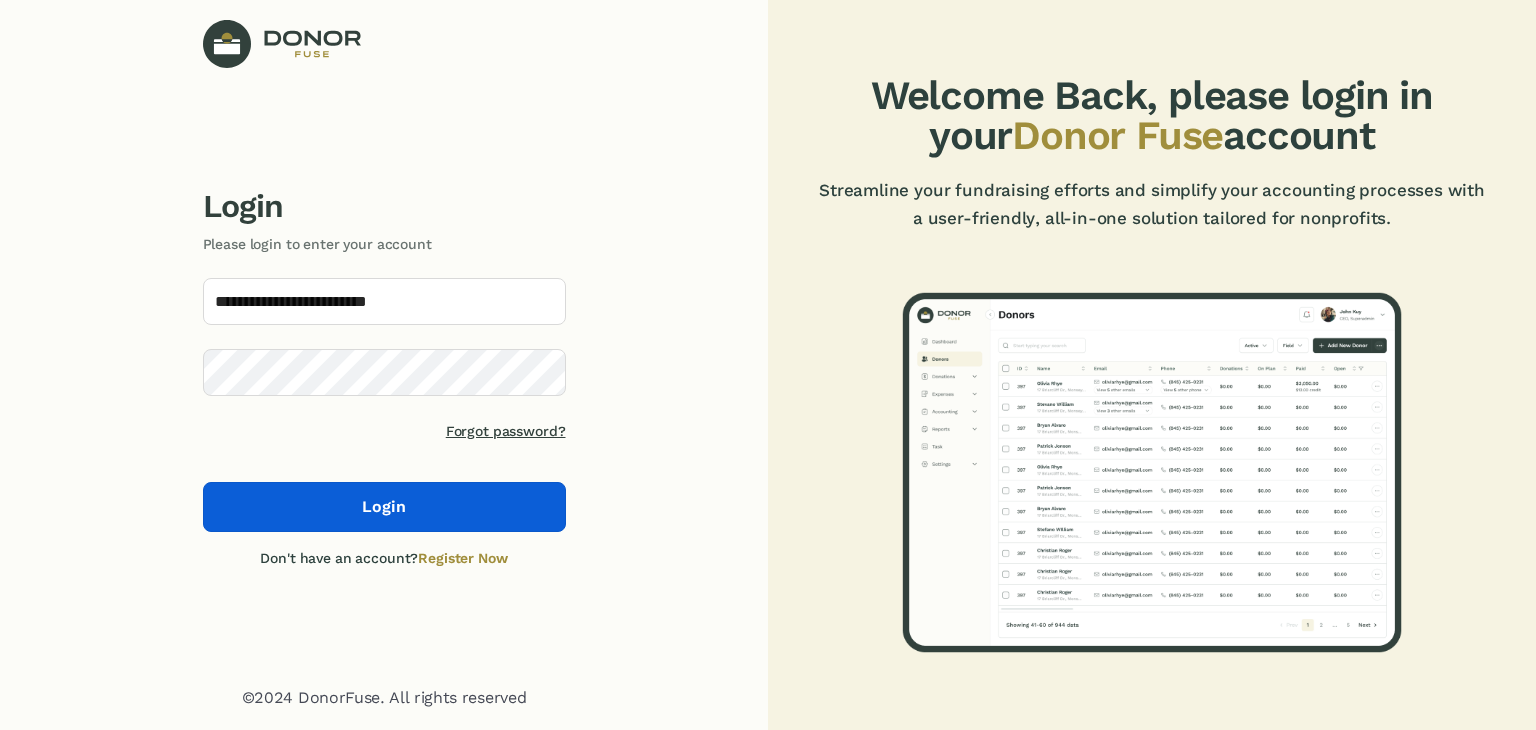click on "Login" 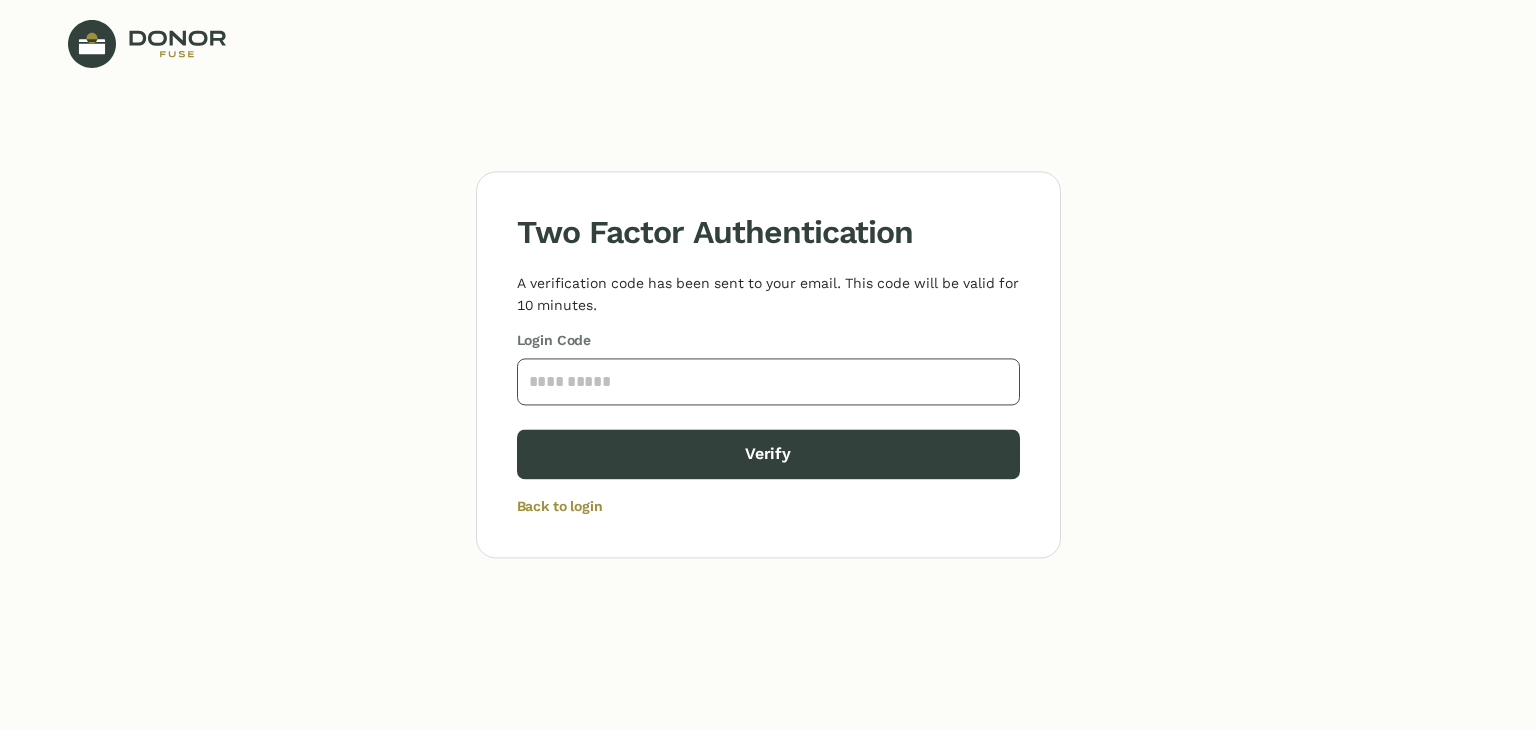 click 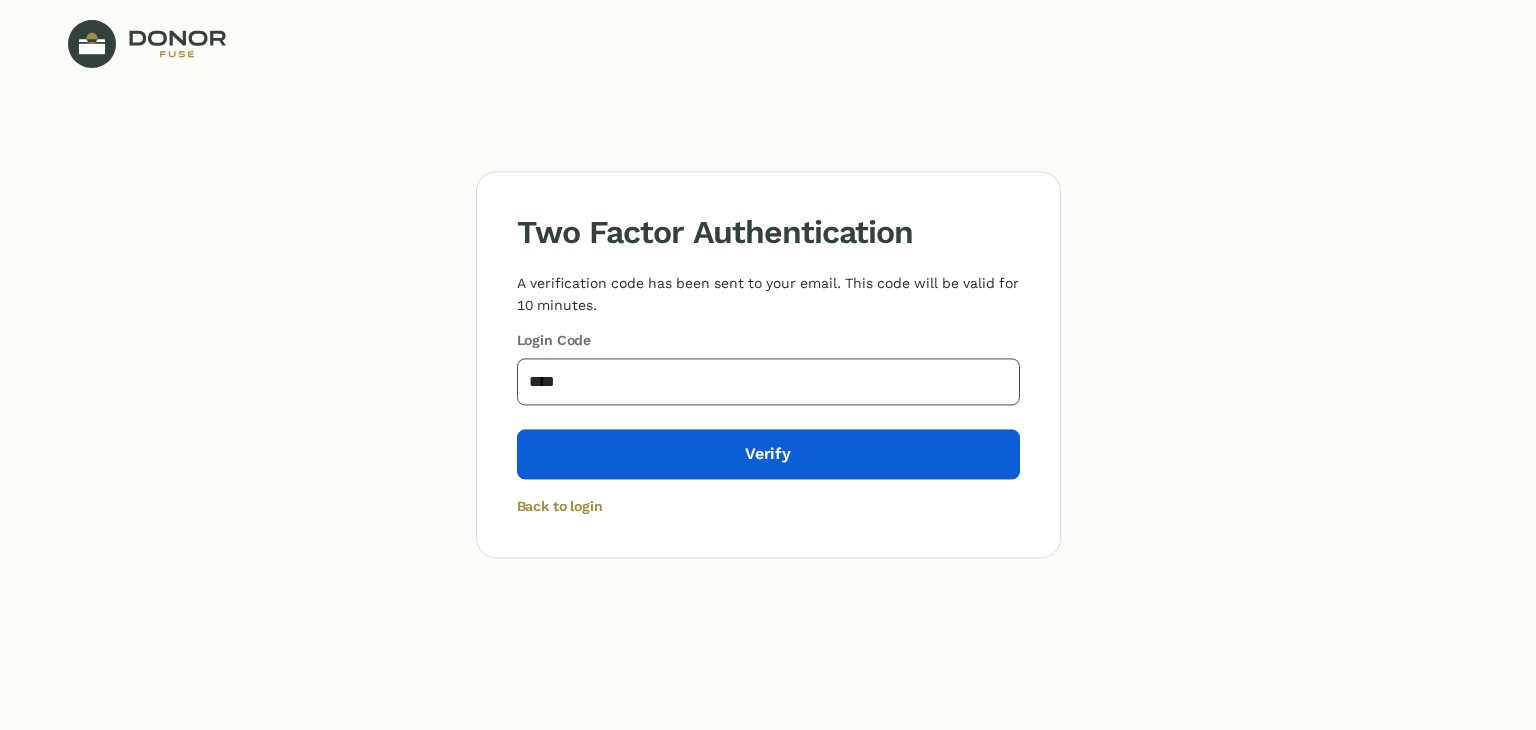 type on "****" 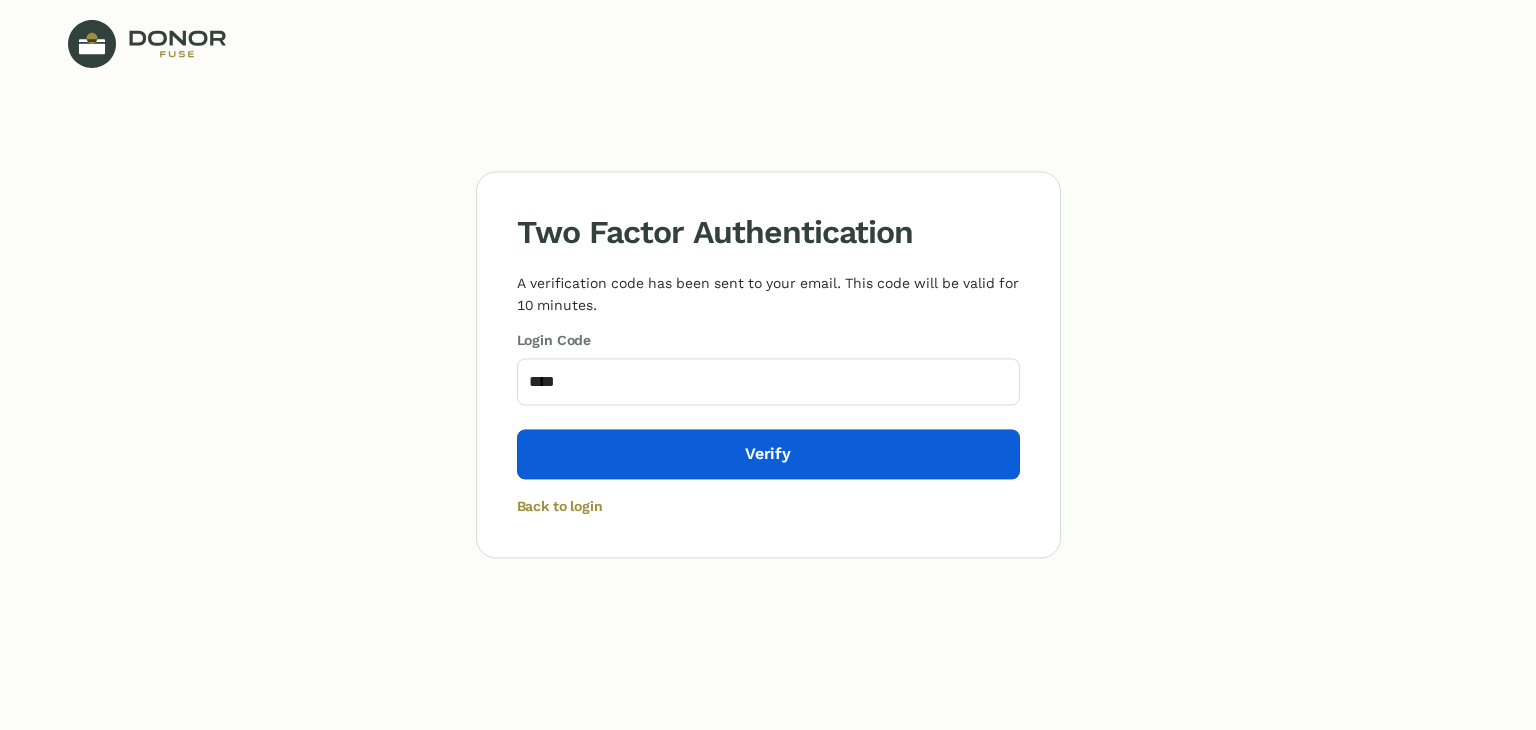 click on "Verify" 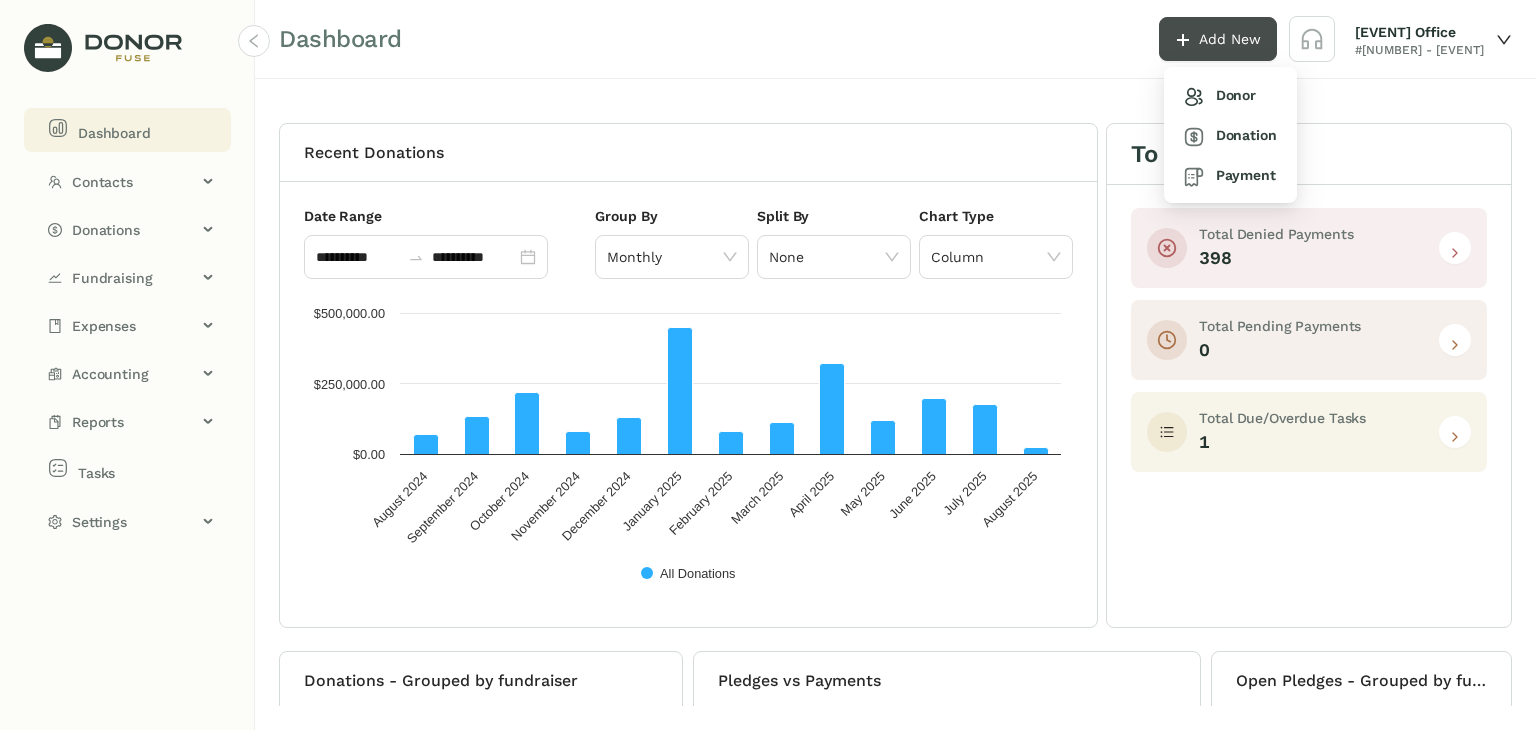 click on "Add New" 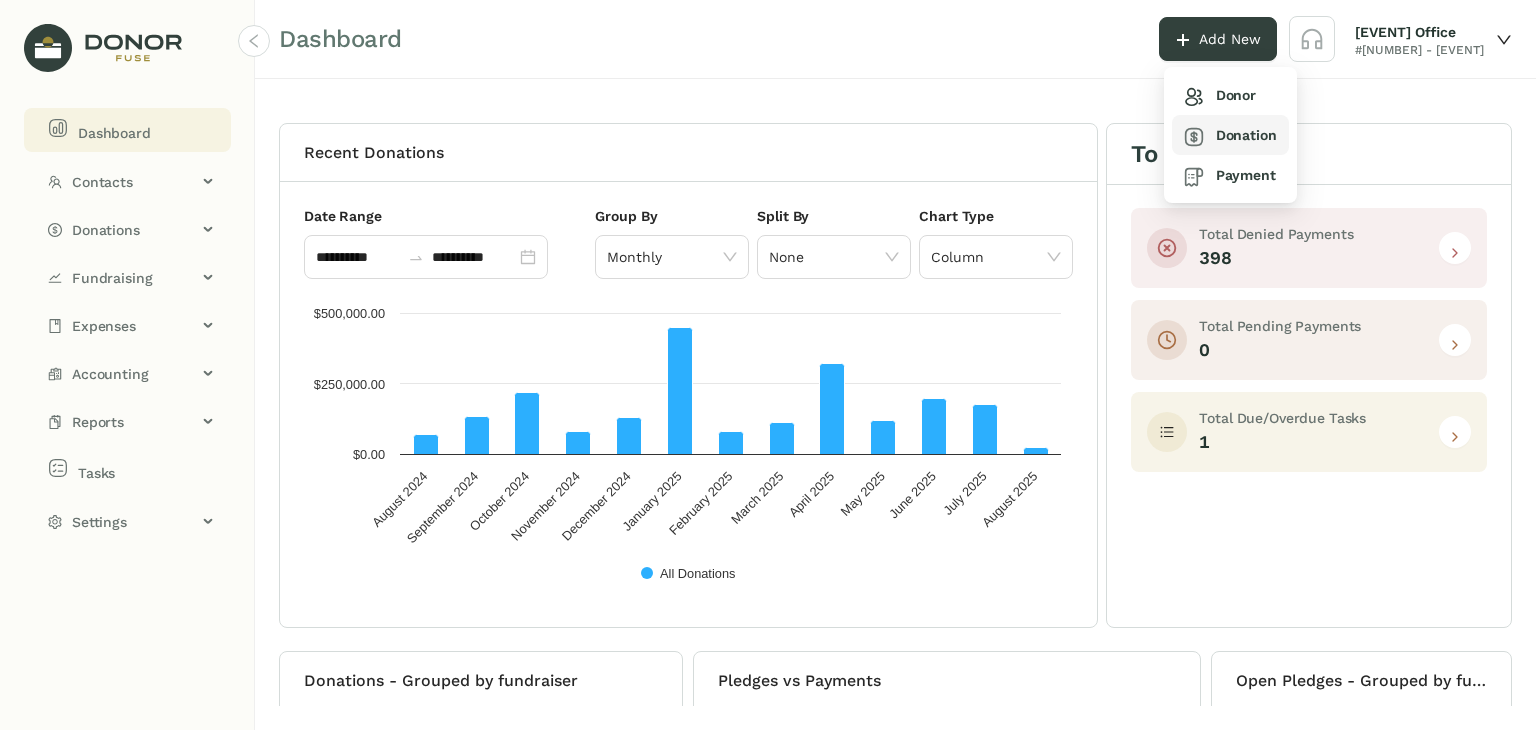 click on "Donation" at bounding box center [1230, 135] 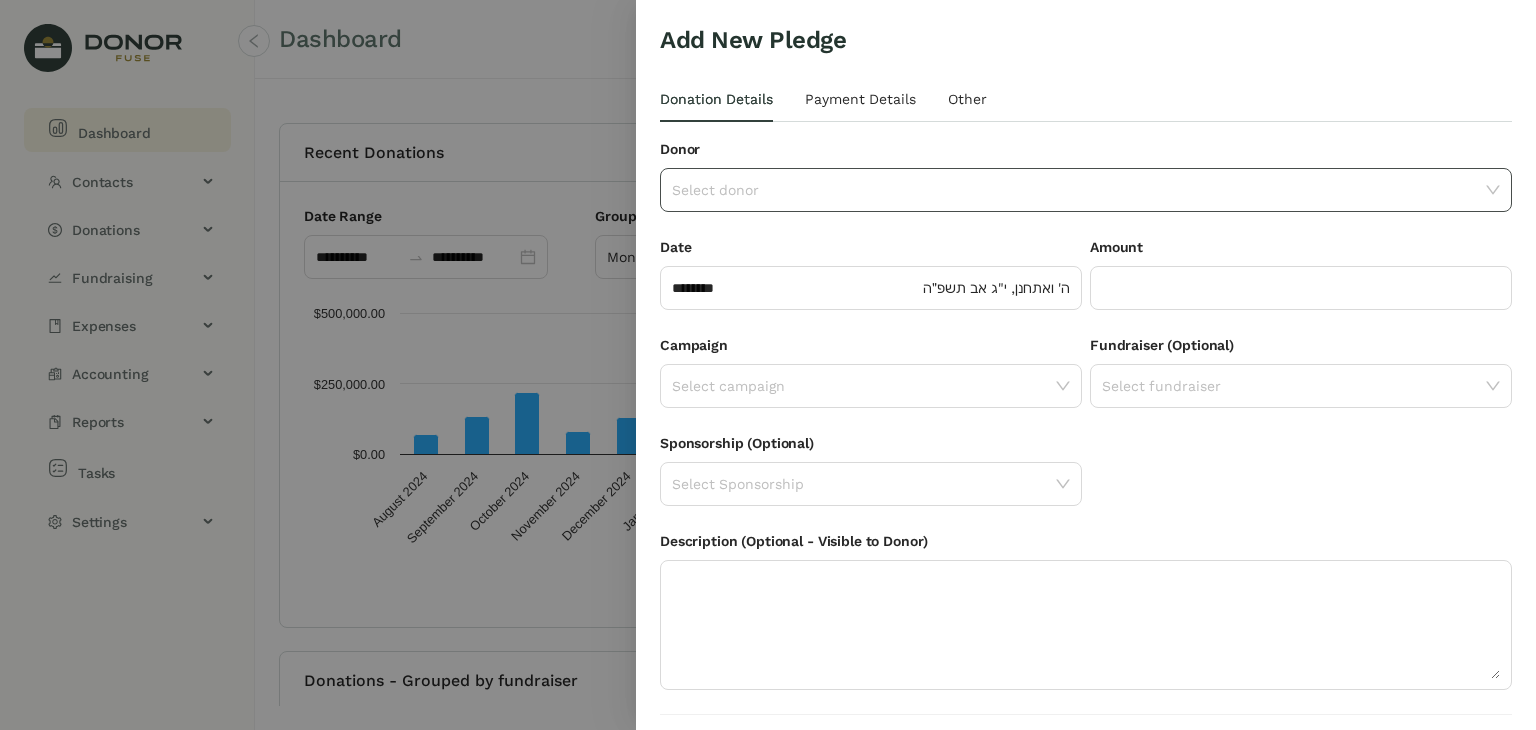 click 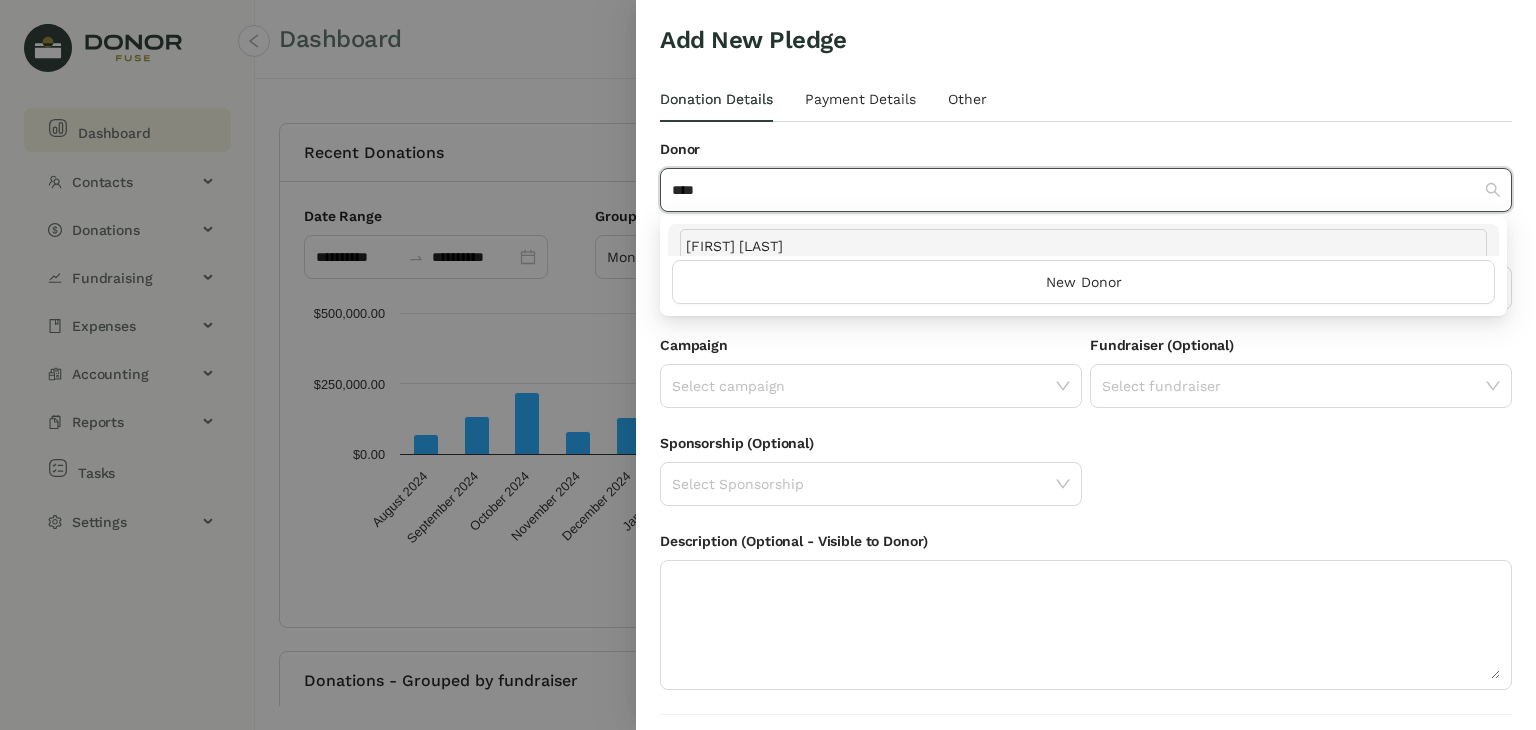 type on "****" 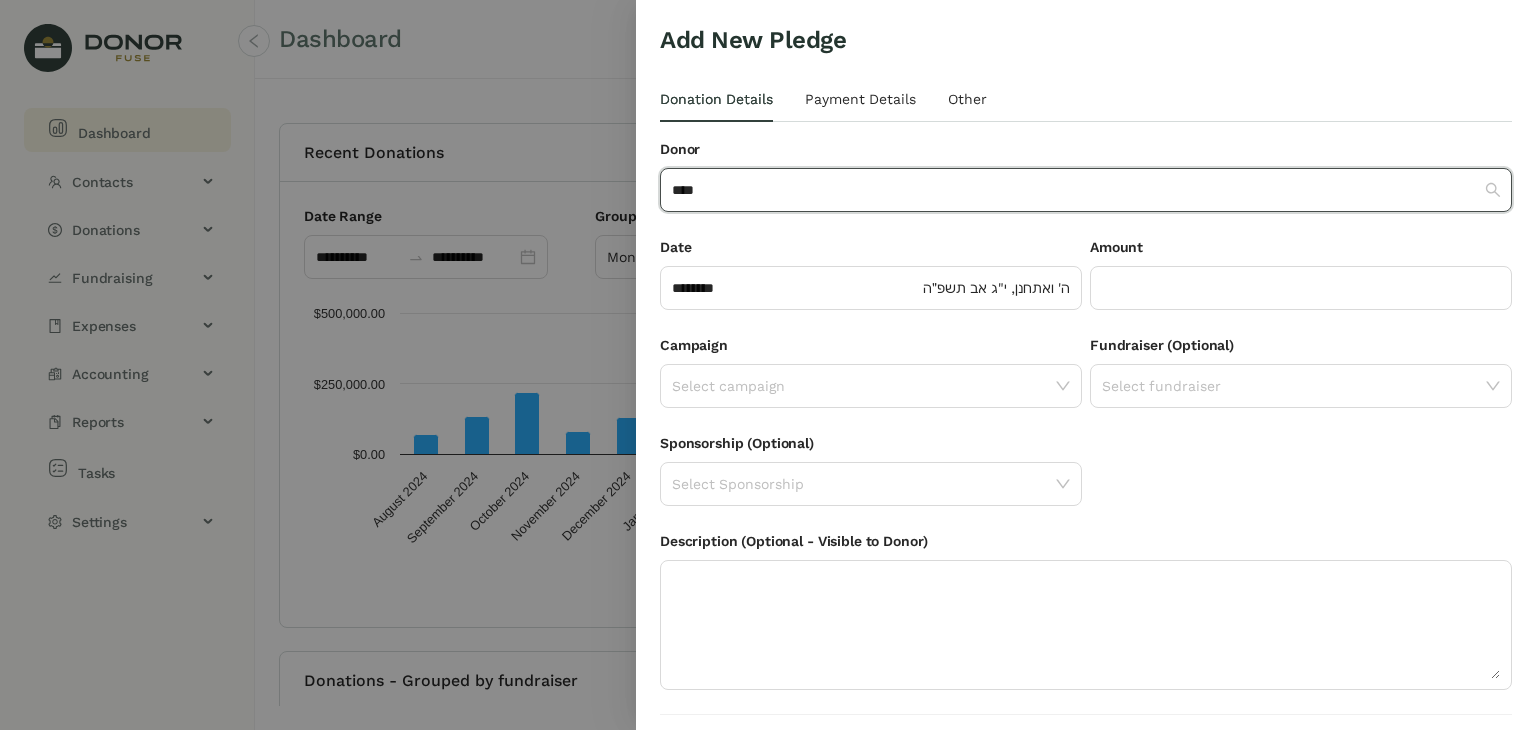 type 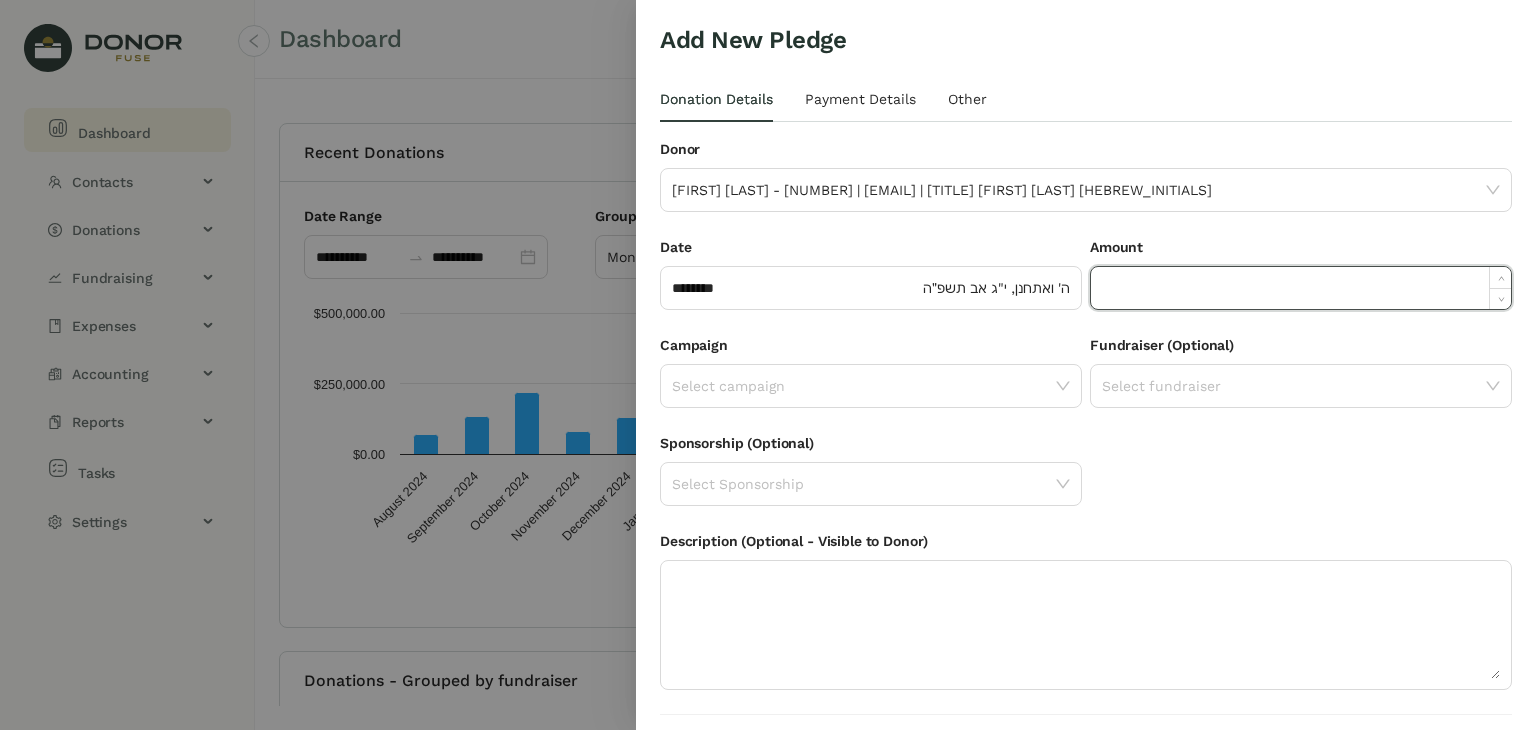 click 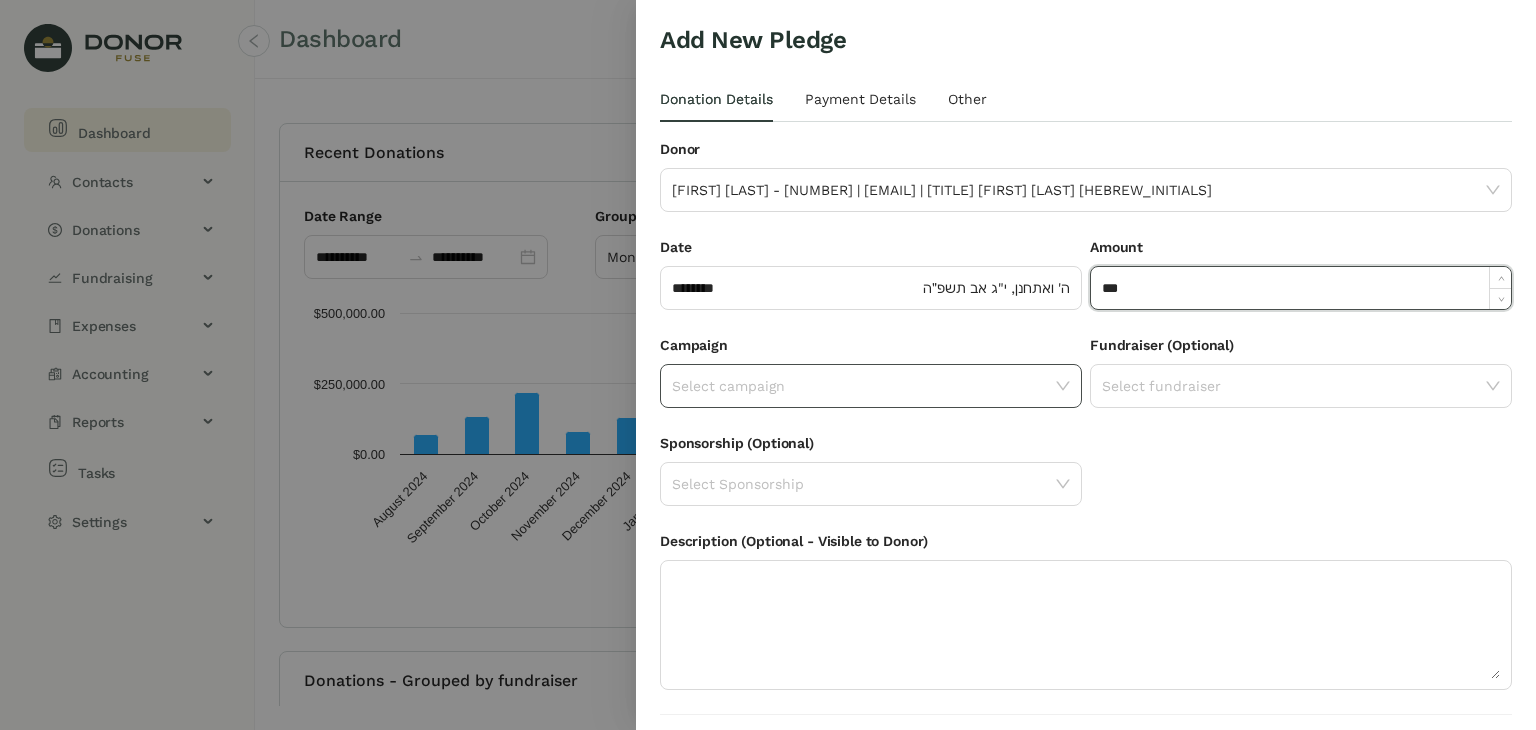 type on "*******" 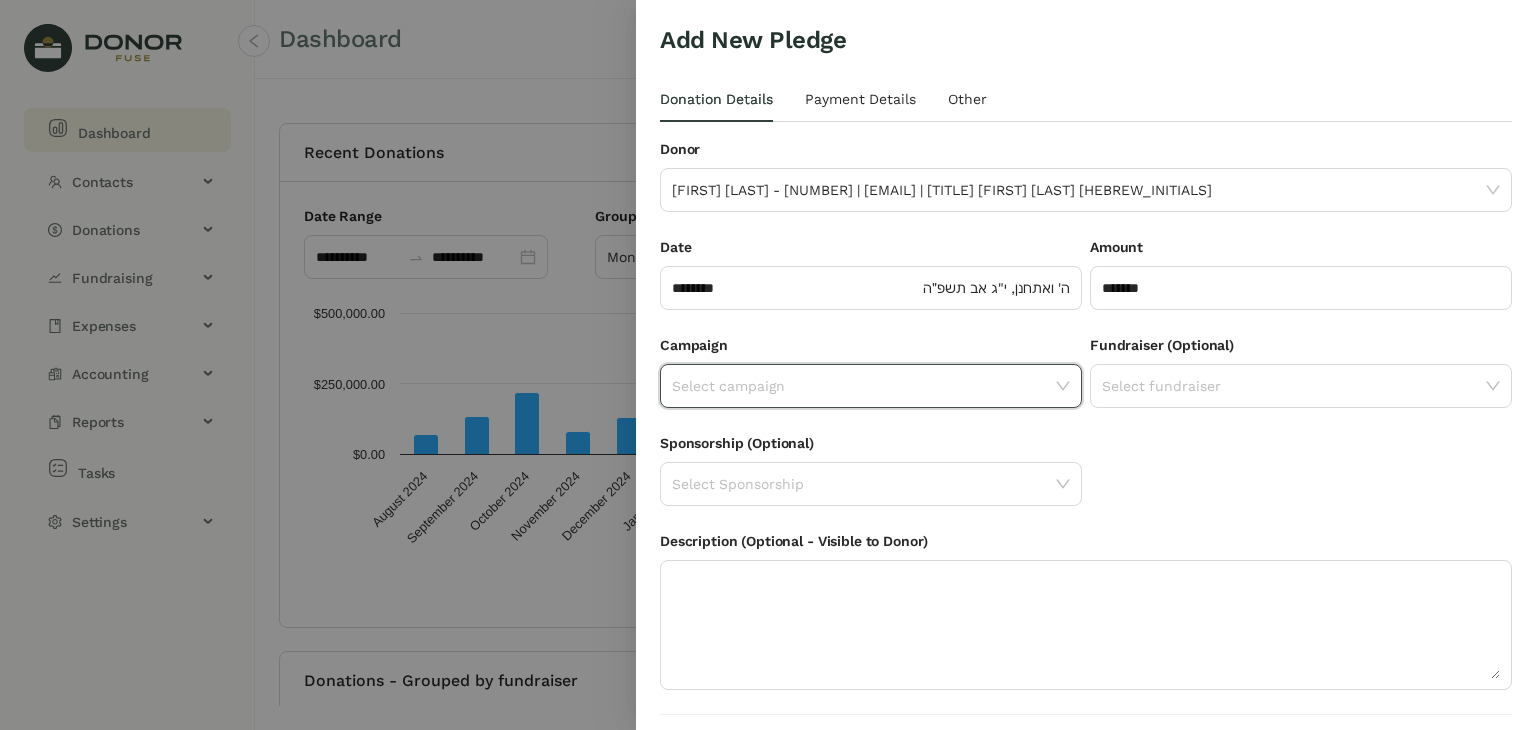 click 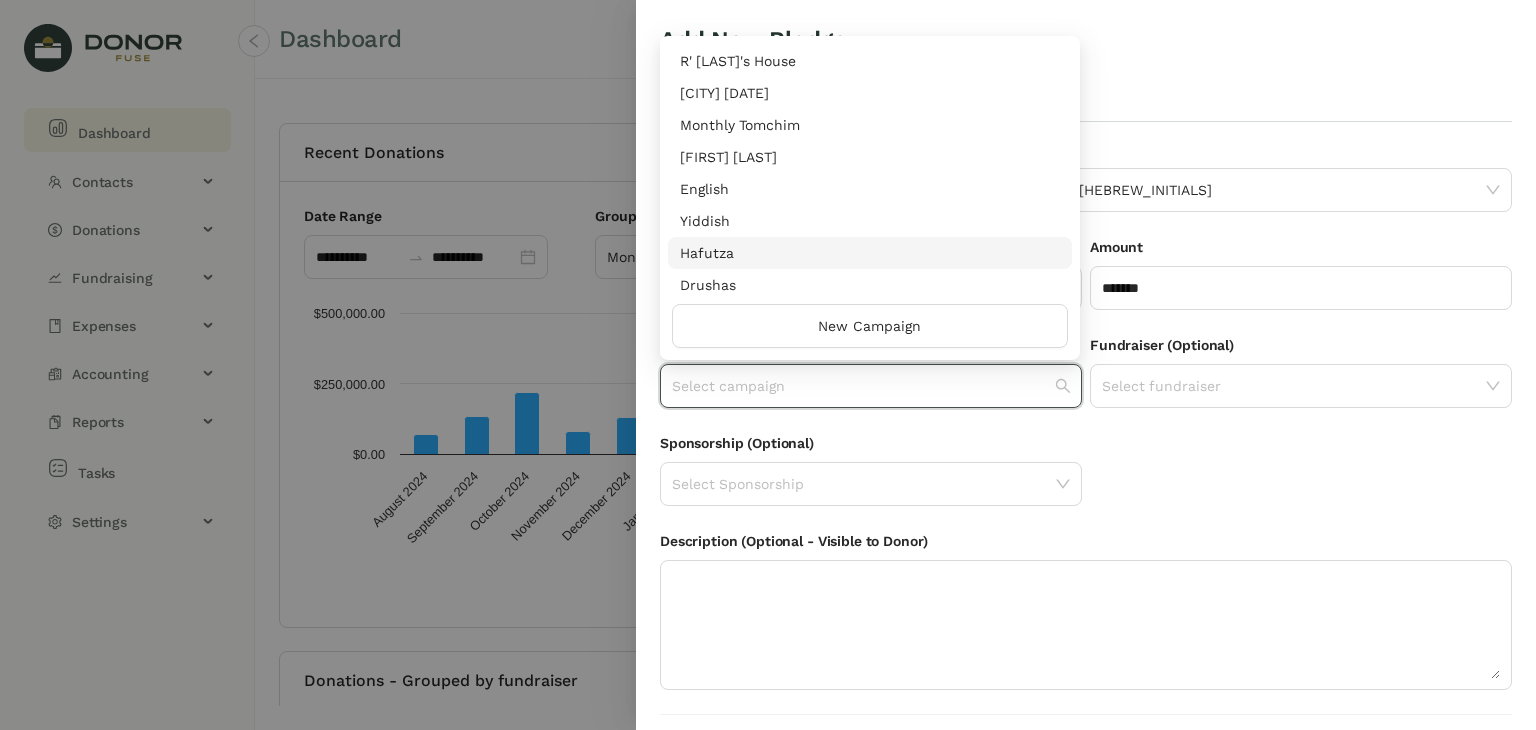 scroll, scrollTop: 416, scrollLeft: 0, axis: vertical 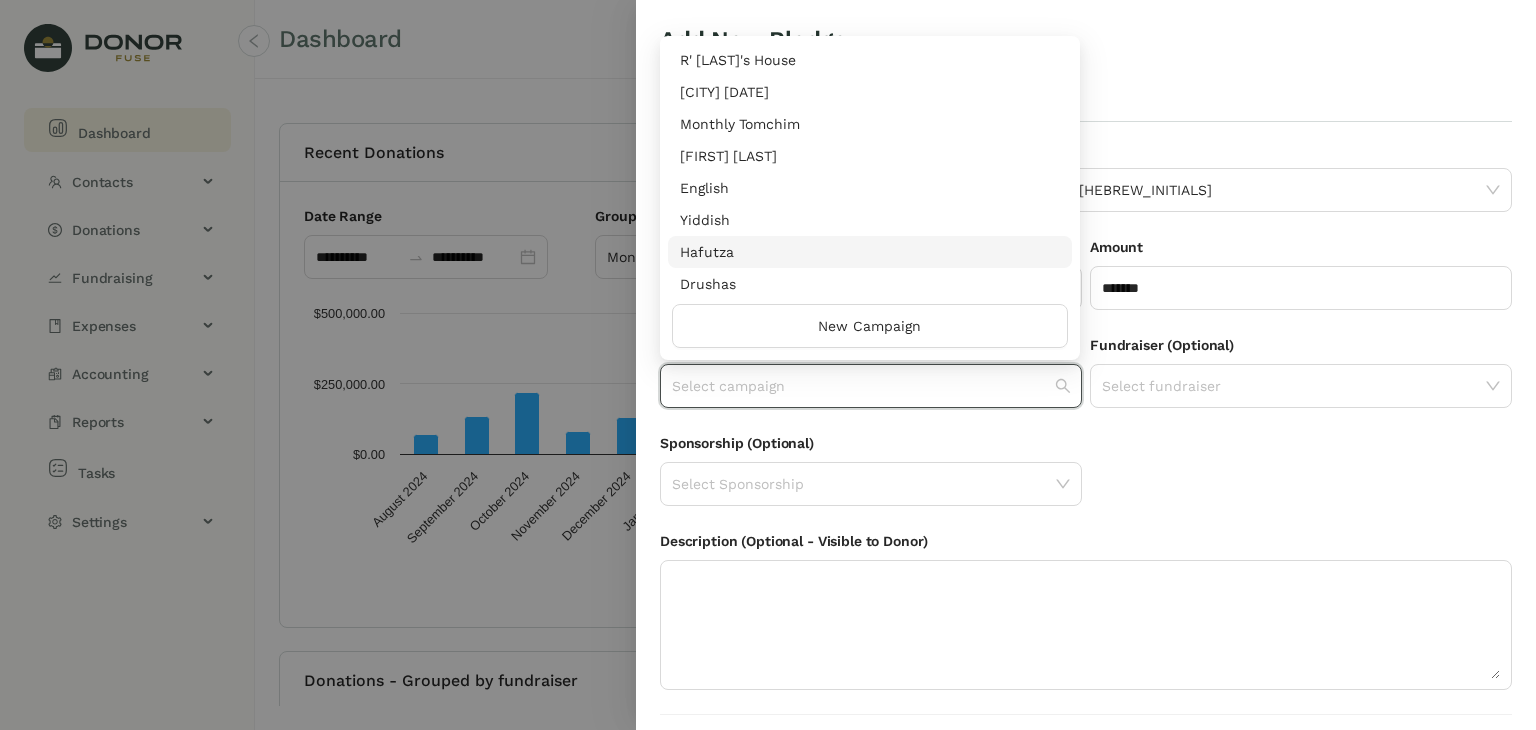 click on "Hafutza" at bounding box center [870, 252] 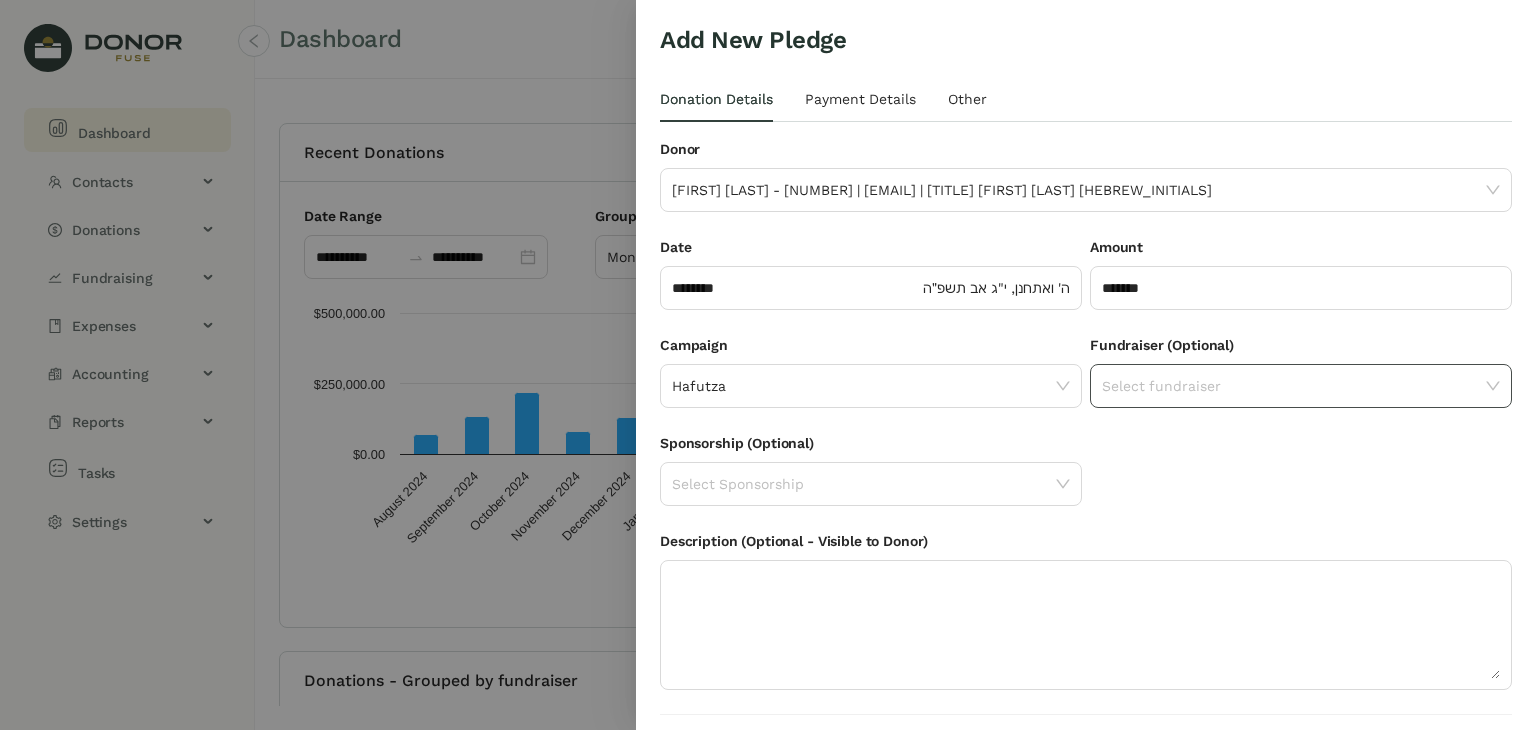 click on "Select fundraiser" 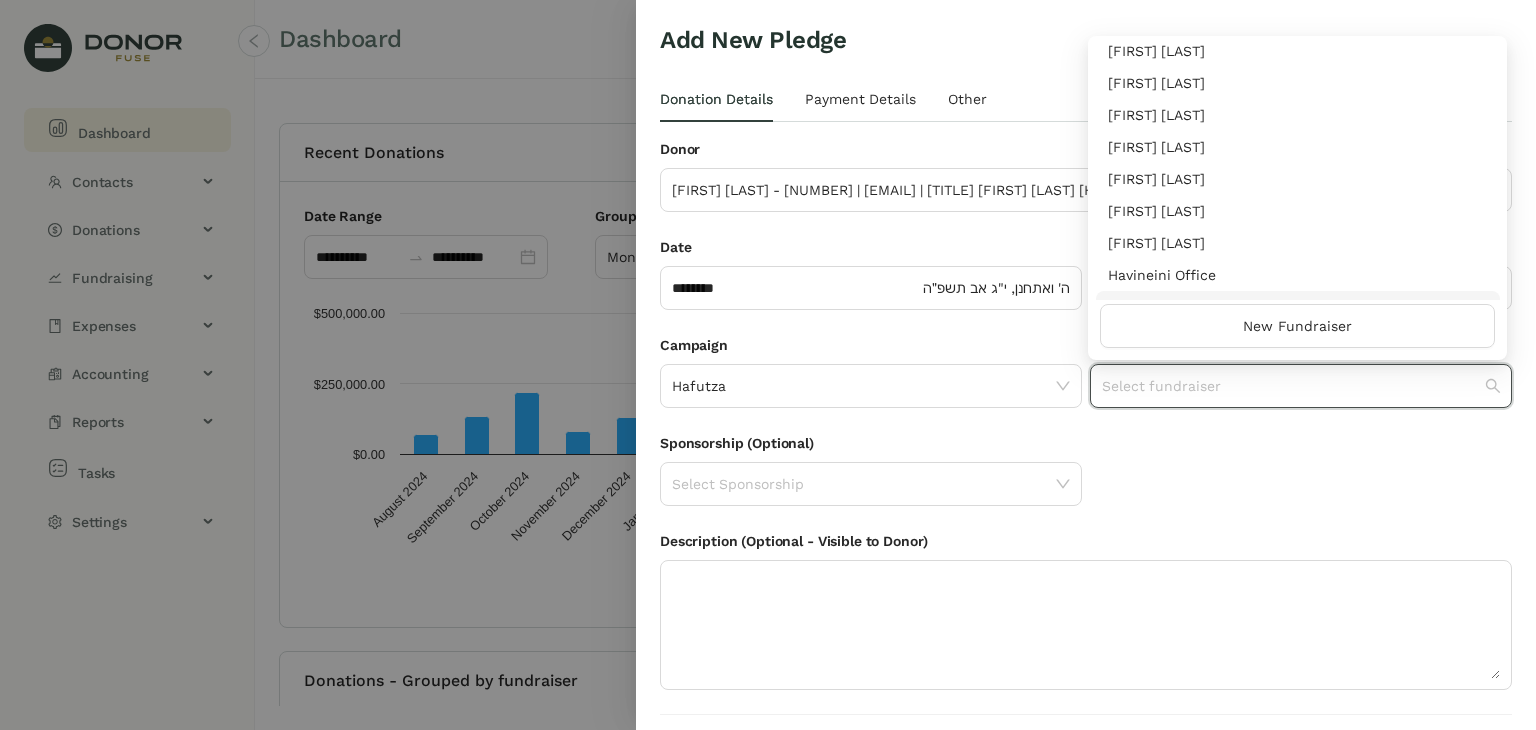 scroll, scrollTop: 64, scrollLeft: 0, axis: vertical 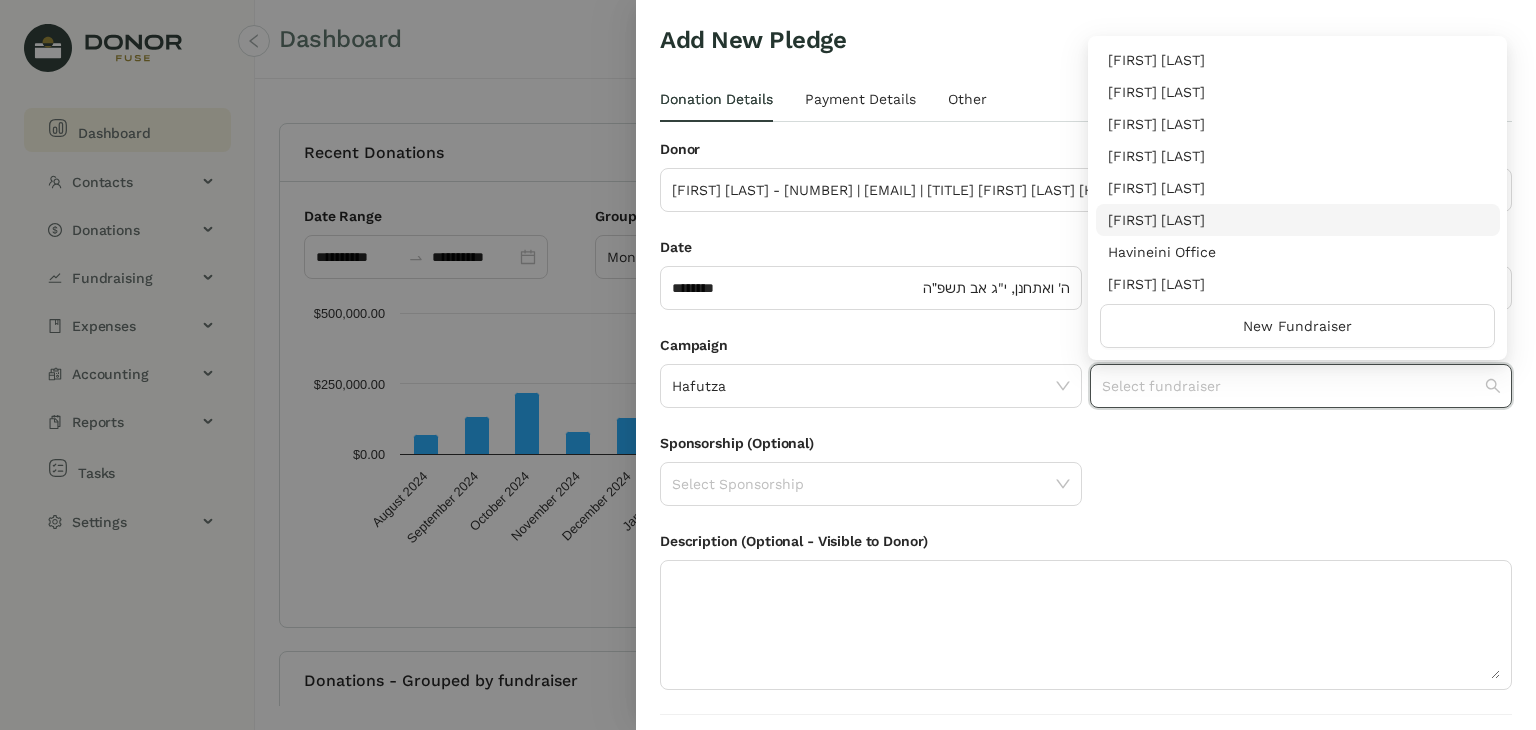 click on "[FIRST] [LAST]" at bounding box center [1298, 220] 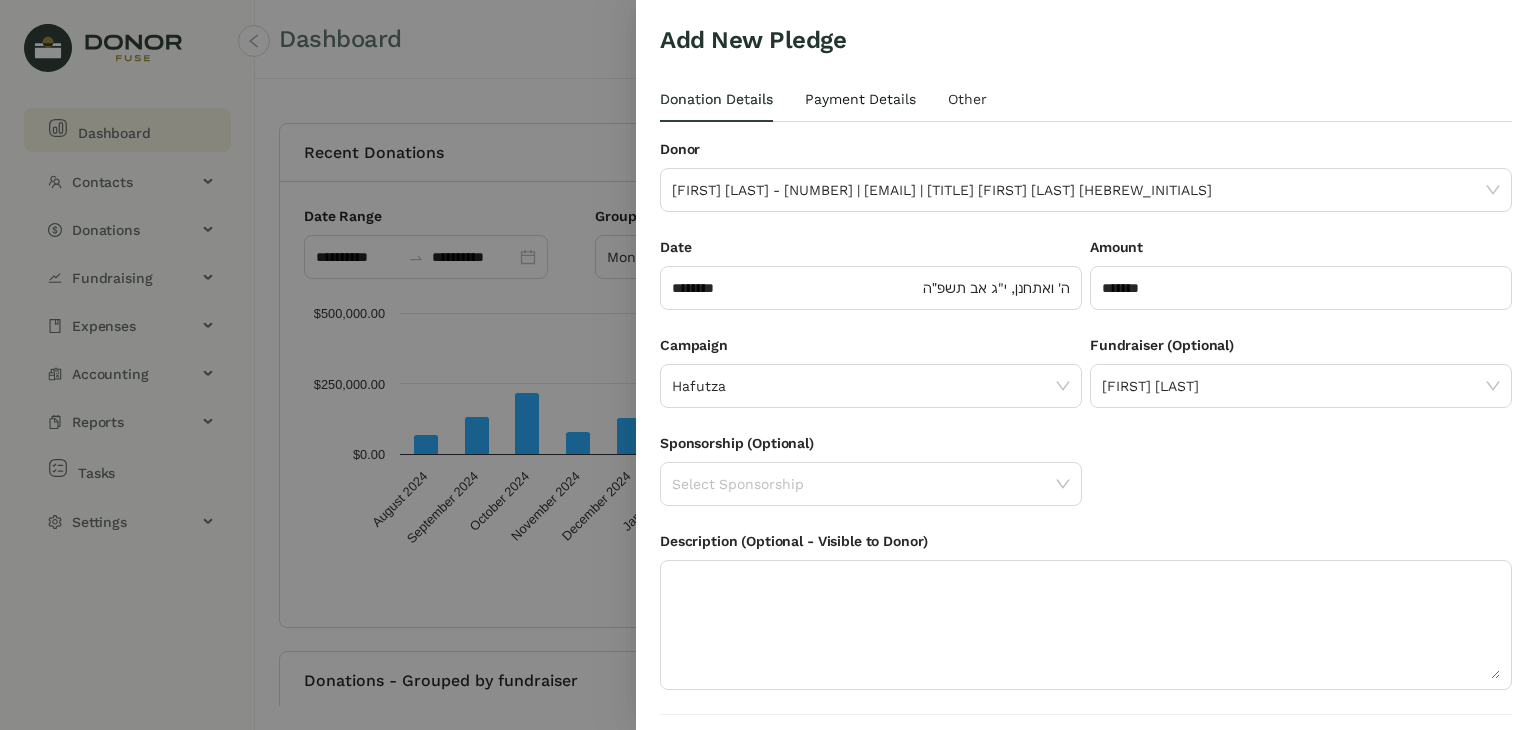 click on "Payment Details" at bounding box center [860, 99] 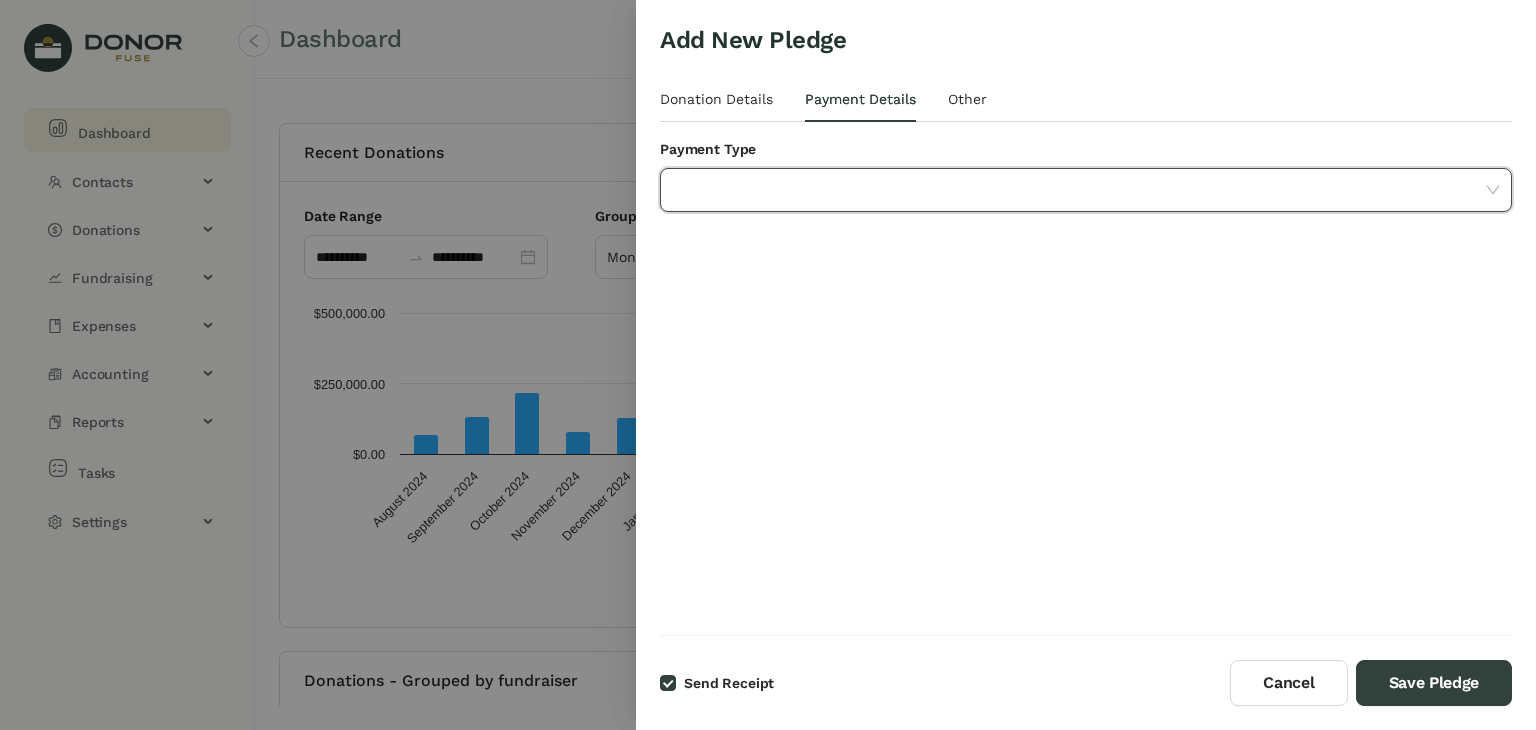 click 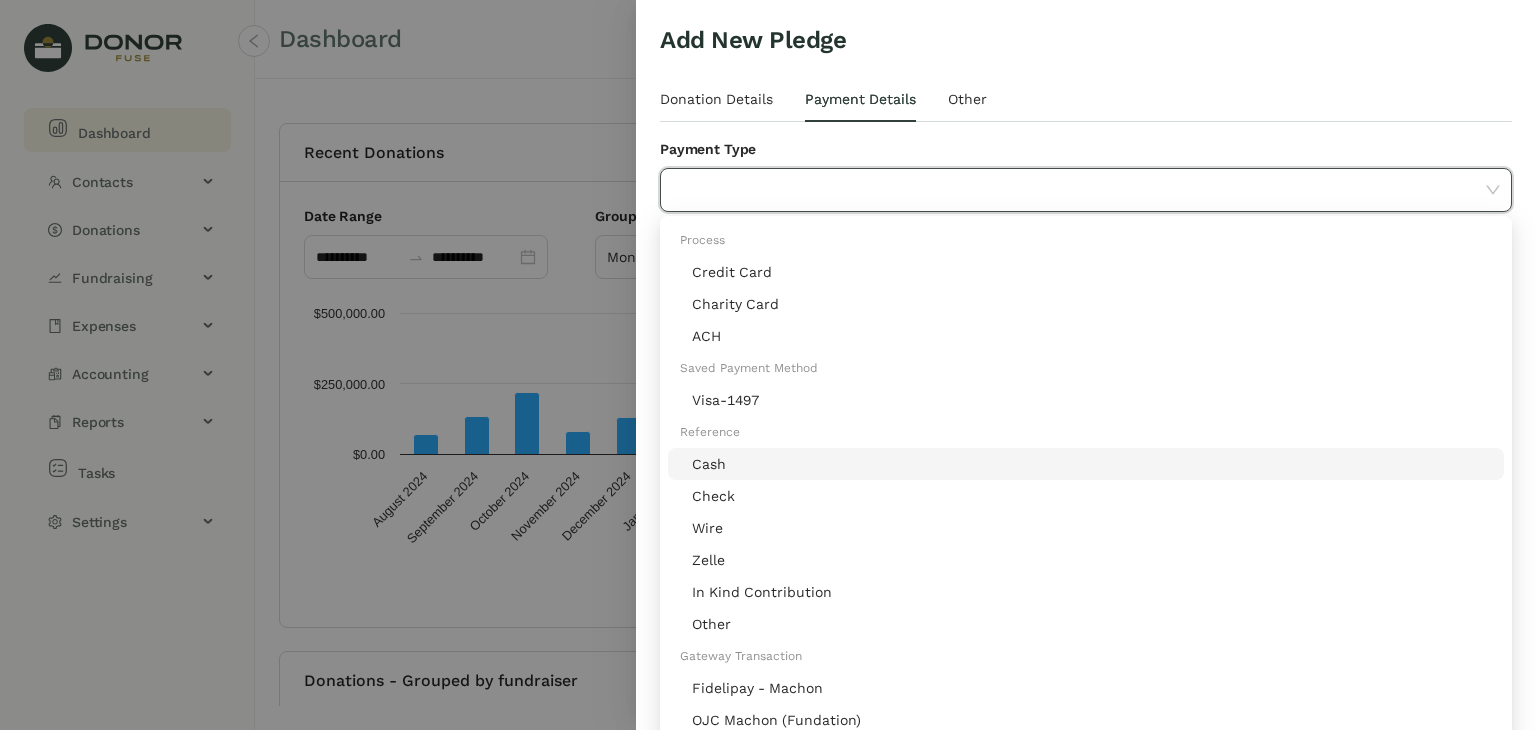 click on "Cash" 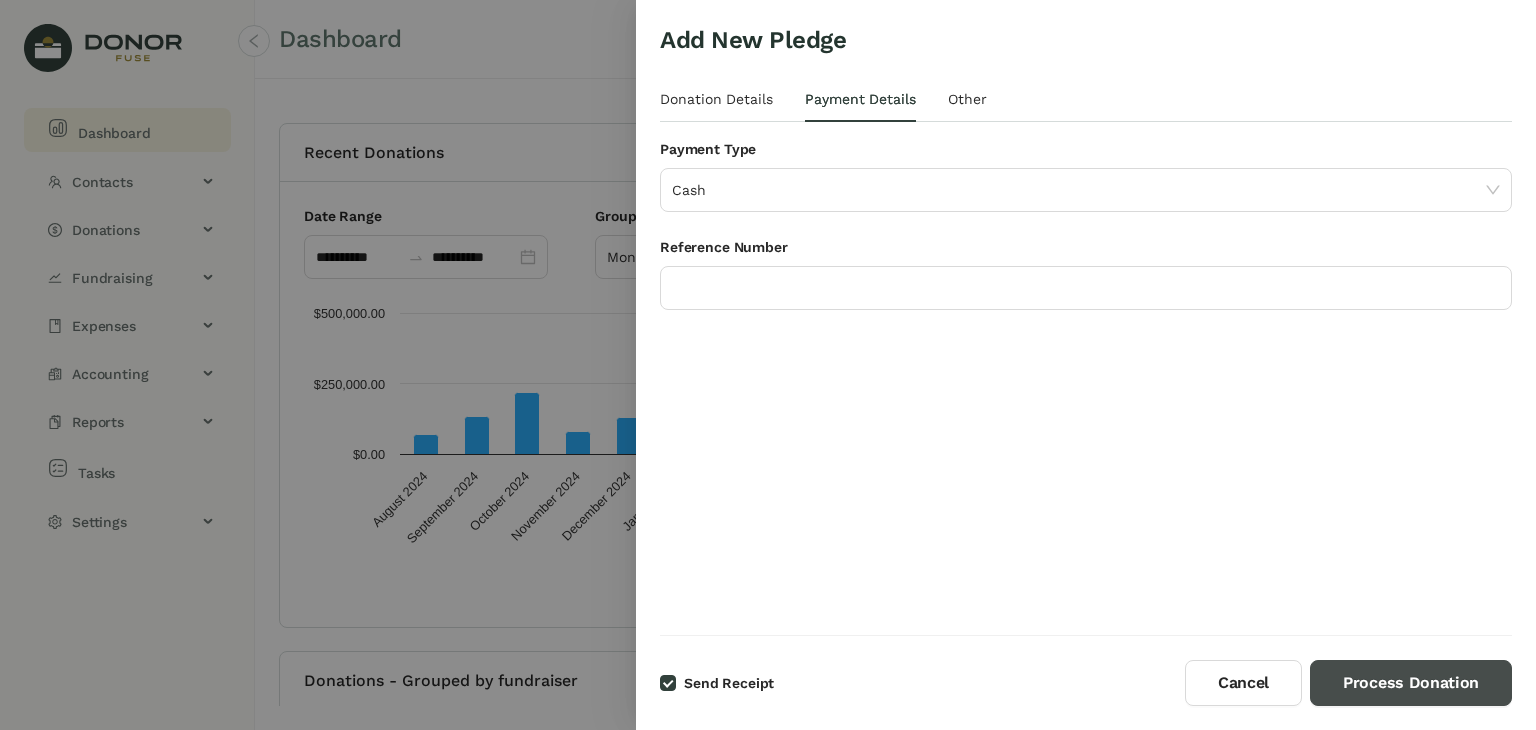 click on "Process Donation" at bounding box center [1411, 683] 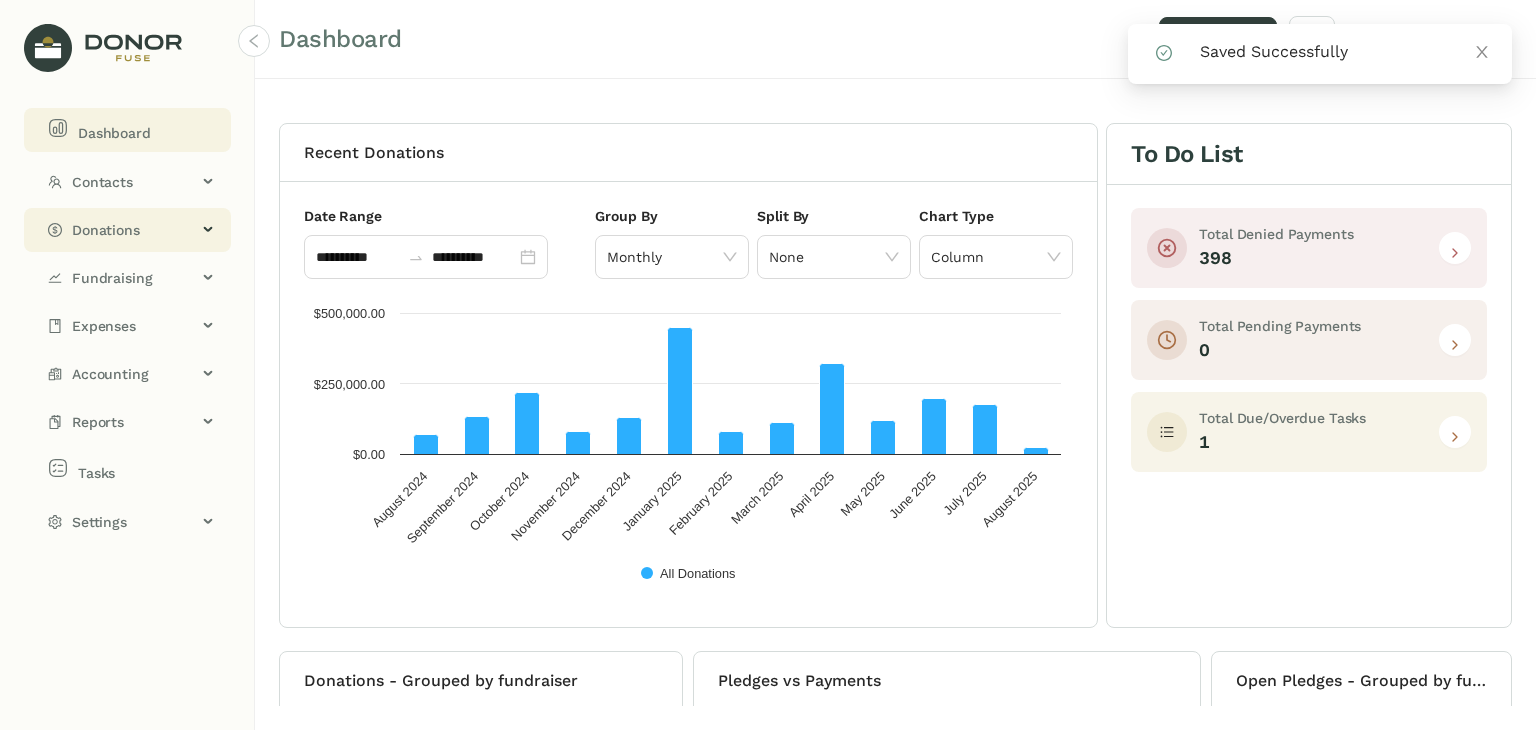 click on "Donations" 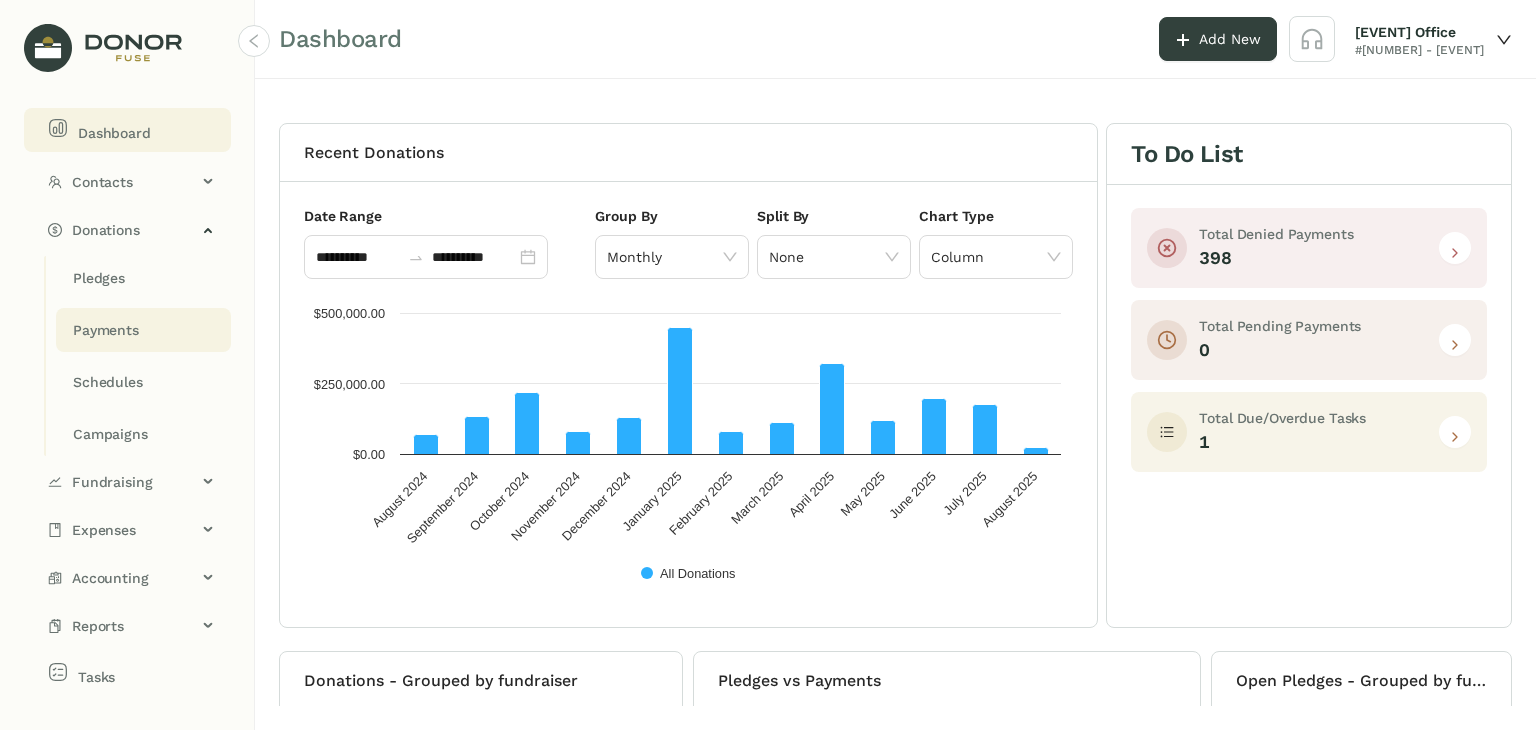 click on "Payments" 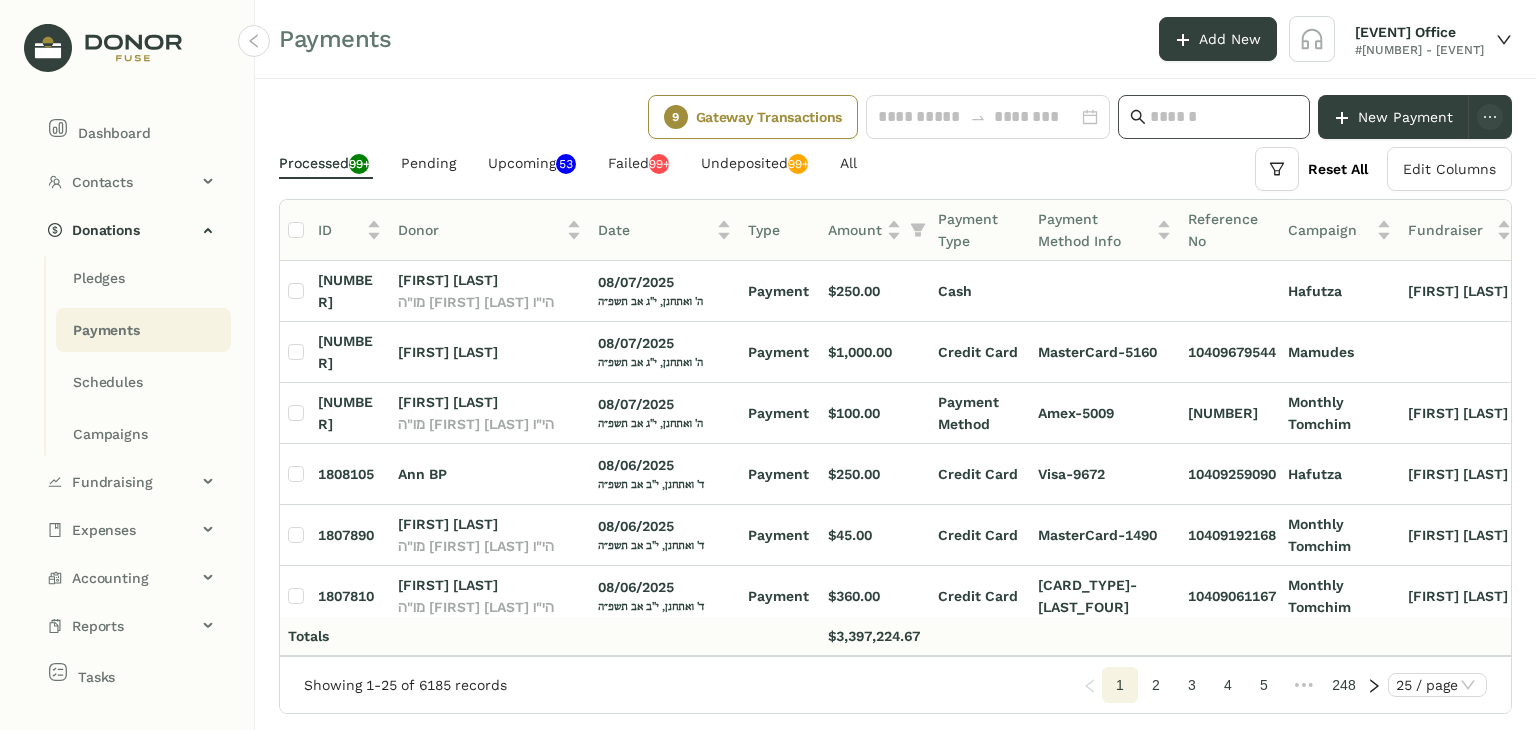 click 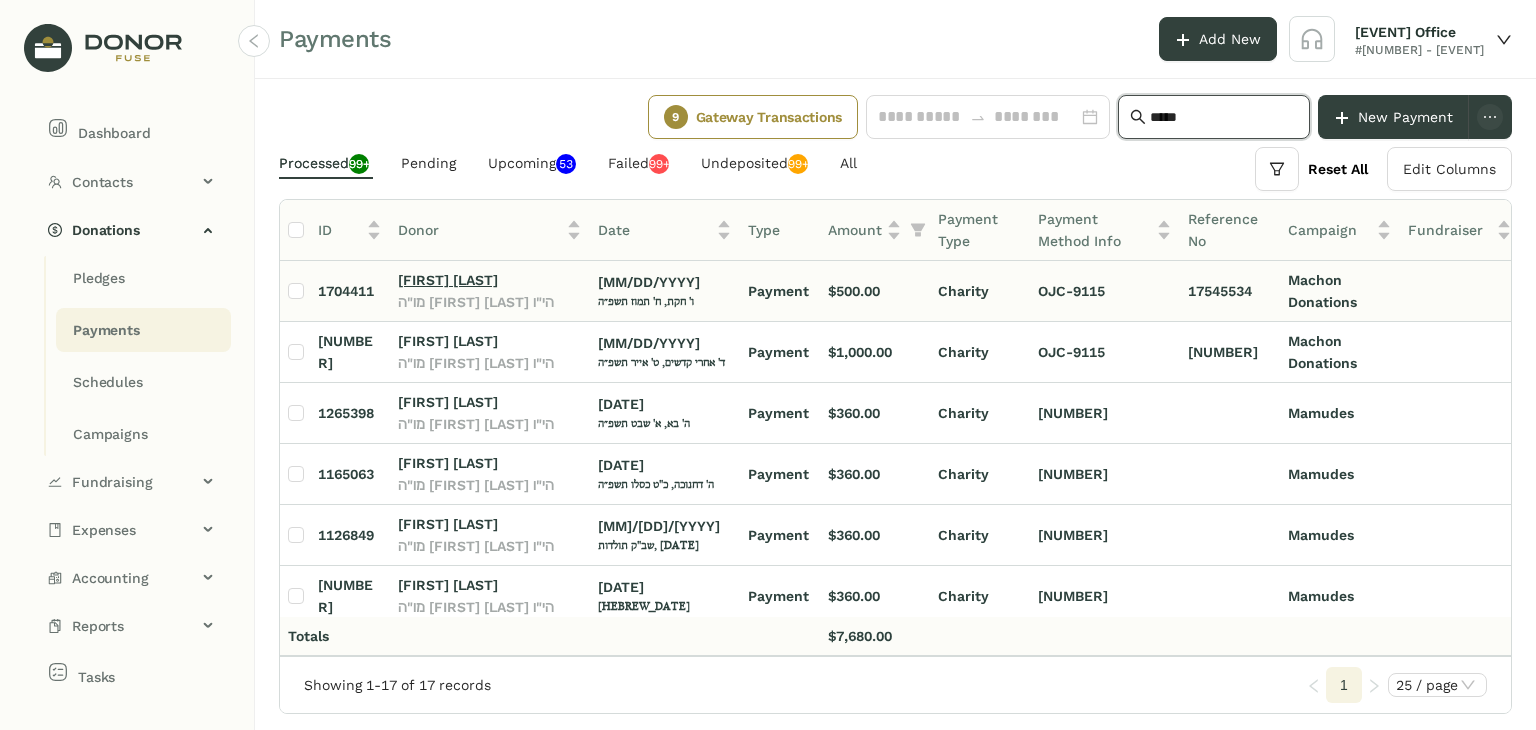 type on "*****" 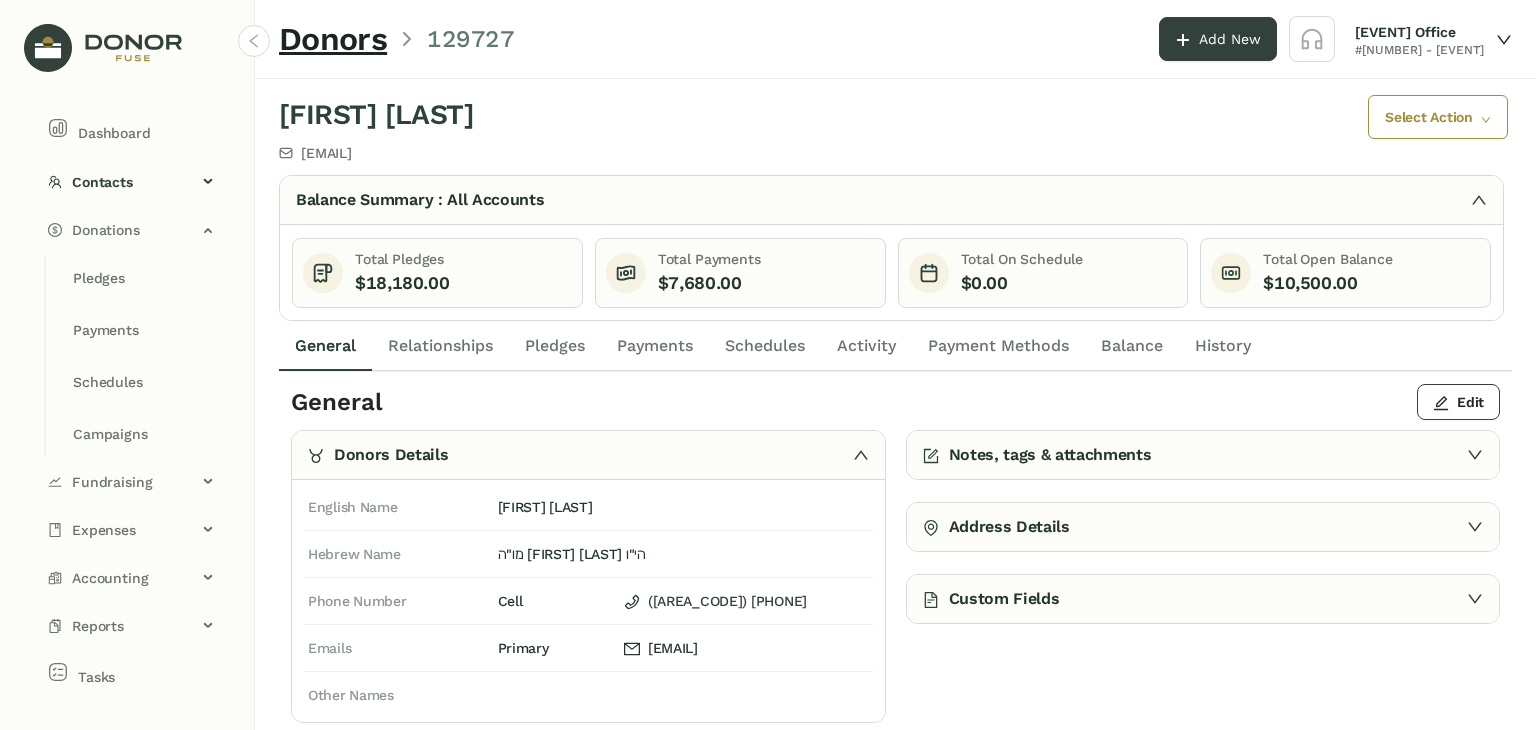 click on "Payment Methods" 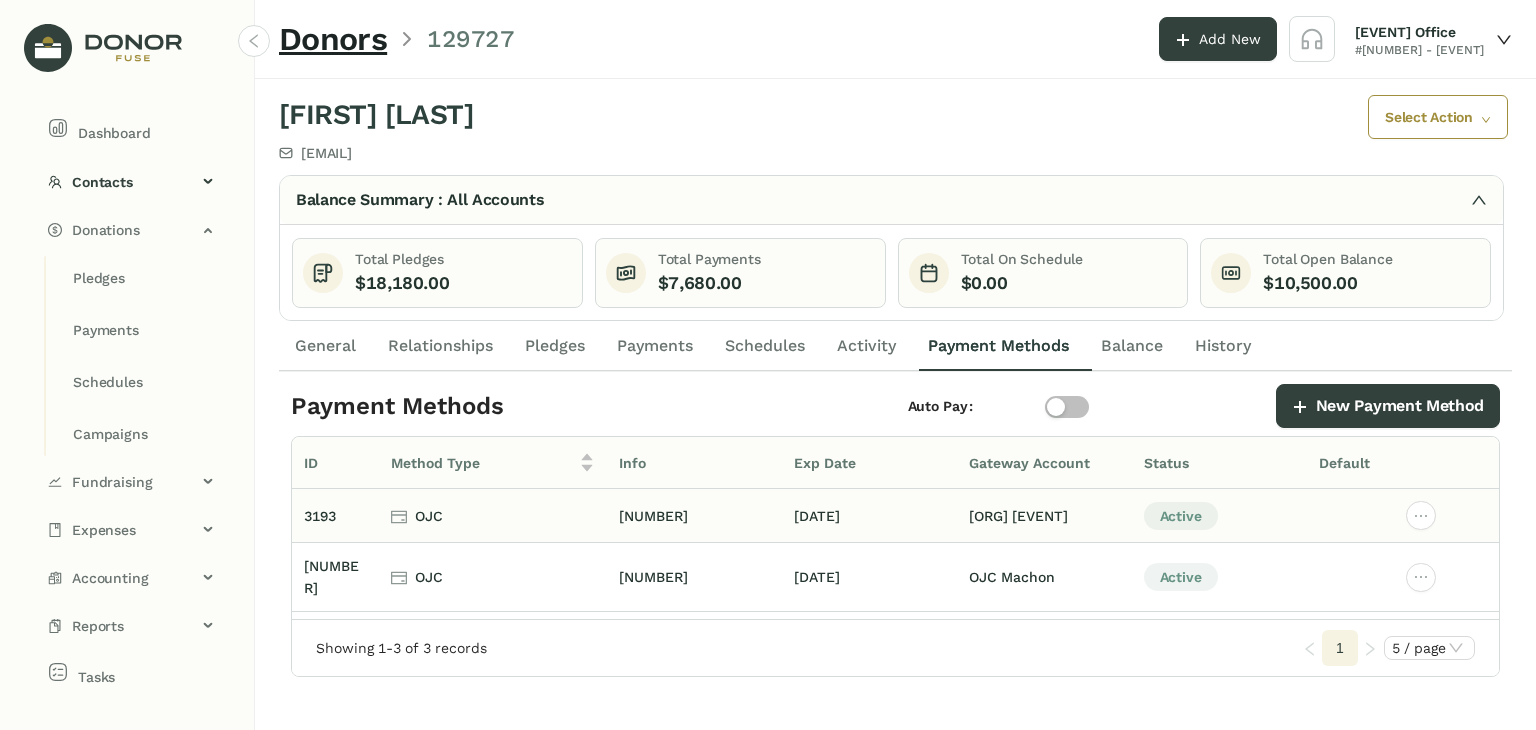 scroll, scrollTop: 32, scrollLeft: 0, axis: vertical 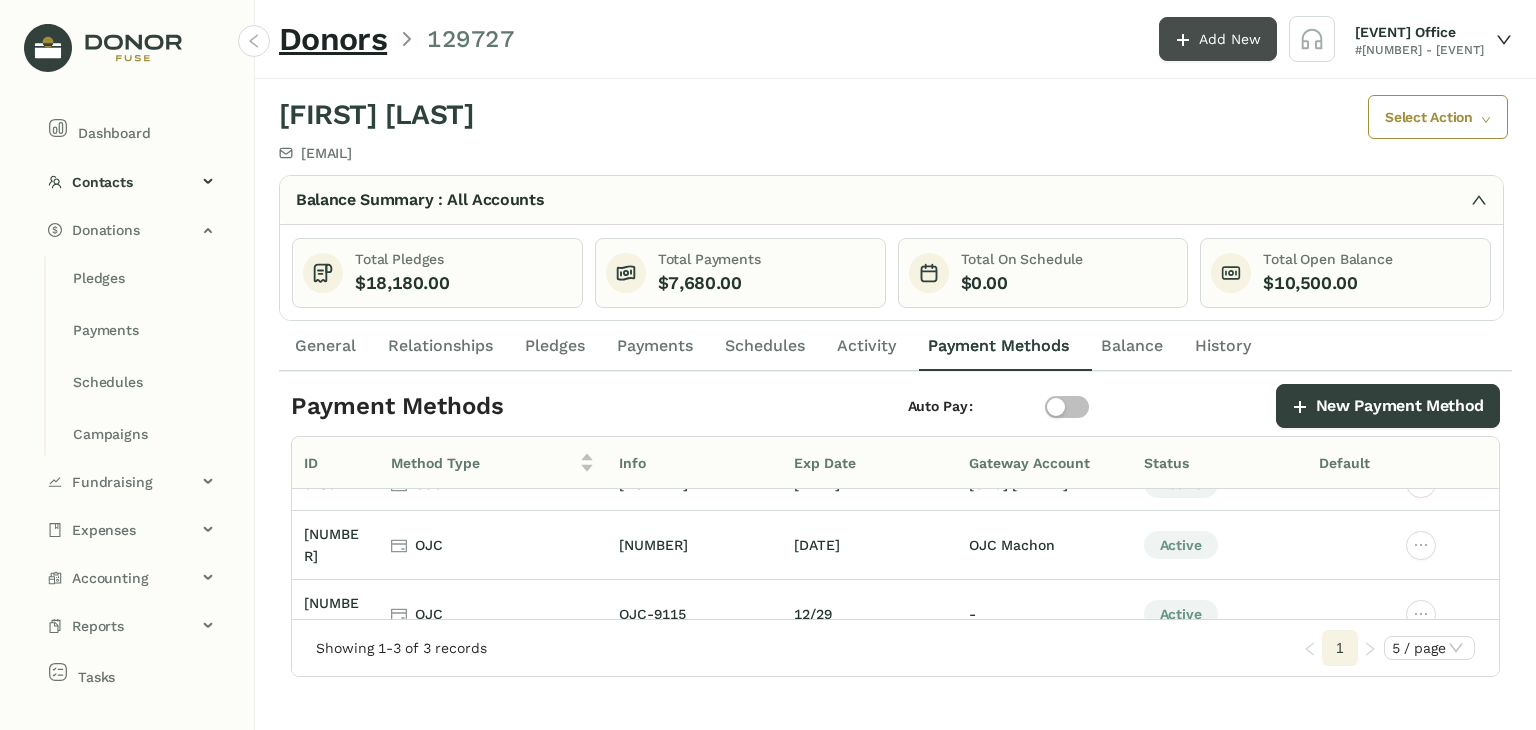 click on "Add New" 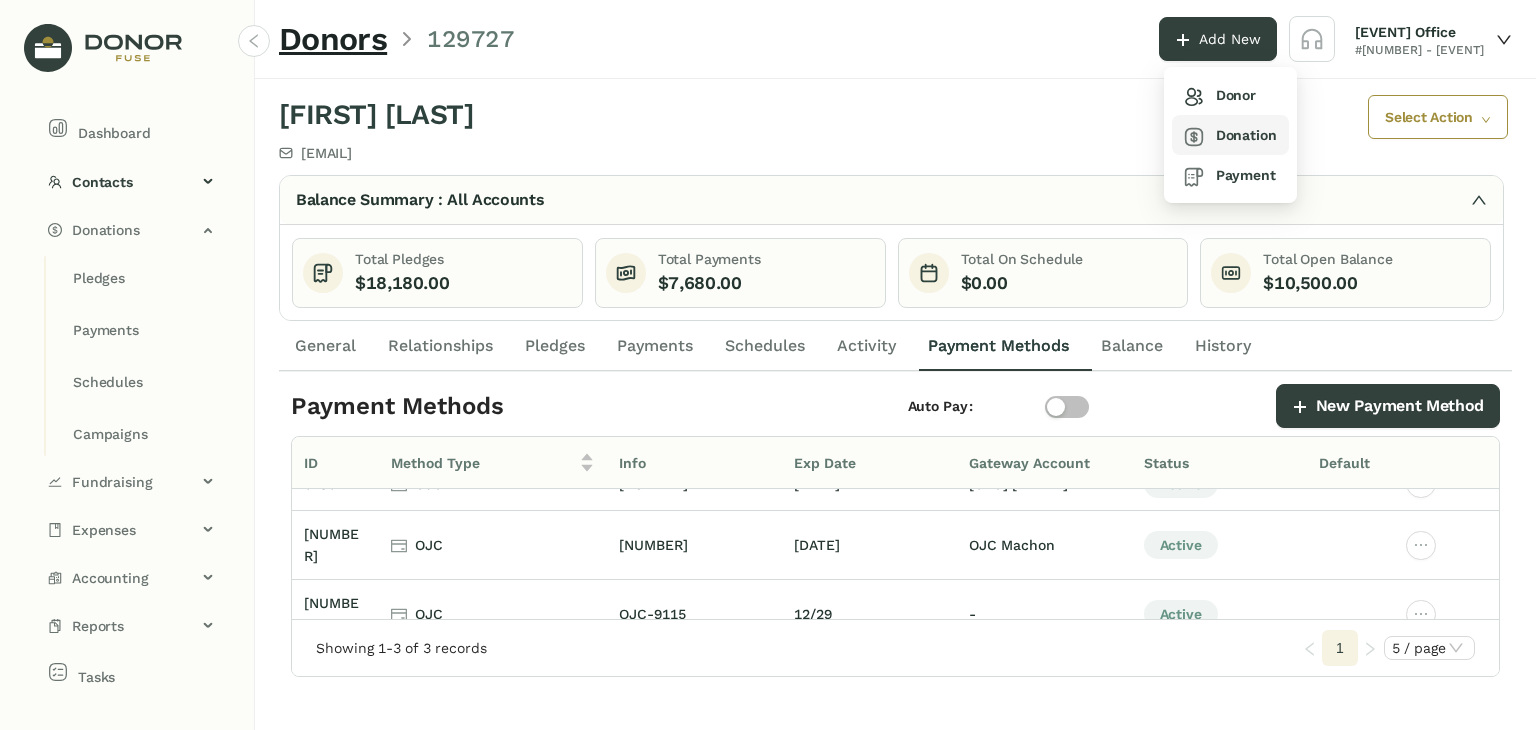 click on "Donation" at bounding box center (1230, 135) 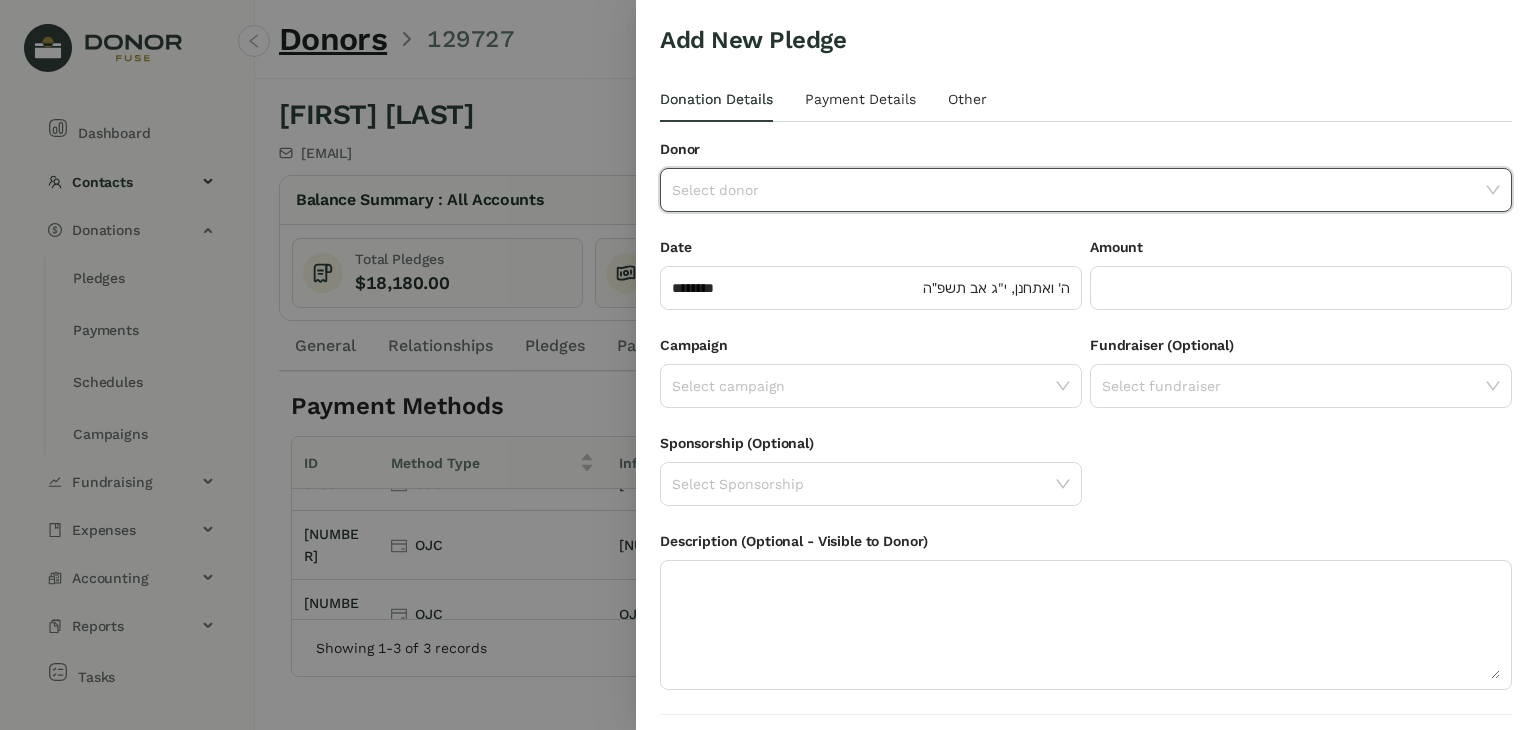 click 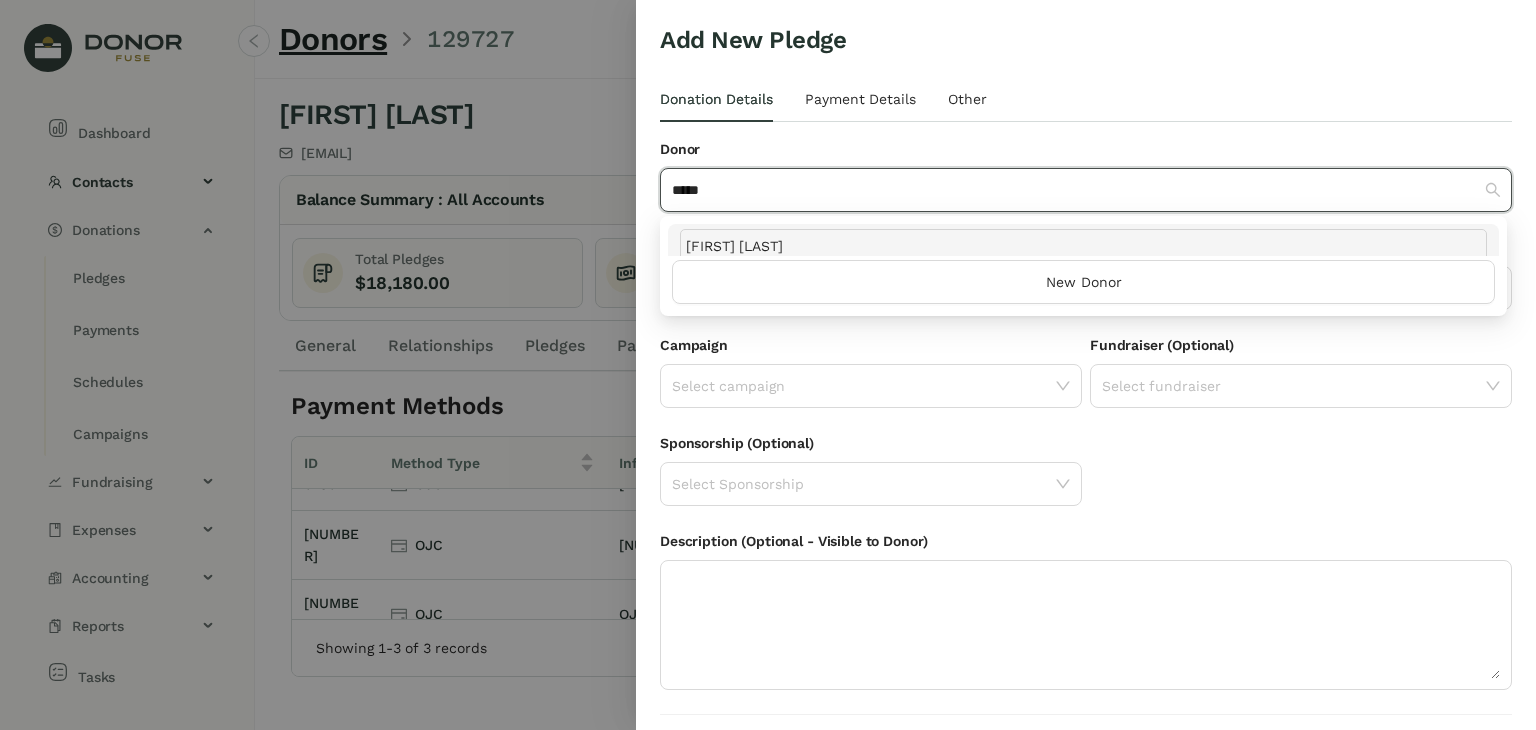 type on "*****" 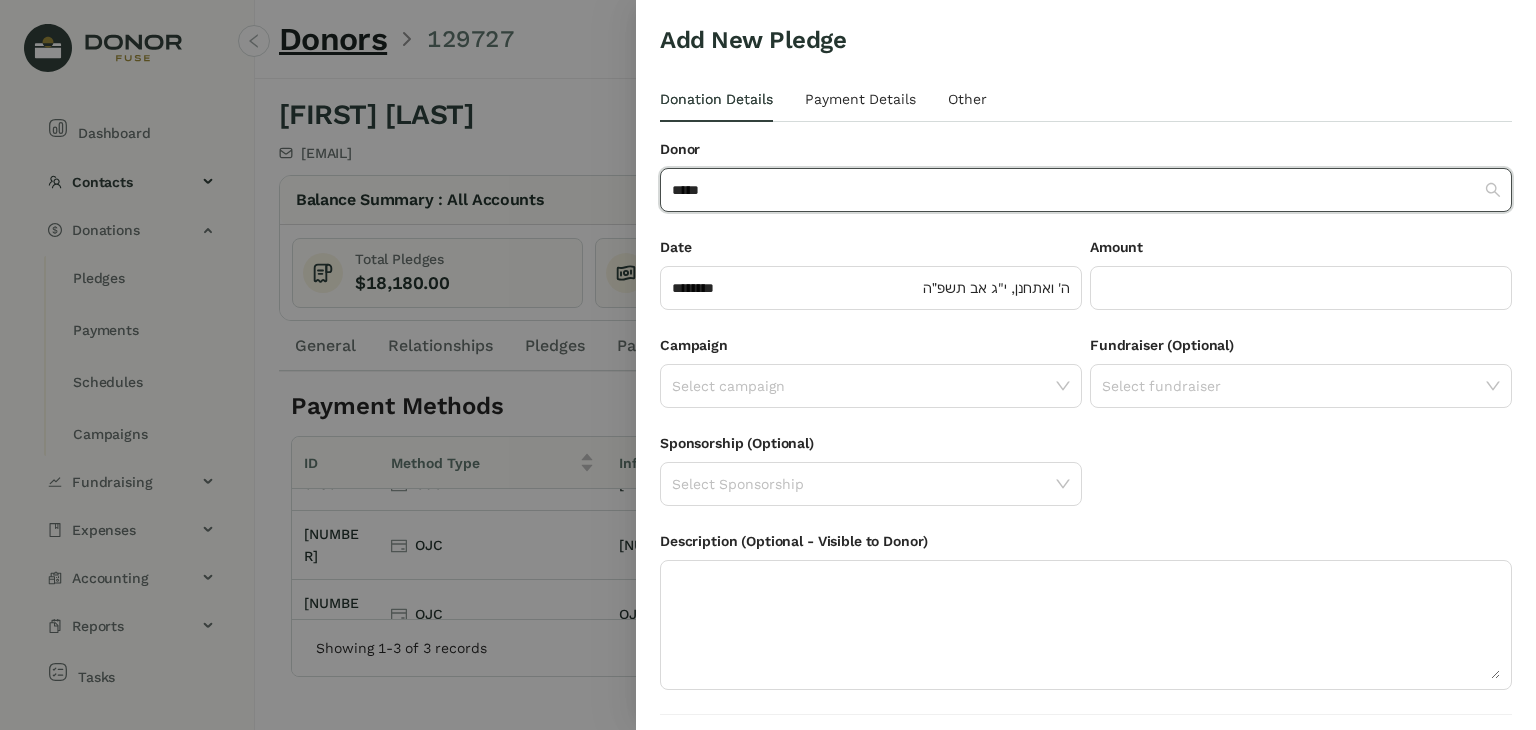 type 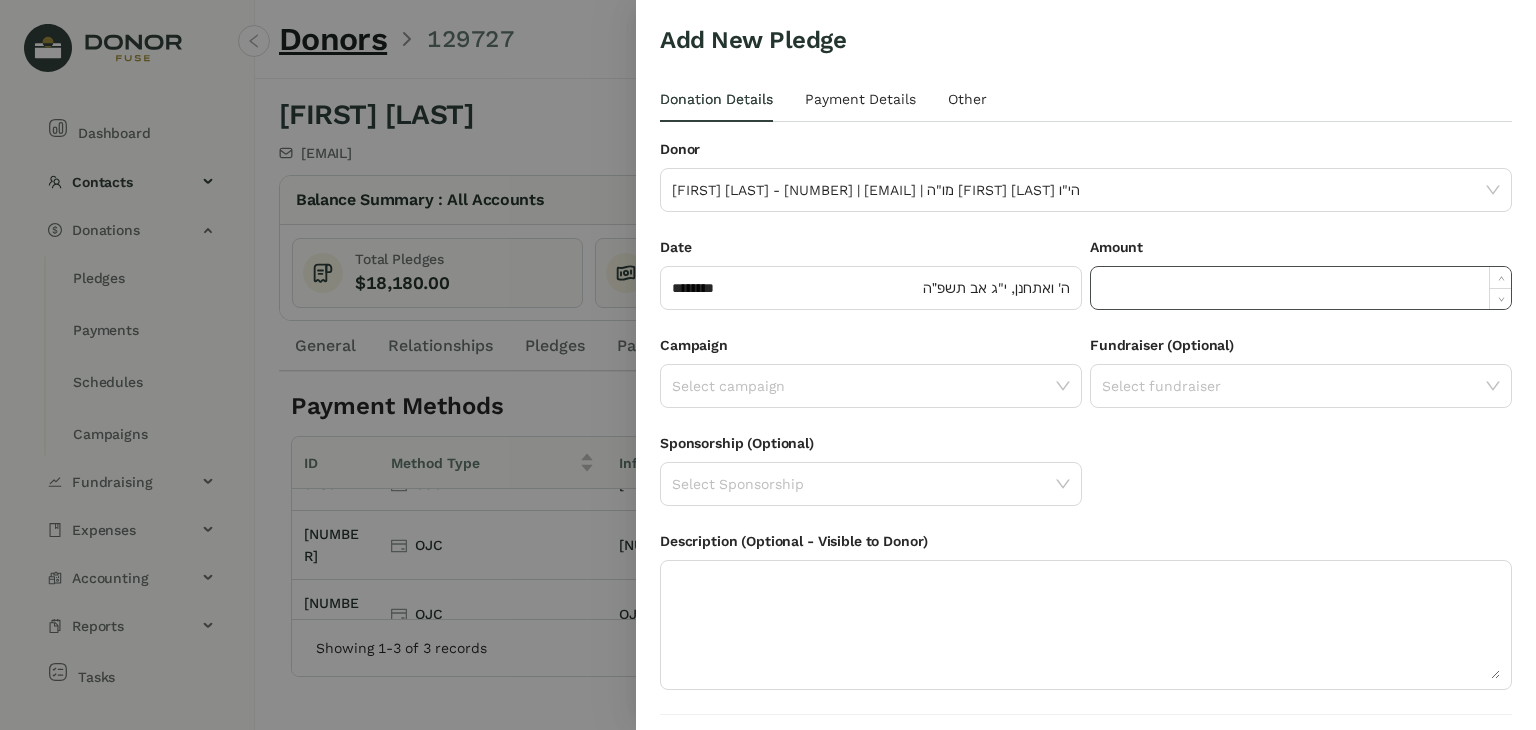 click 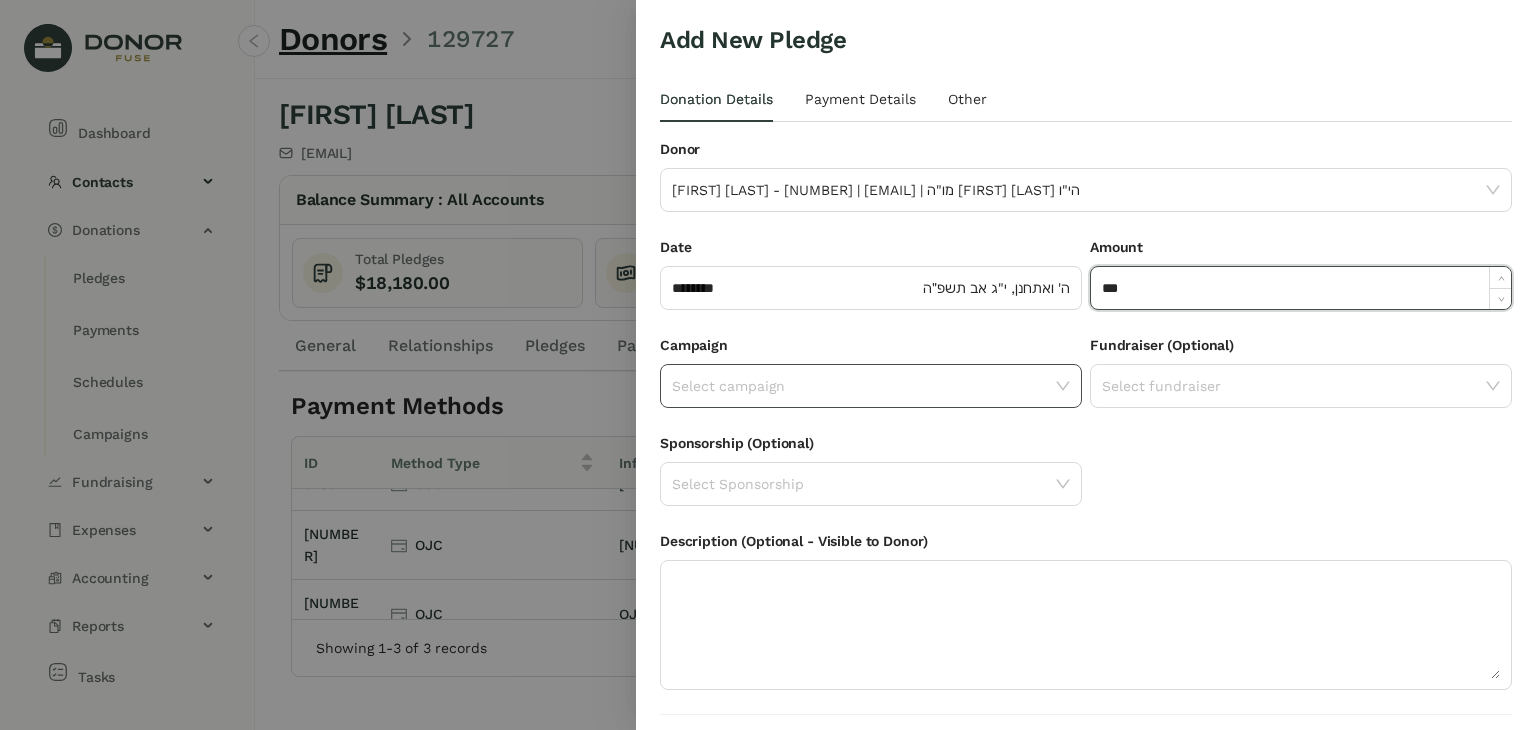 type on "*******" 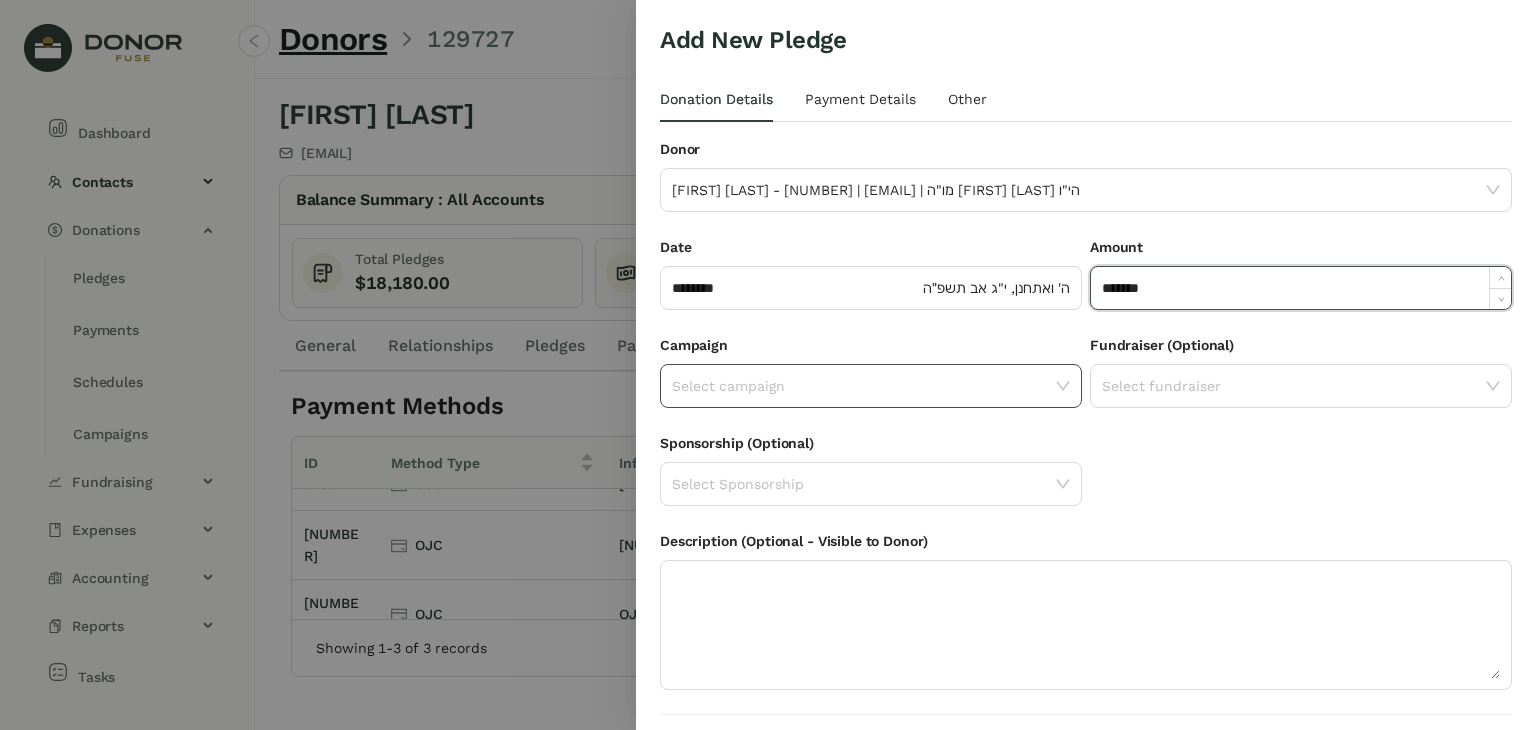 click 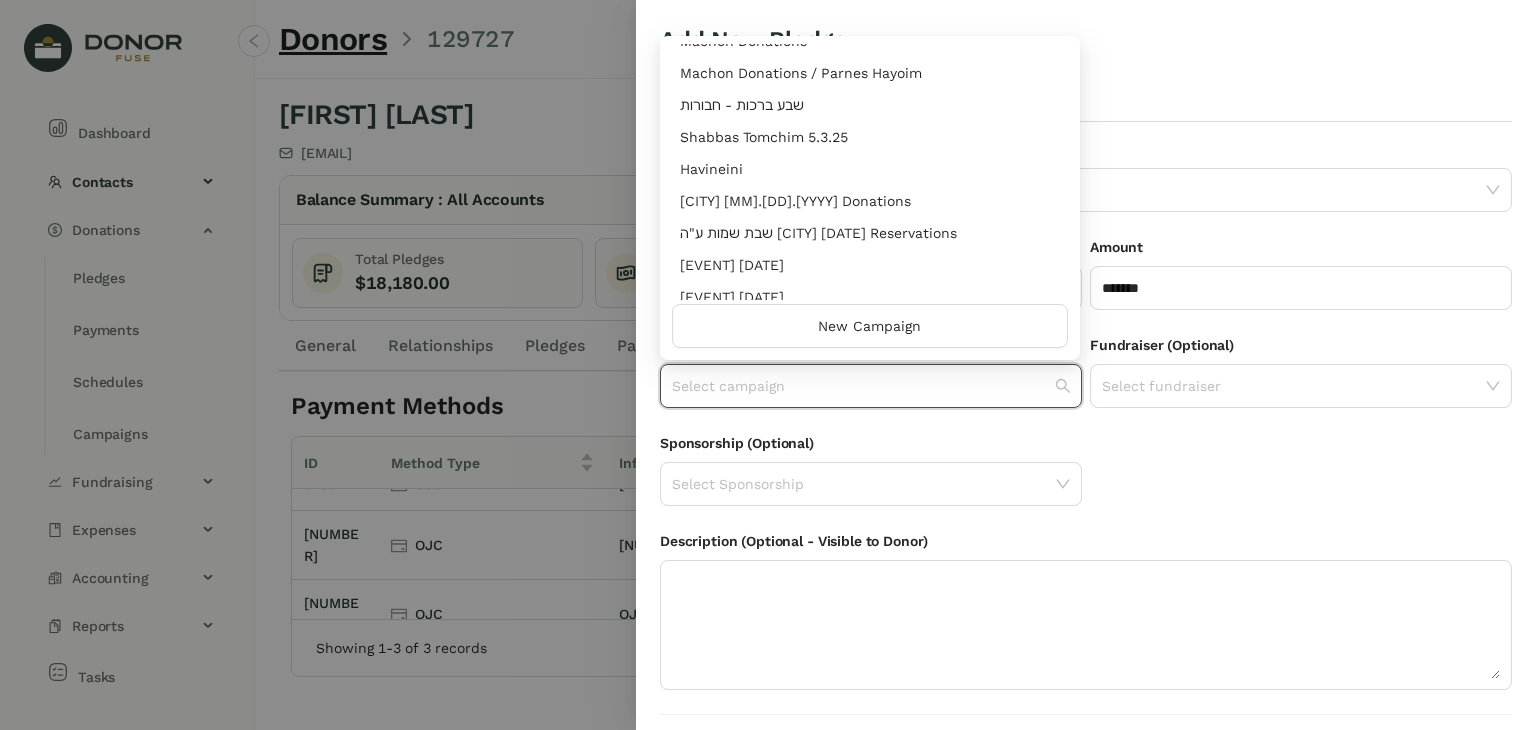 scroll, scrollTop: 400, scrollLeft: 0, axis: vertical 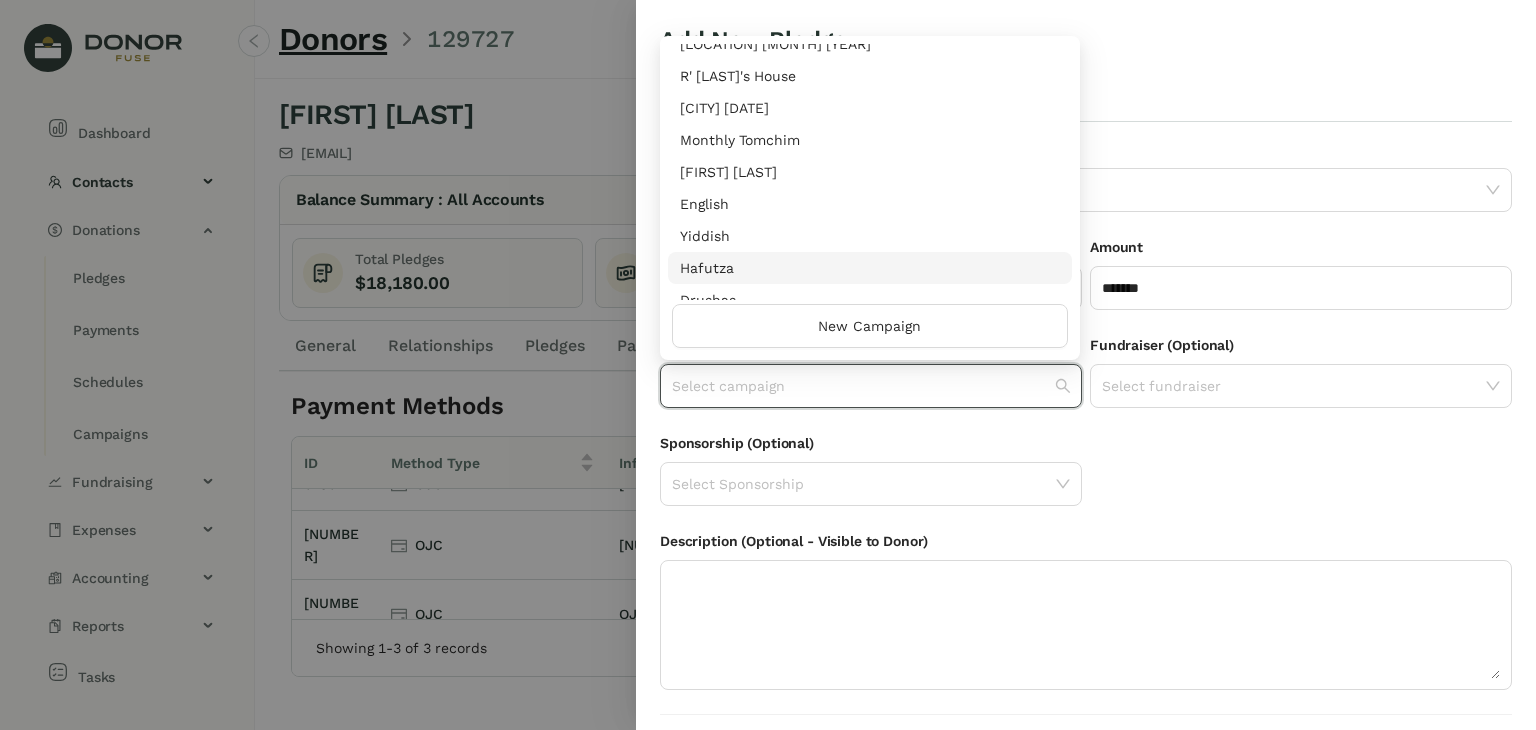click on "Hafutza" at bounding box center (870, 268) 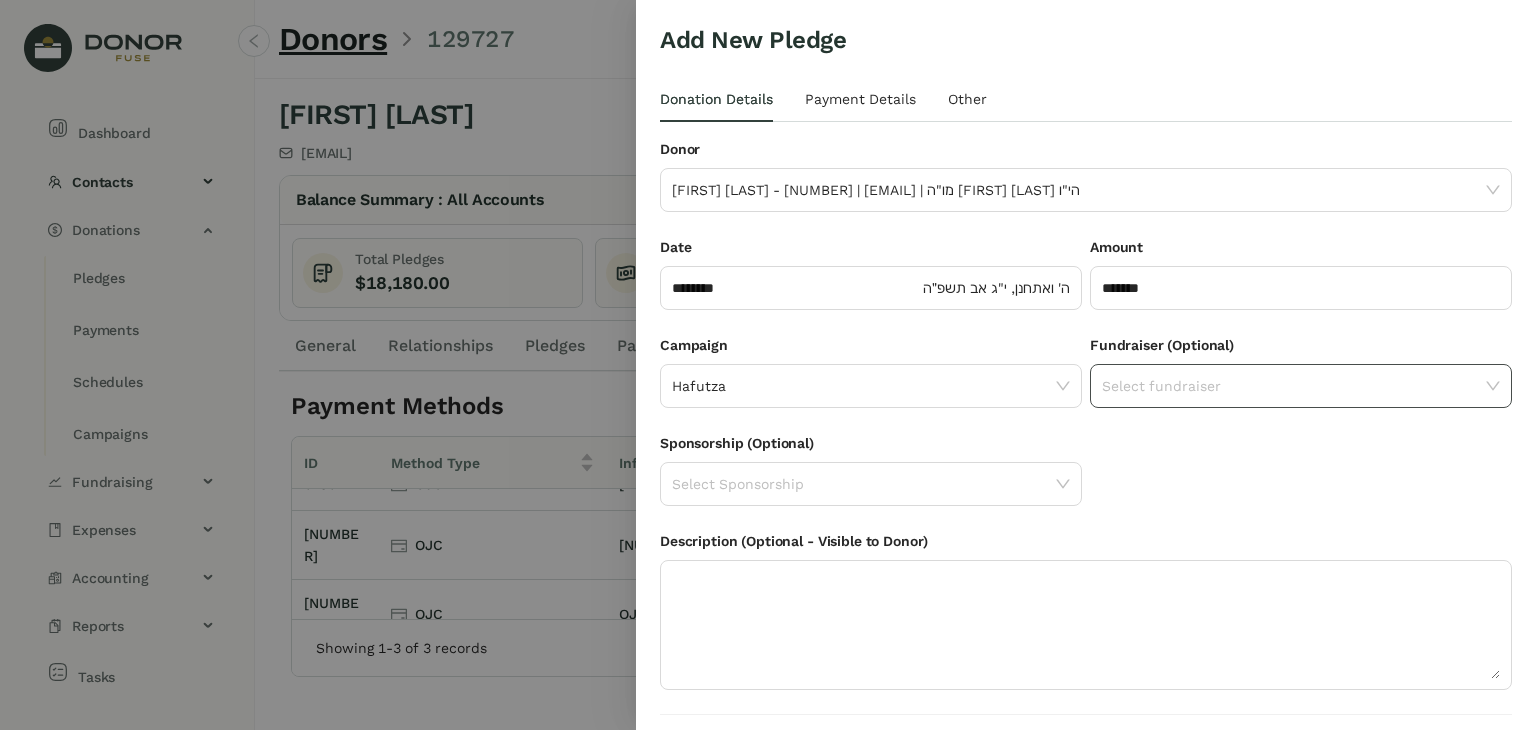 click 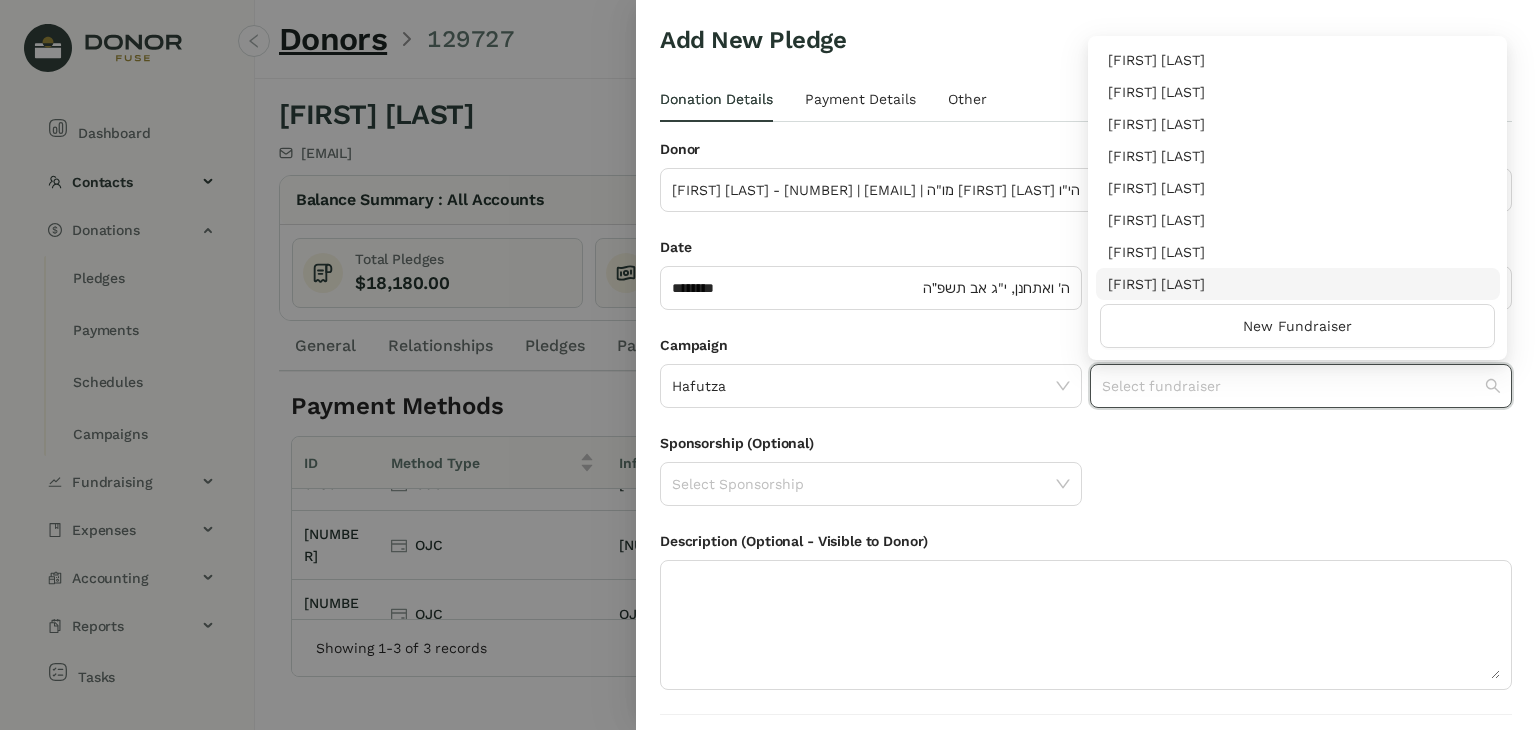 click on "[FIRST] [LAST]" at bounding box center (1298, 284) 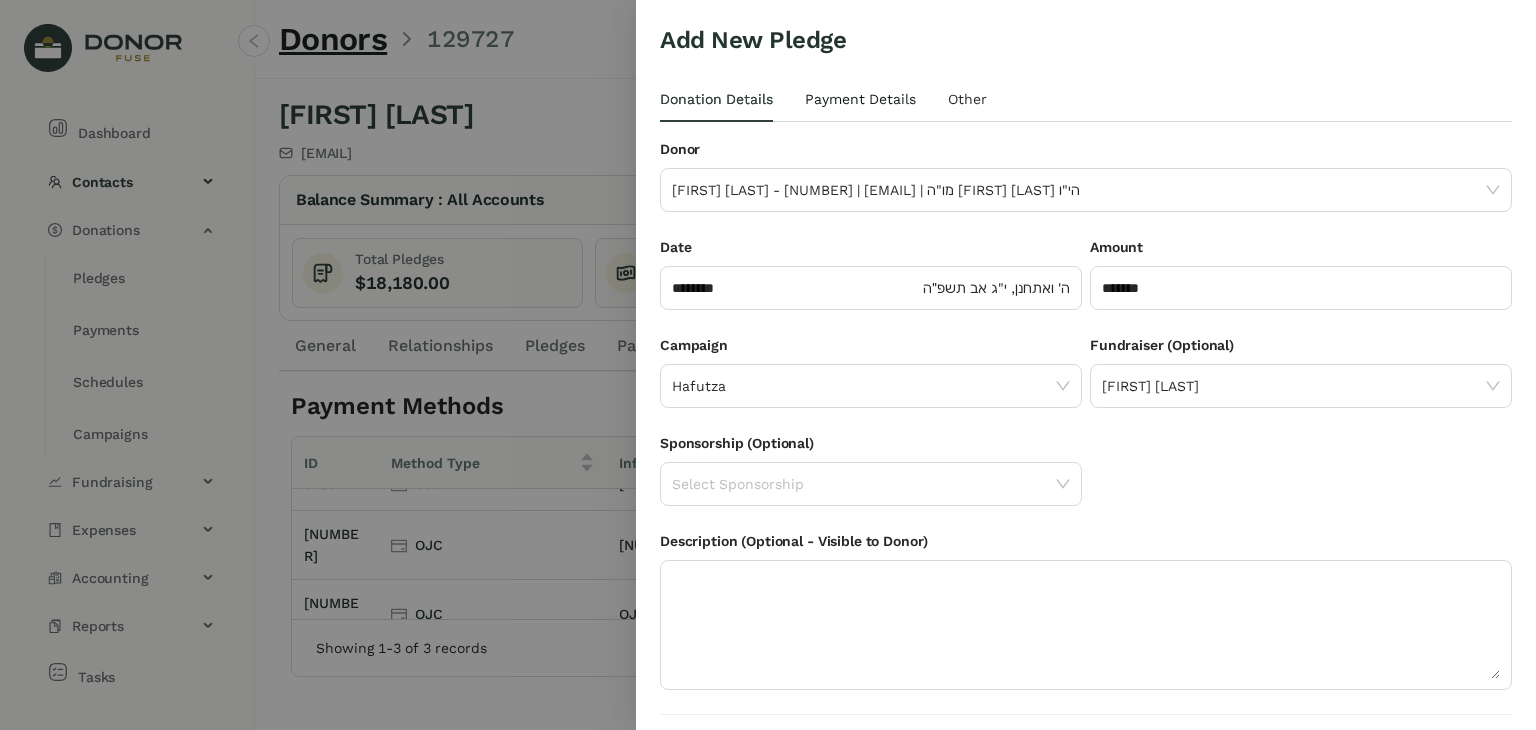 click on "Payment Details" at bounding box center (860, 99) 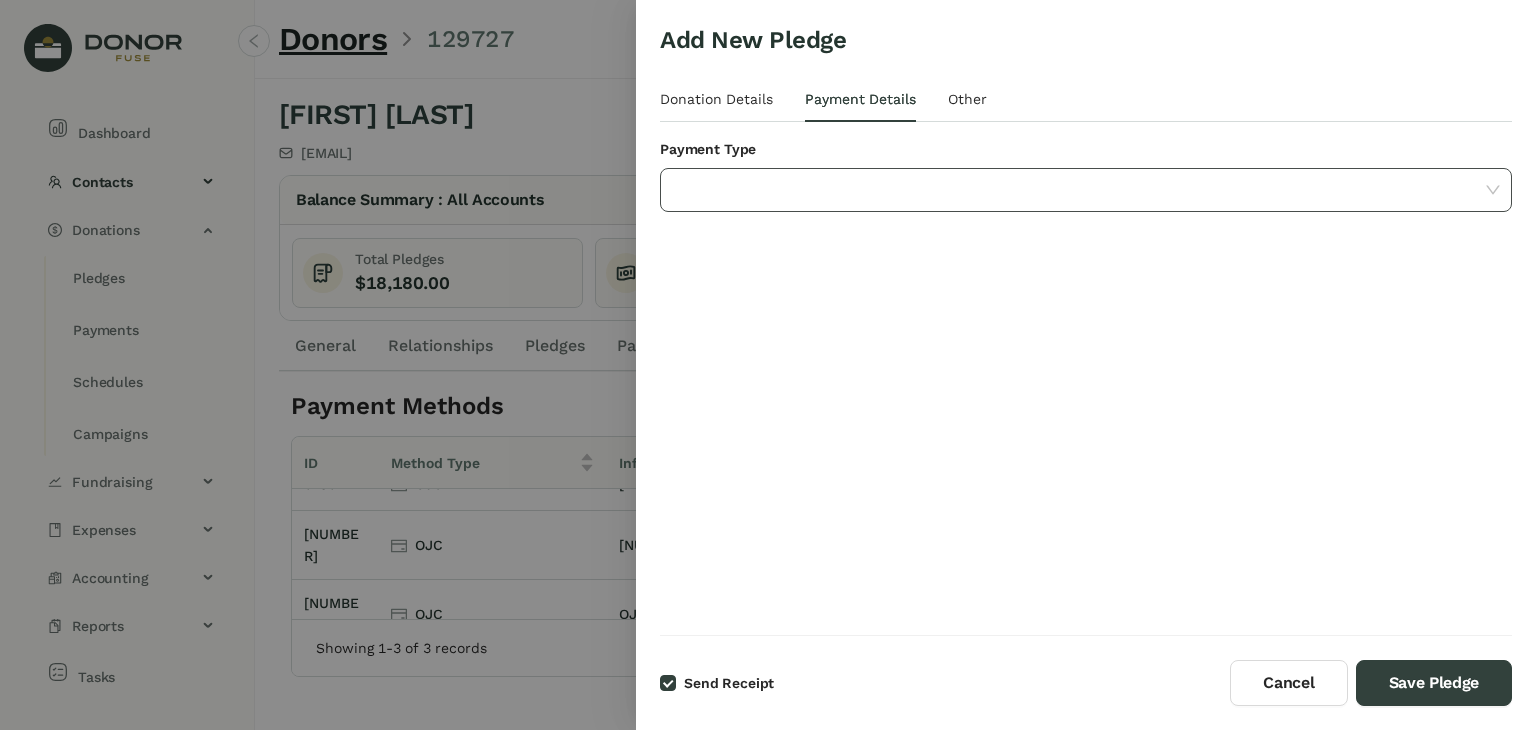click 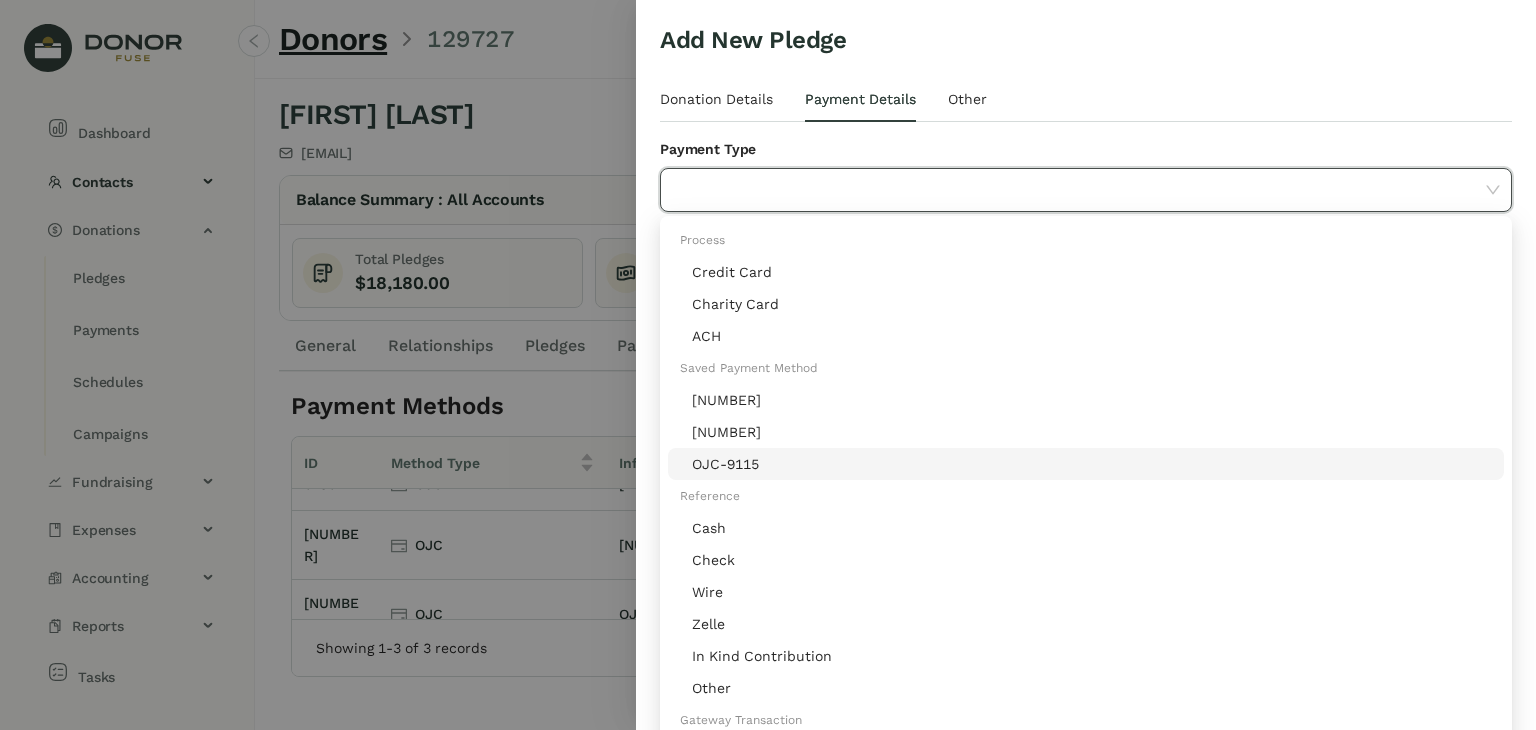 click on "OJC-9115" 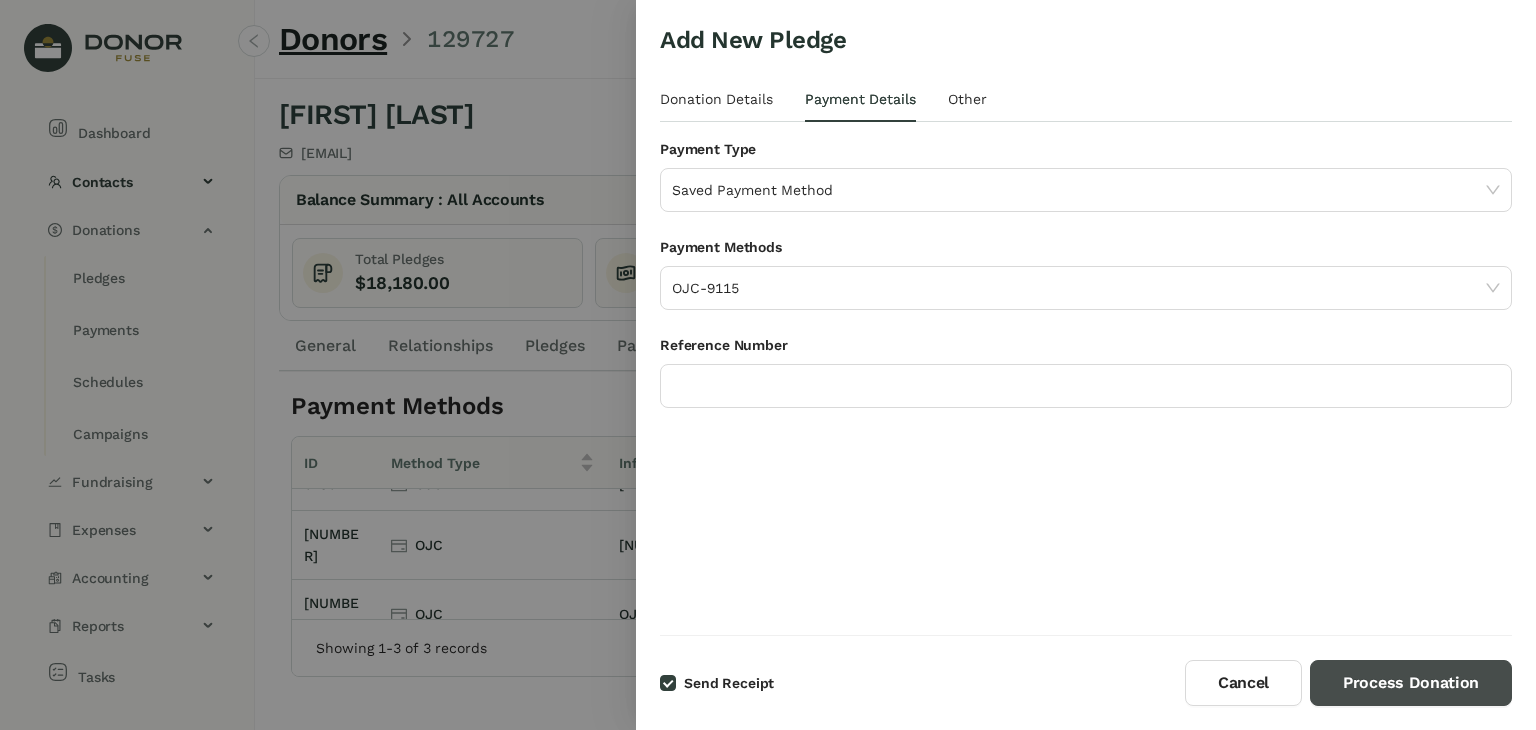 click on "Process Donation" at bounding box center (1411, 683) 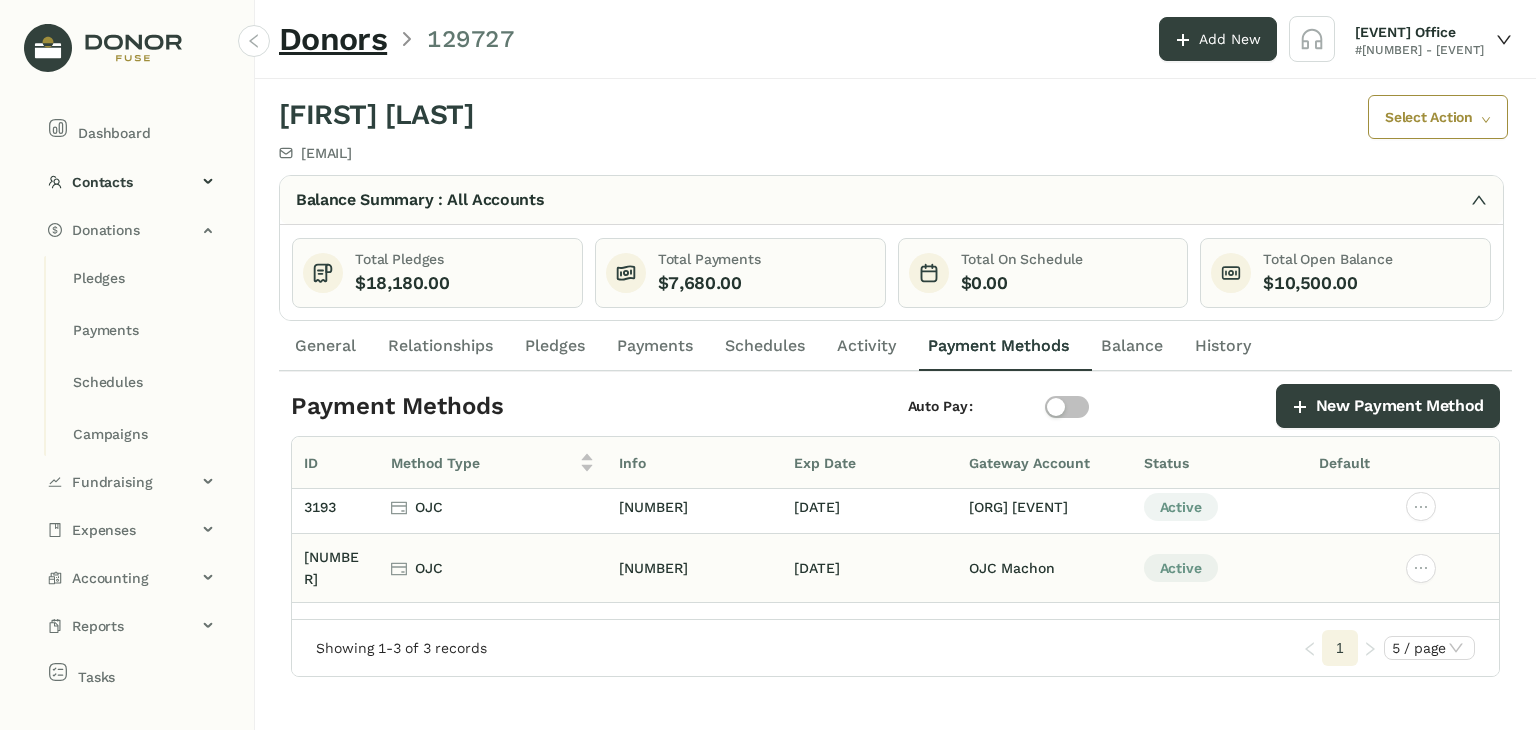 scroll, scrollTop: 0, scrollLeft: 0, axis: both 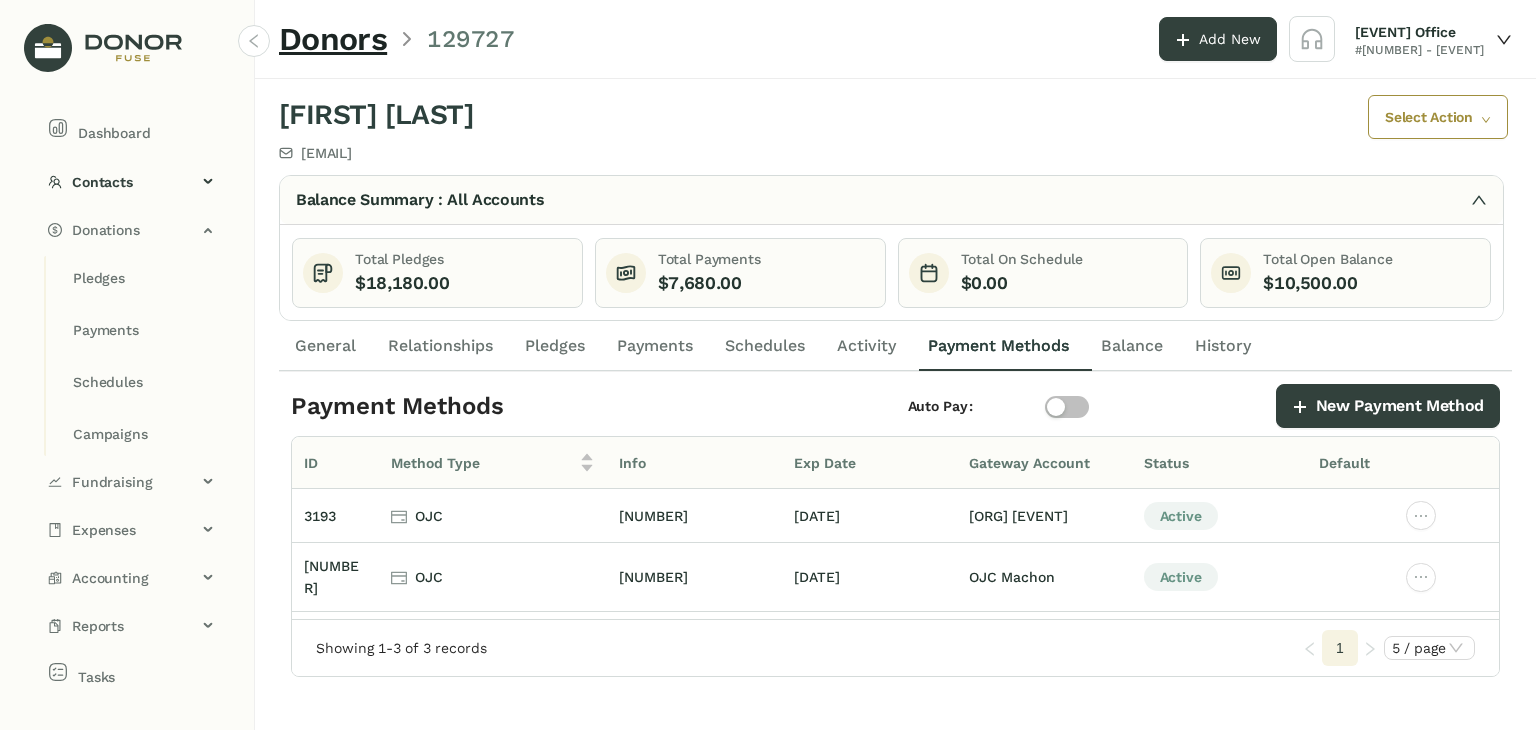 click on "Pledges" 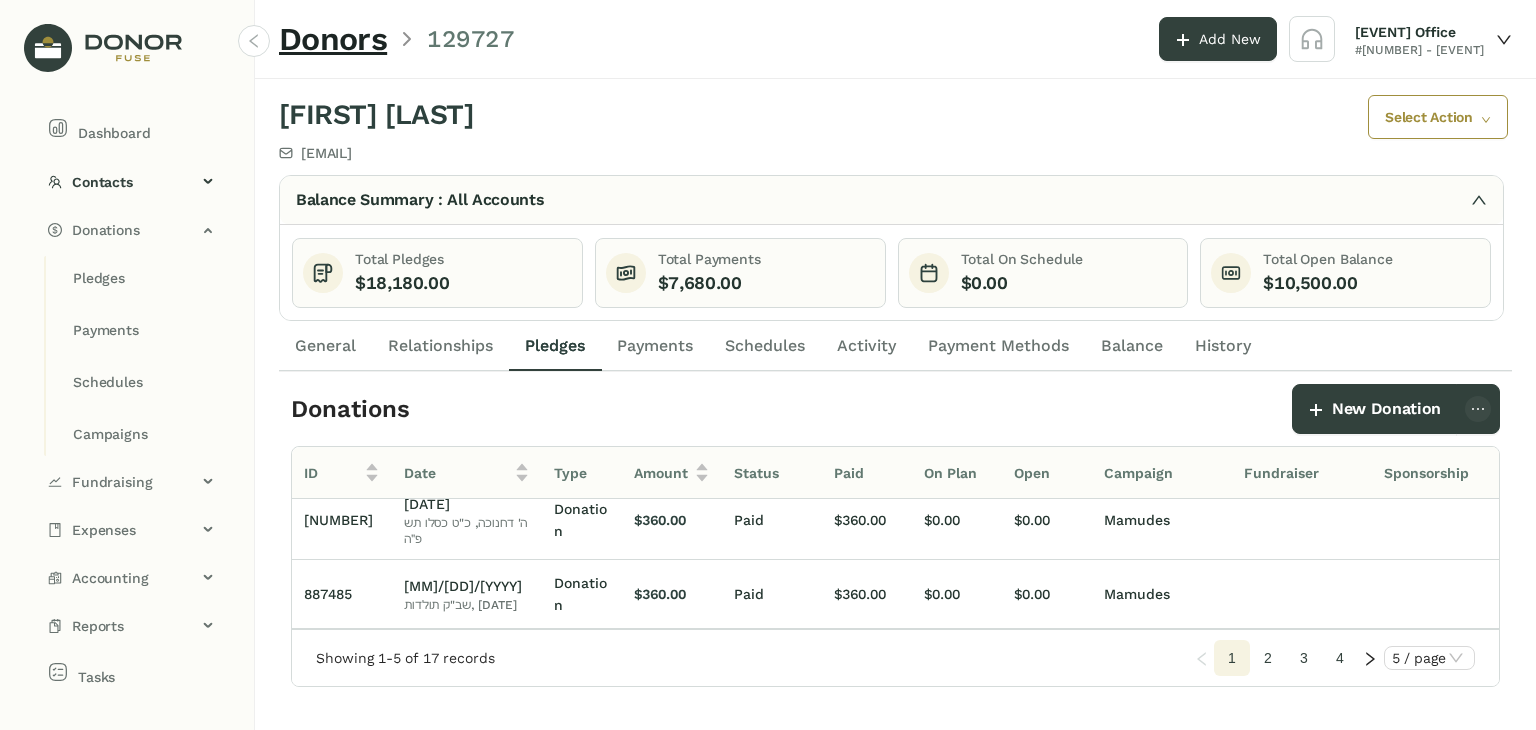 scroll, scrollTop: 244, scrollLeft: 0, axis: vertical 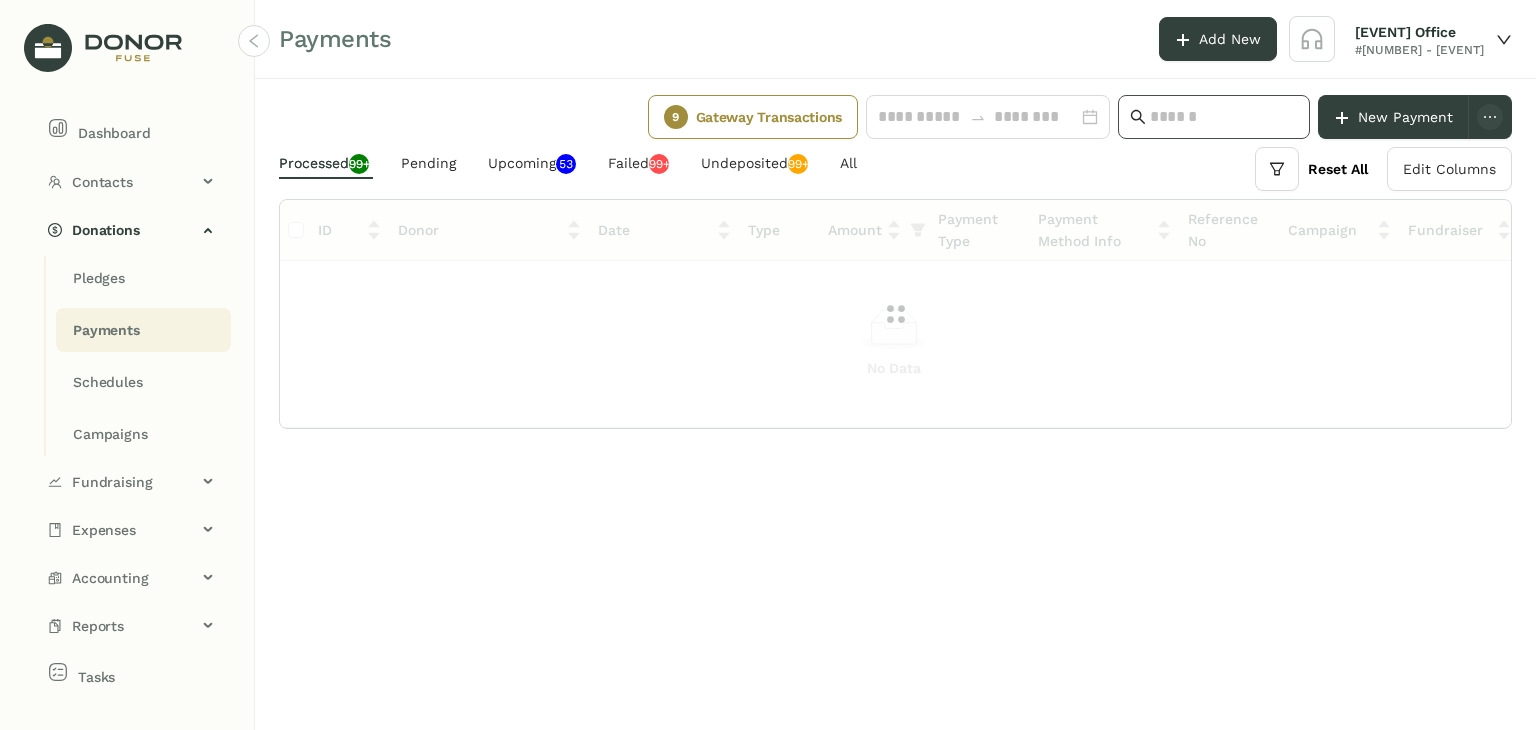 click 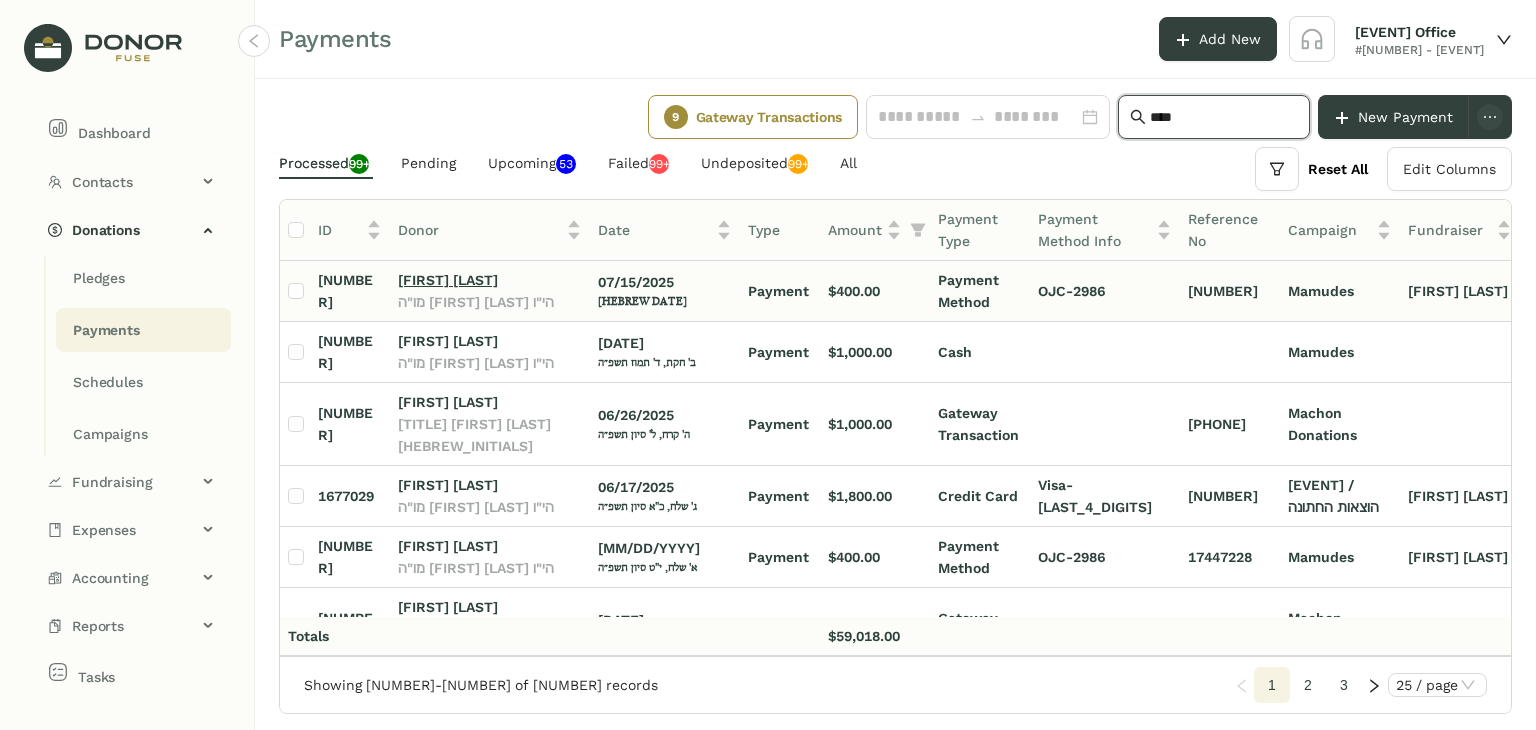 type on "****" 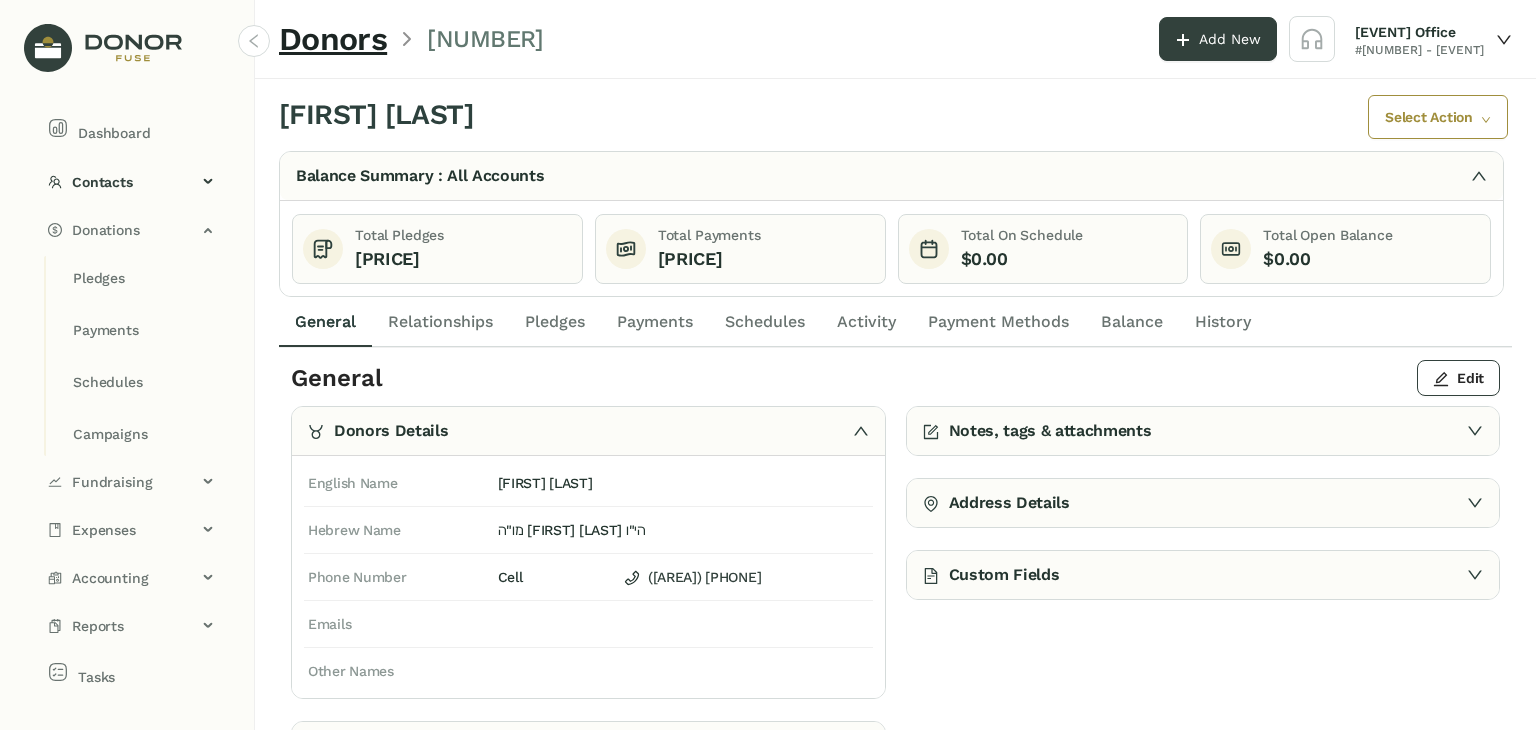 click on "Payments" 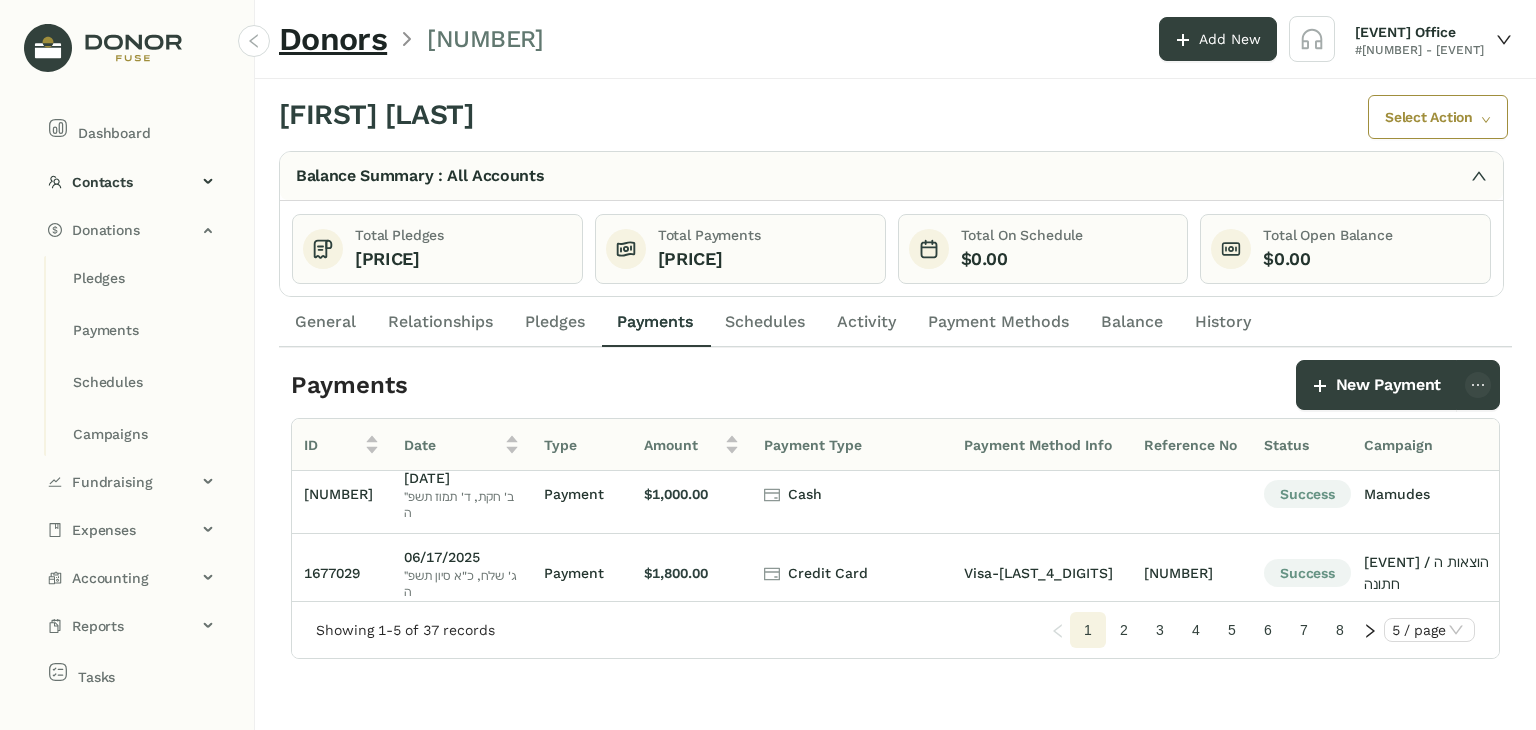 scroll, scrollTop: 0, scrollLeft: 0, axis: both 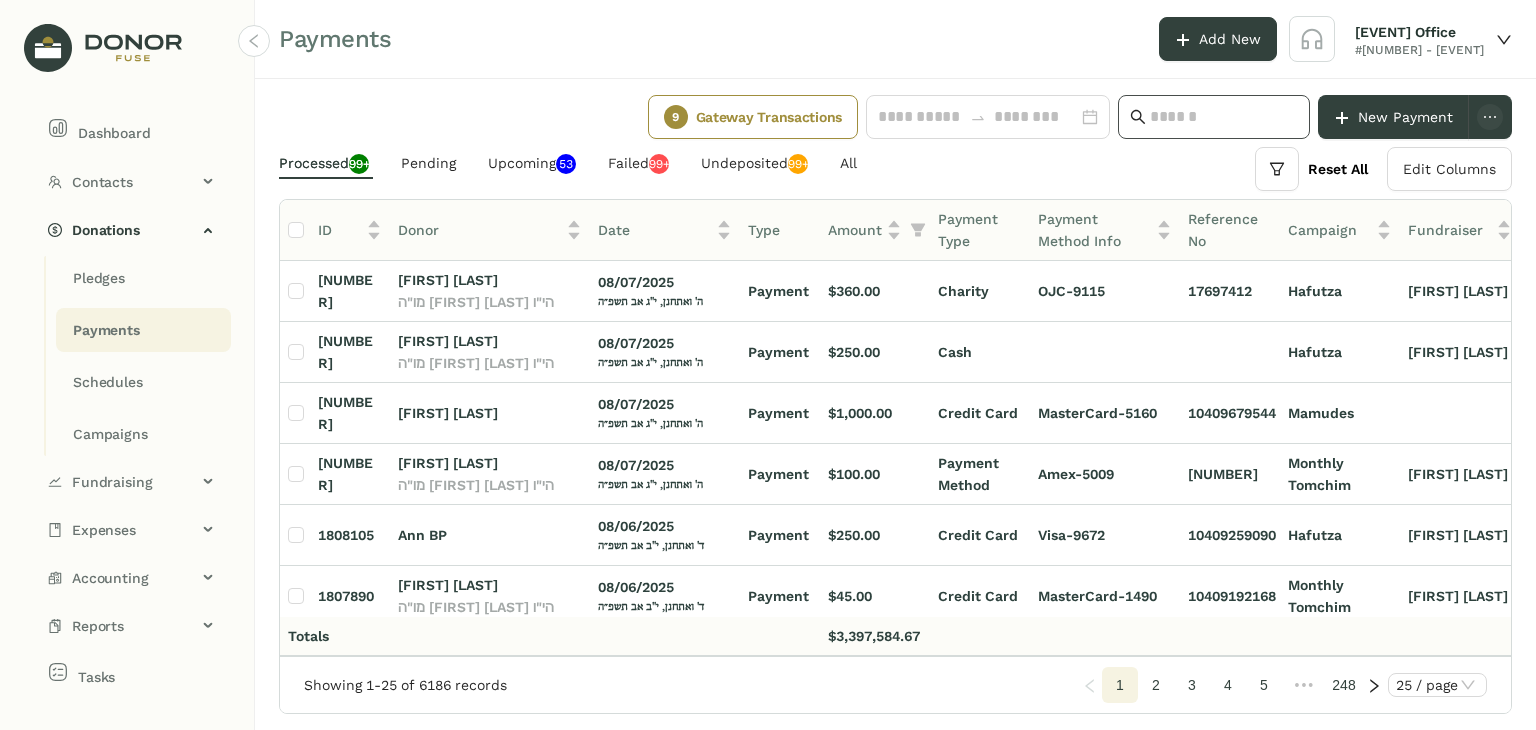 click 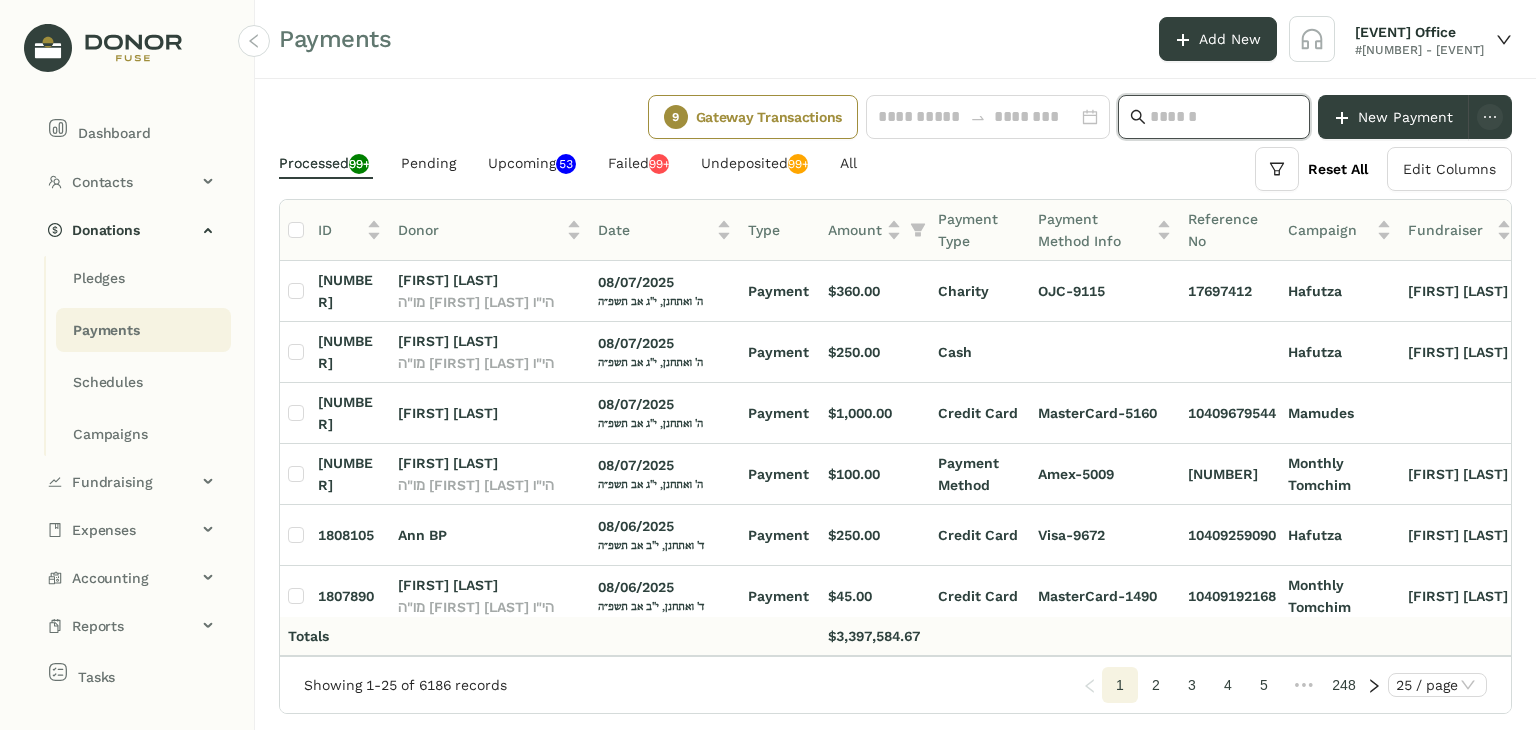 click 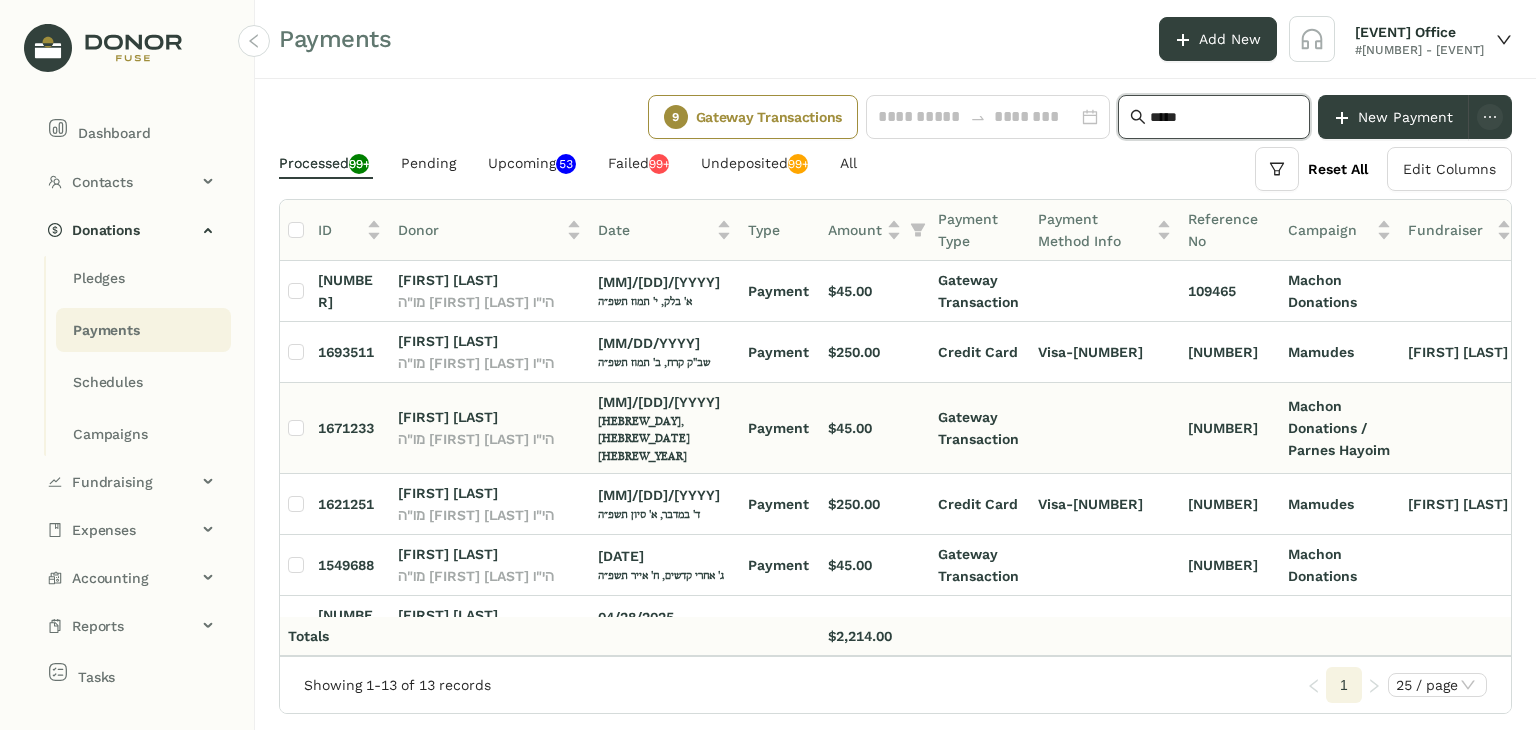 scroll, scrollTop: 0, scrollLeft: 0, axis: both 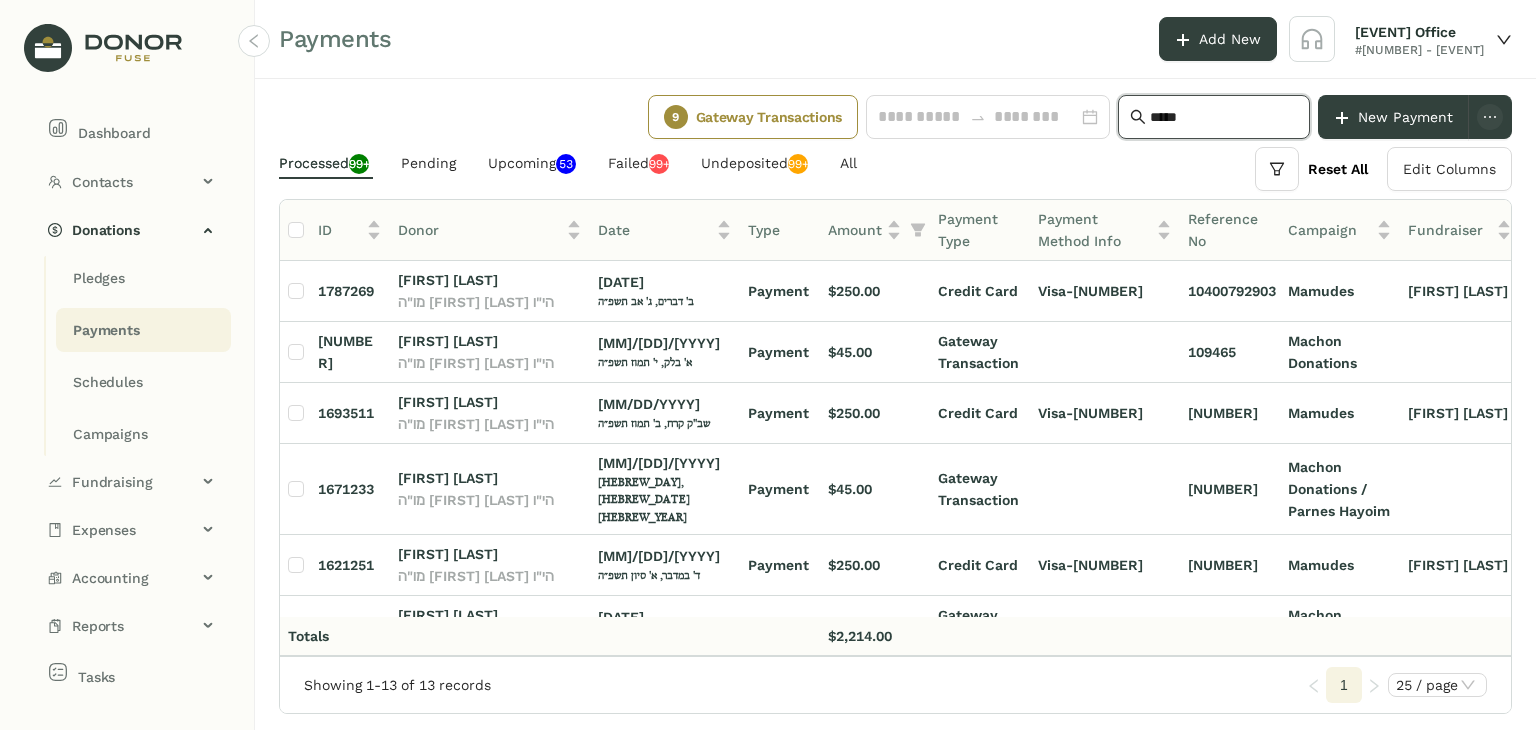 type on "*****" 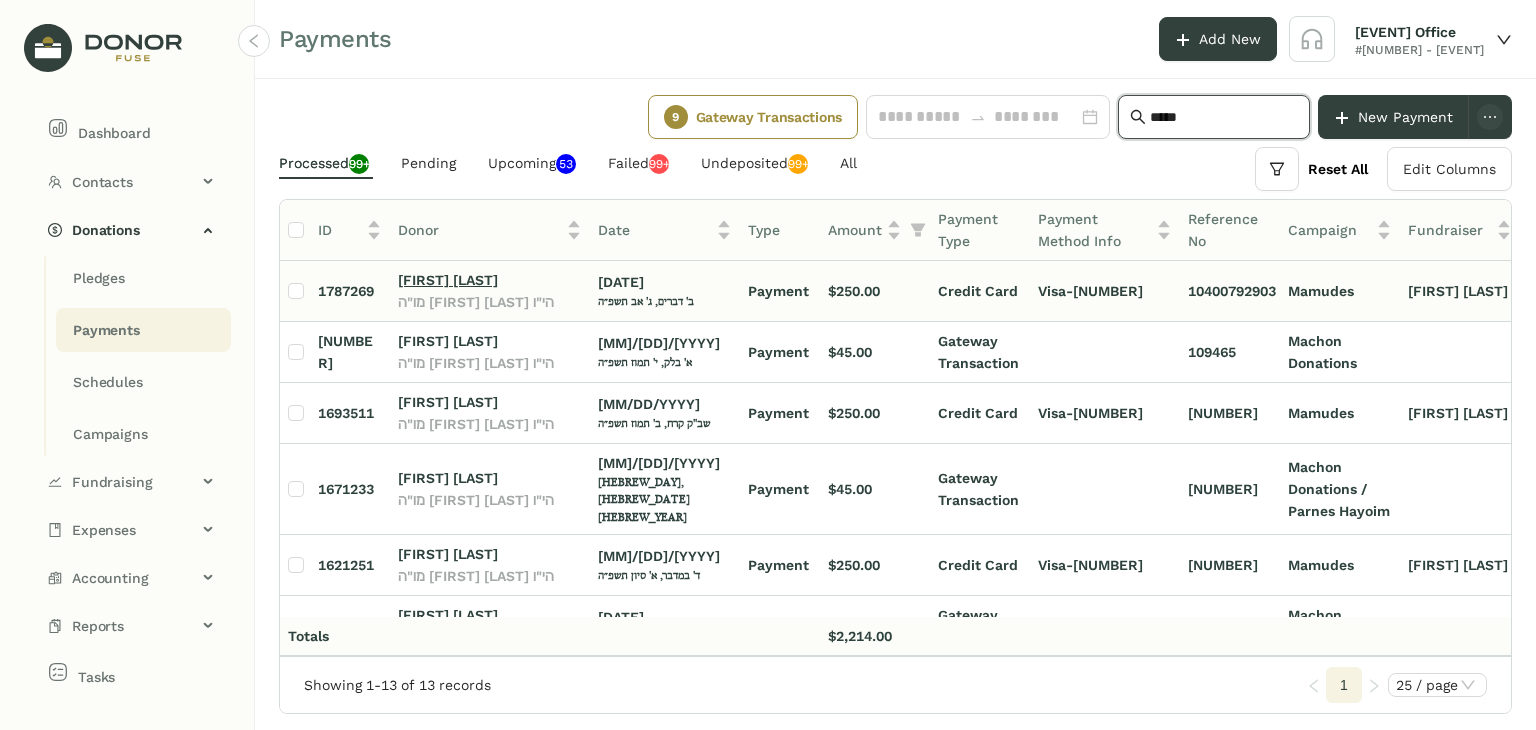 click on "[FIRST] [LAST]" 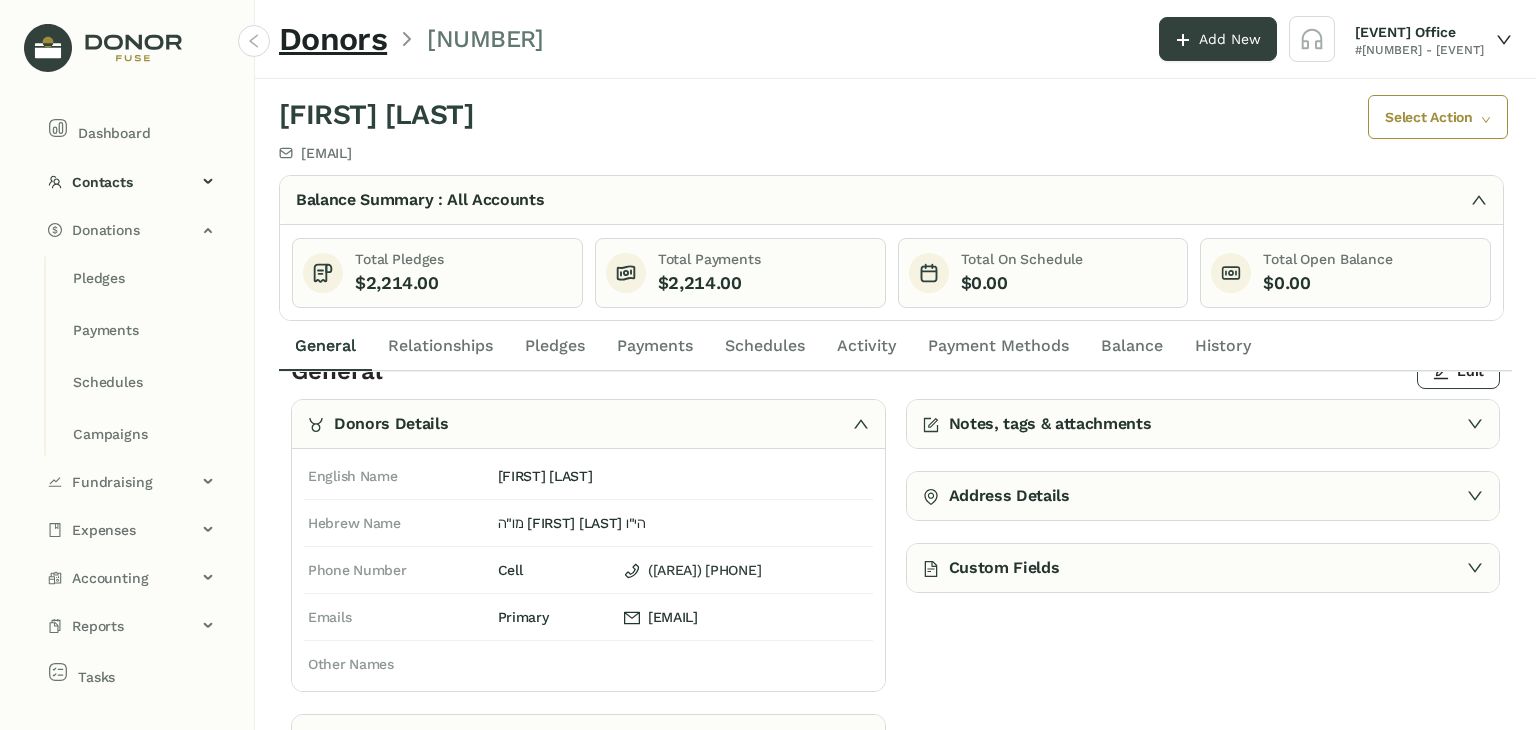 scroll, scrollTop: 0, scrollLeft: 0, axis: both 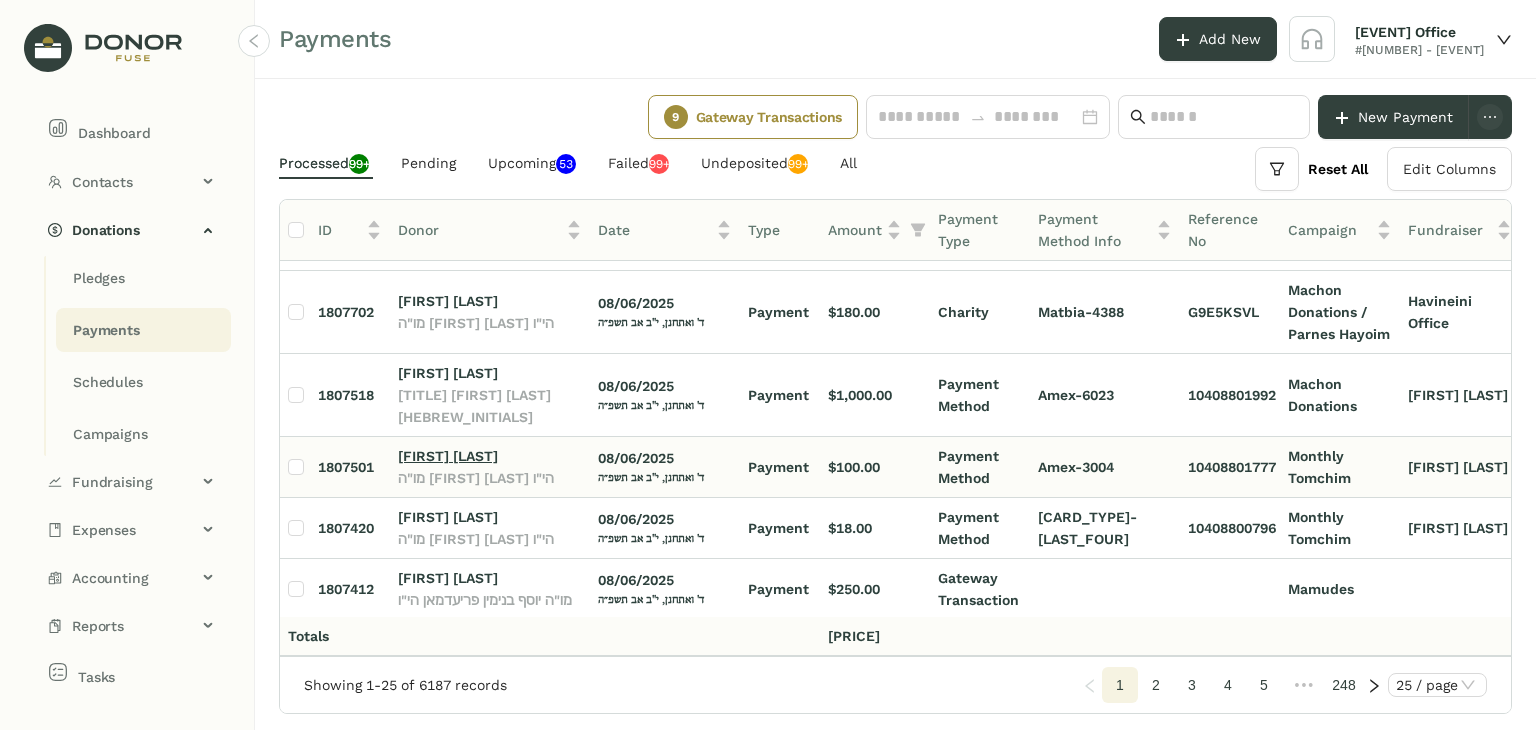 click on "[FIRST] [LAST]" 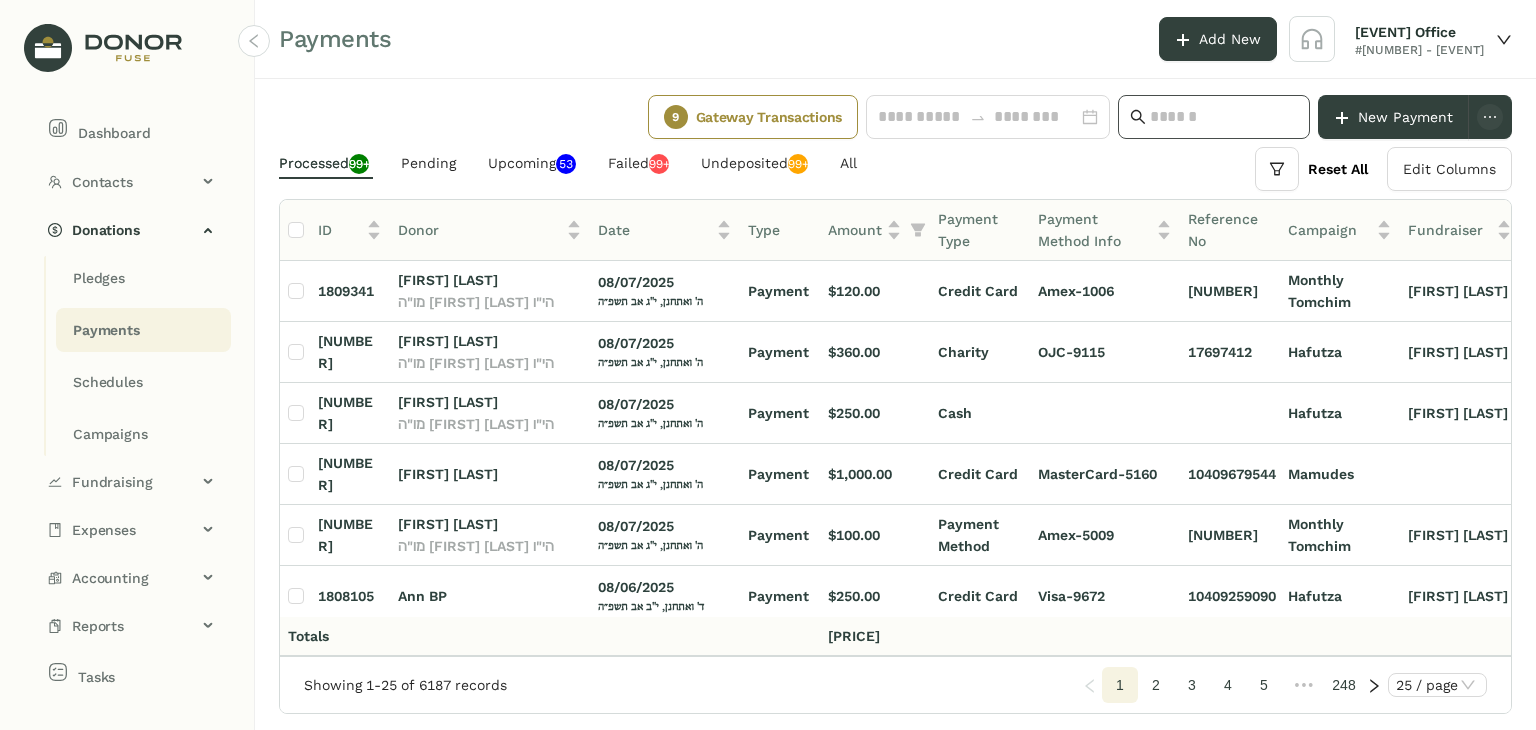click 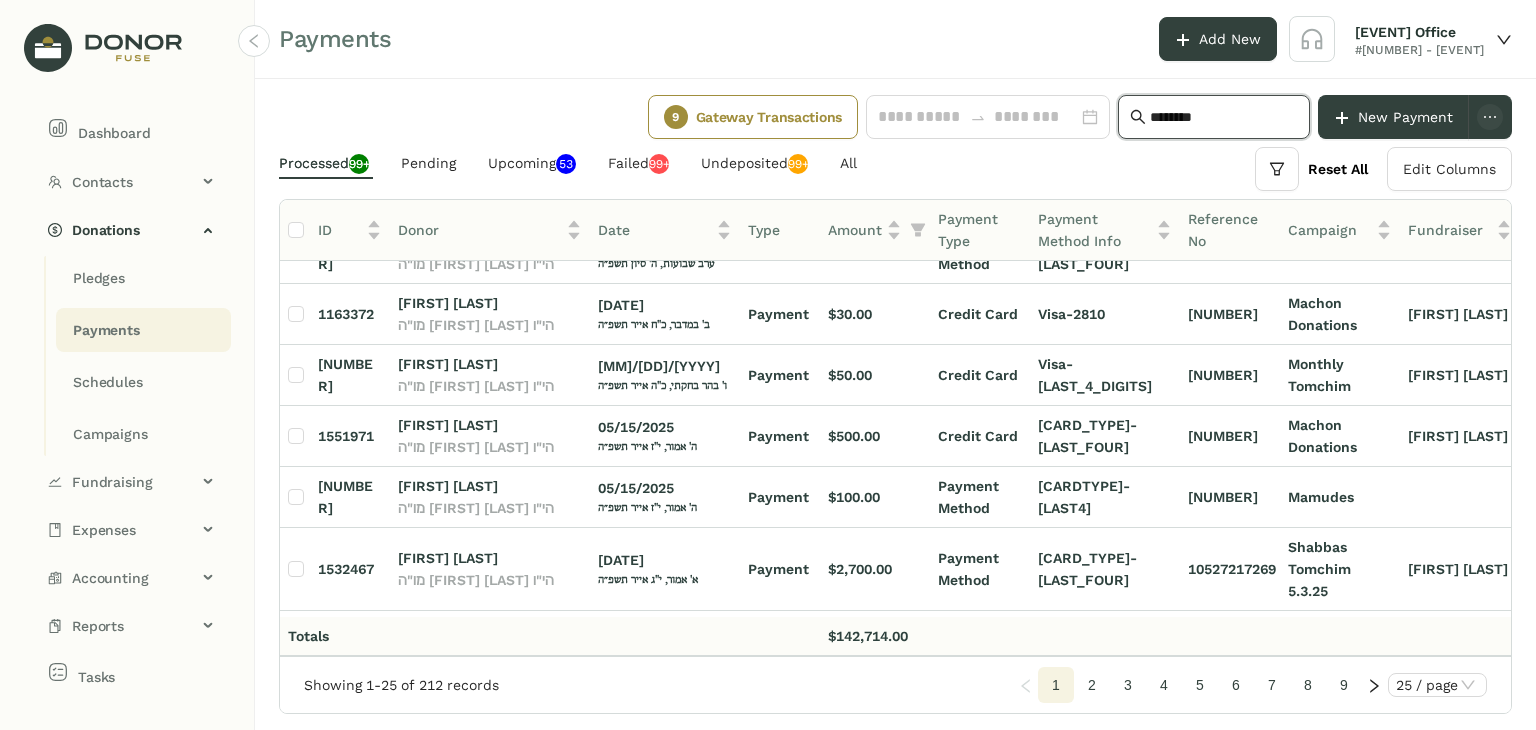 scroll, scrollTop: 1196, scrollLeft: 0, axis: vertical 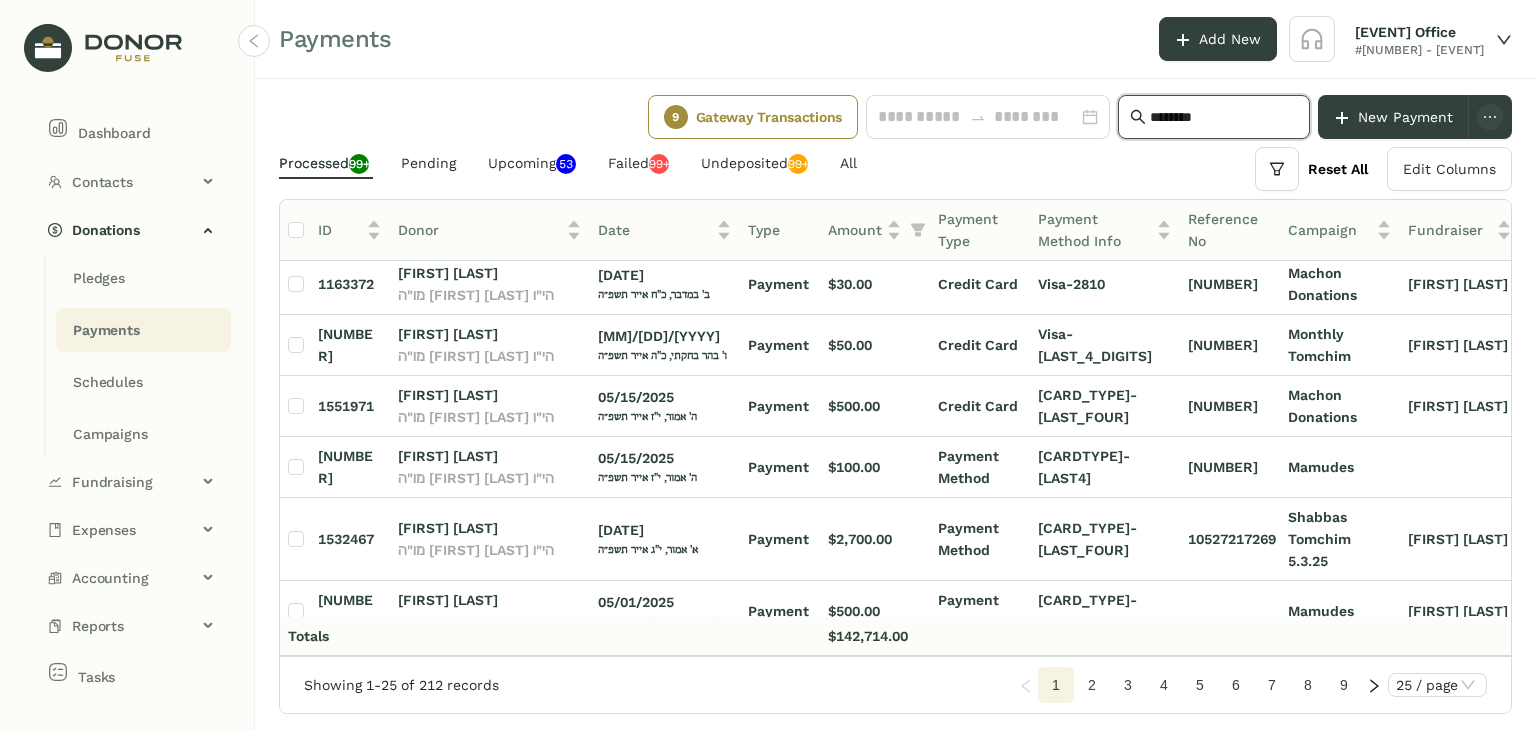 type on "********" 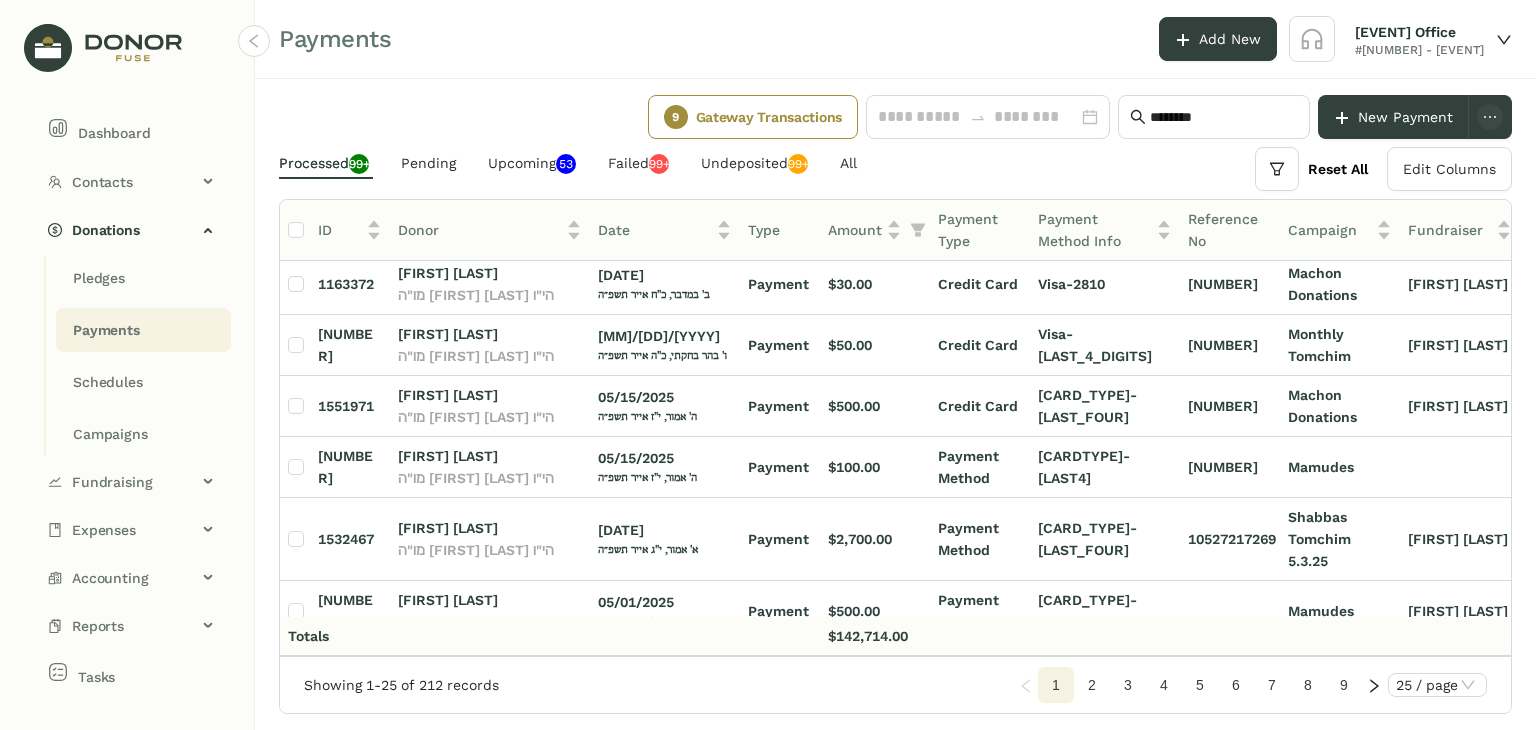 click on "2" 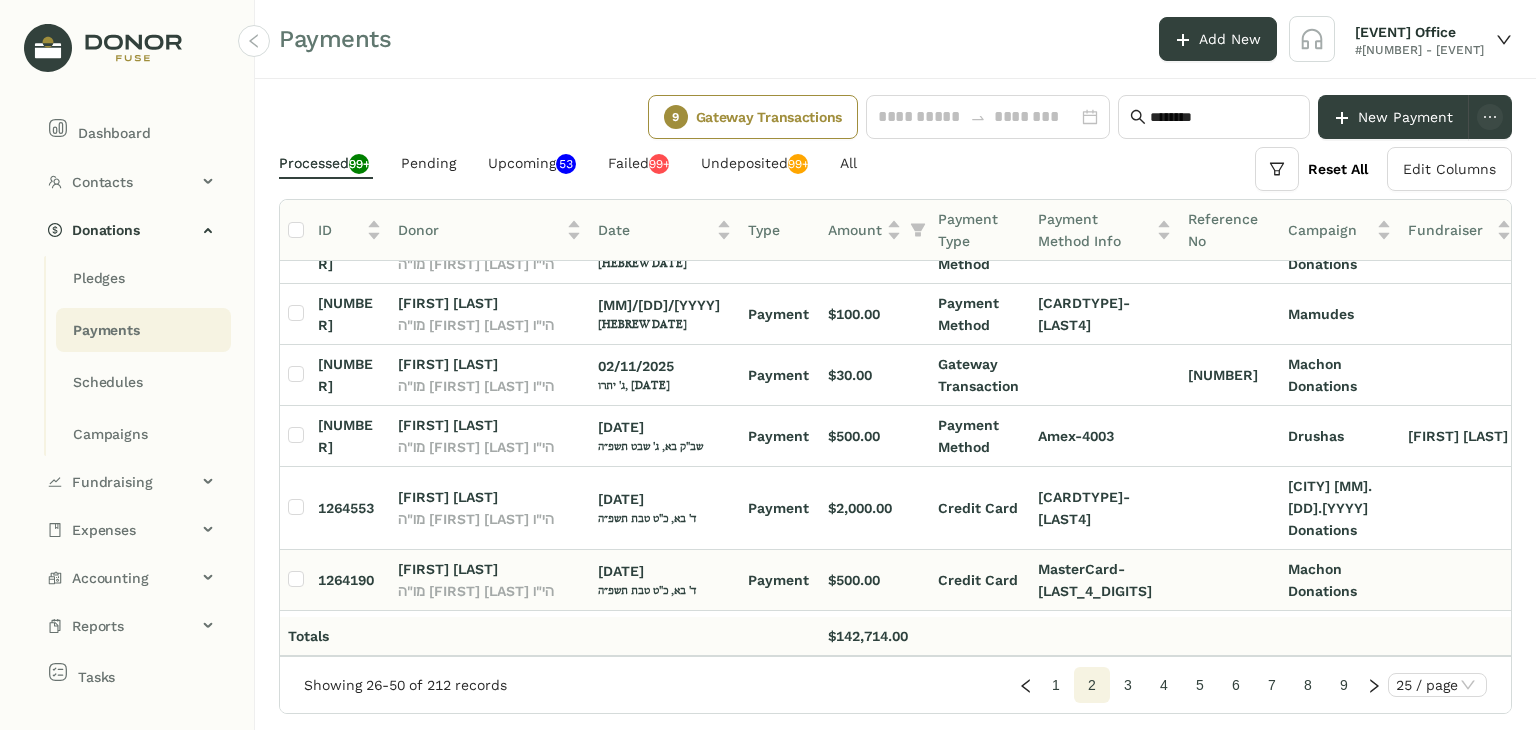 scroll, scrollTop: 1196, scrollLeft: 0, axis: vertical 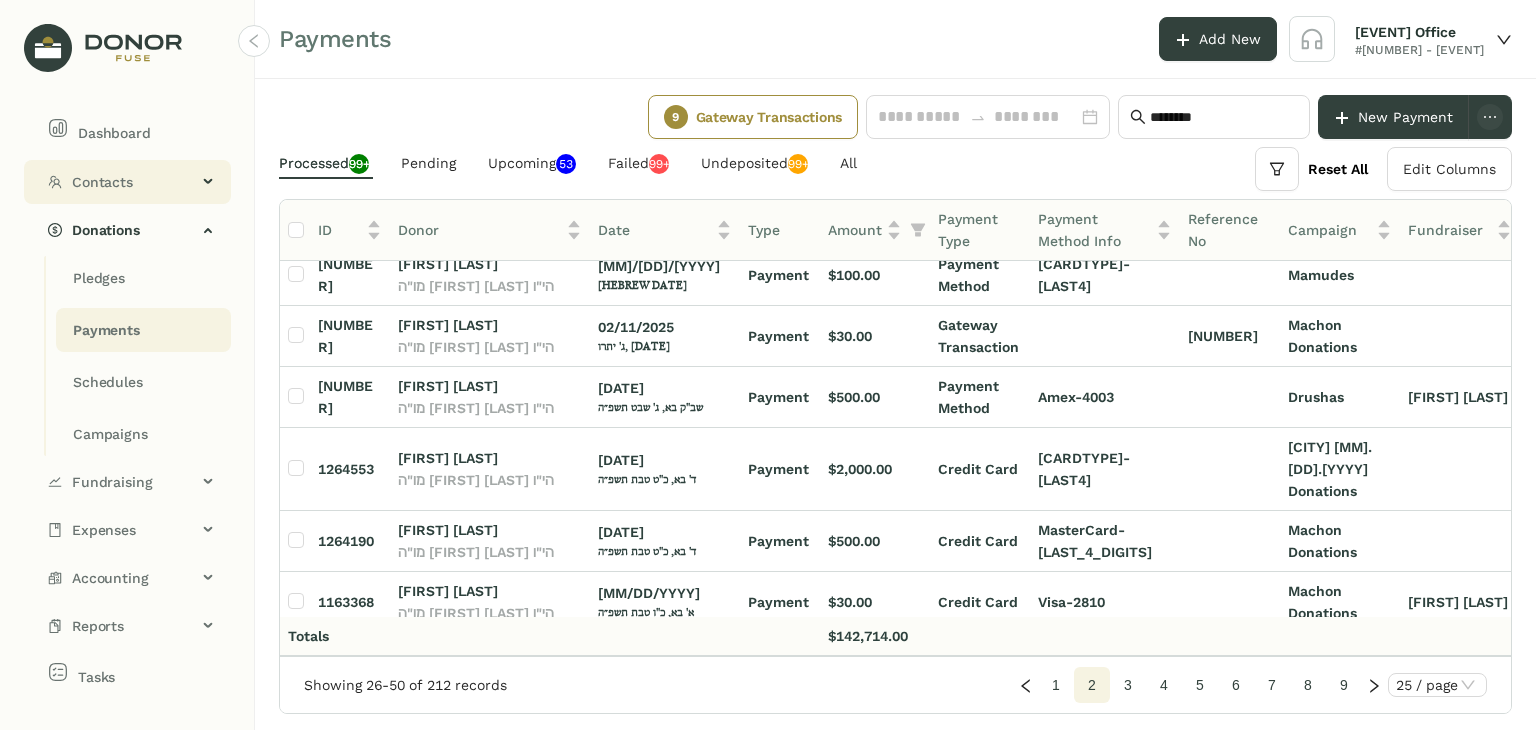 click on "Contacts" 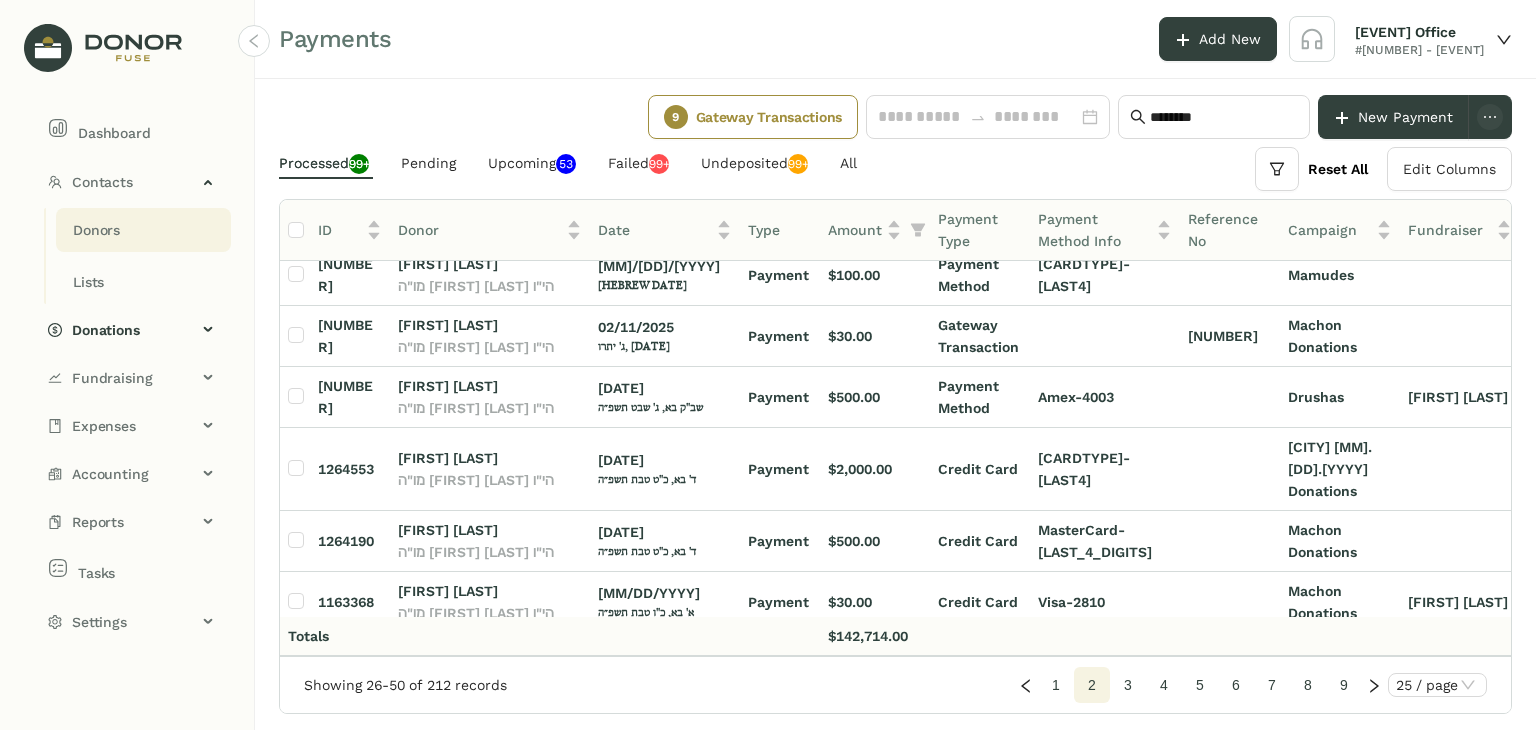click on "Donors" 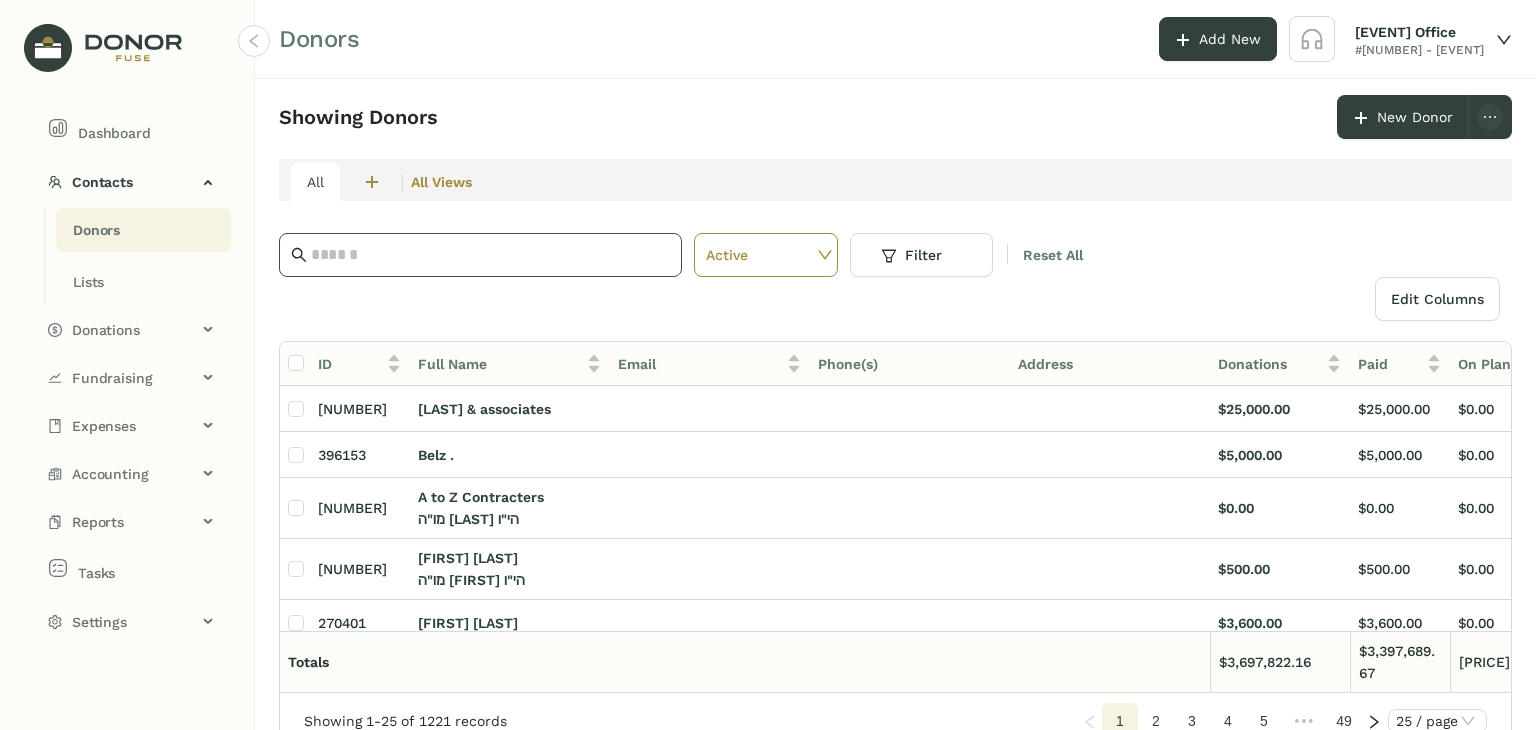 click 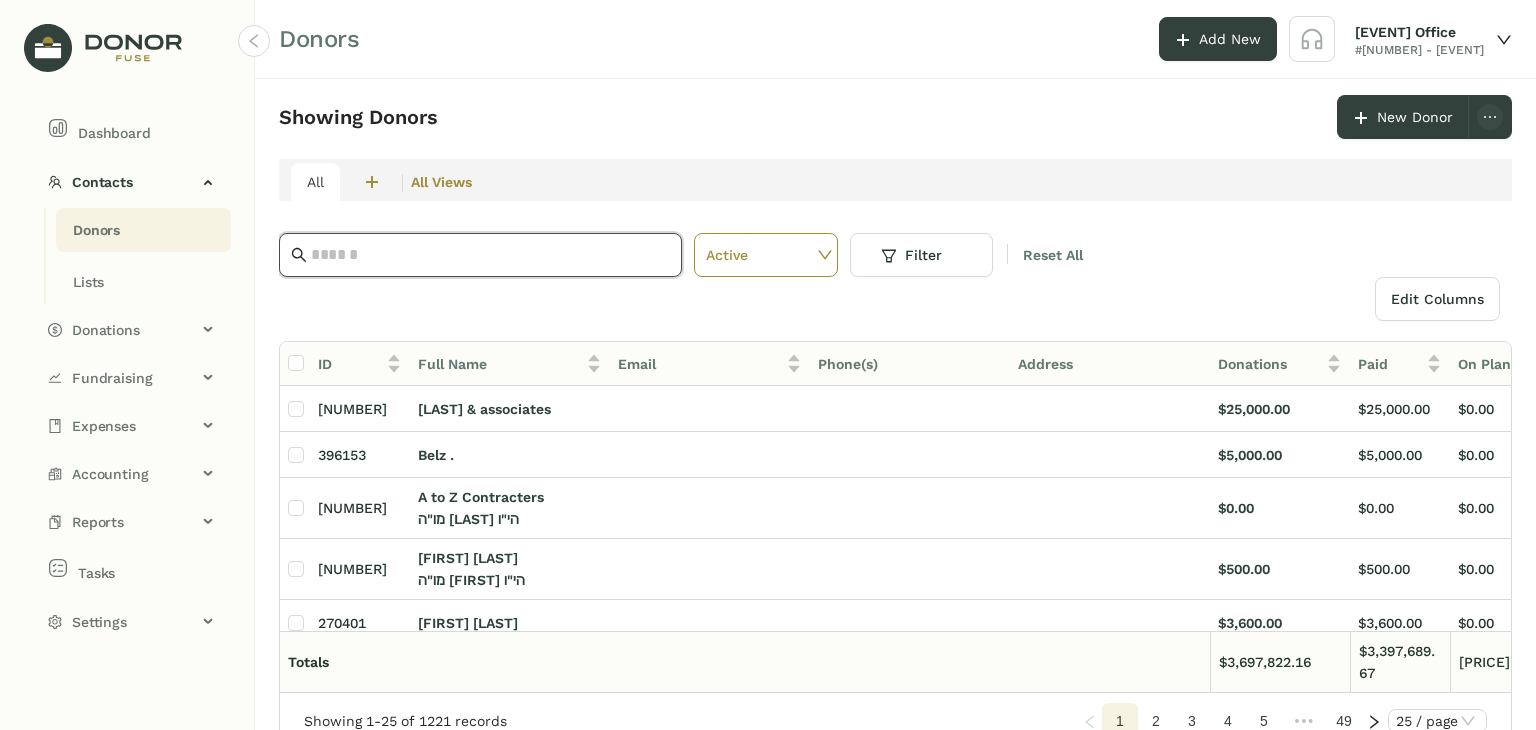 click 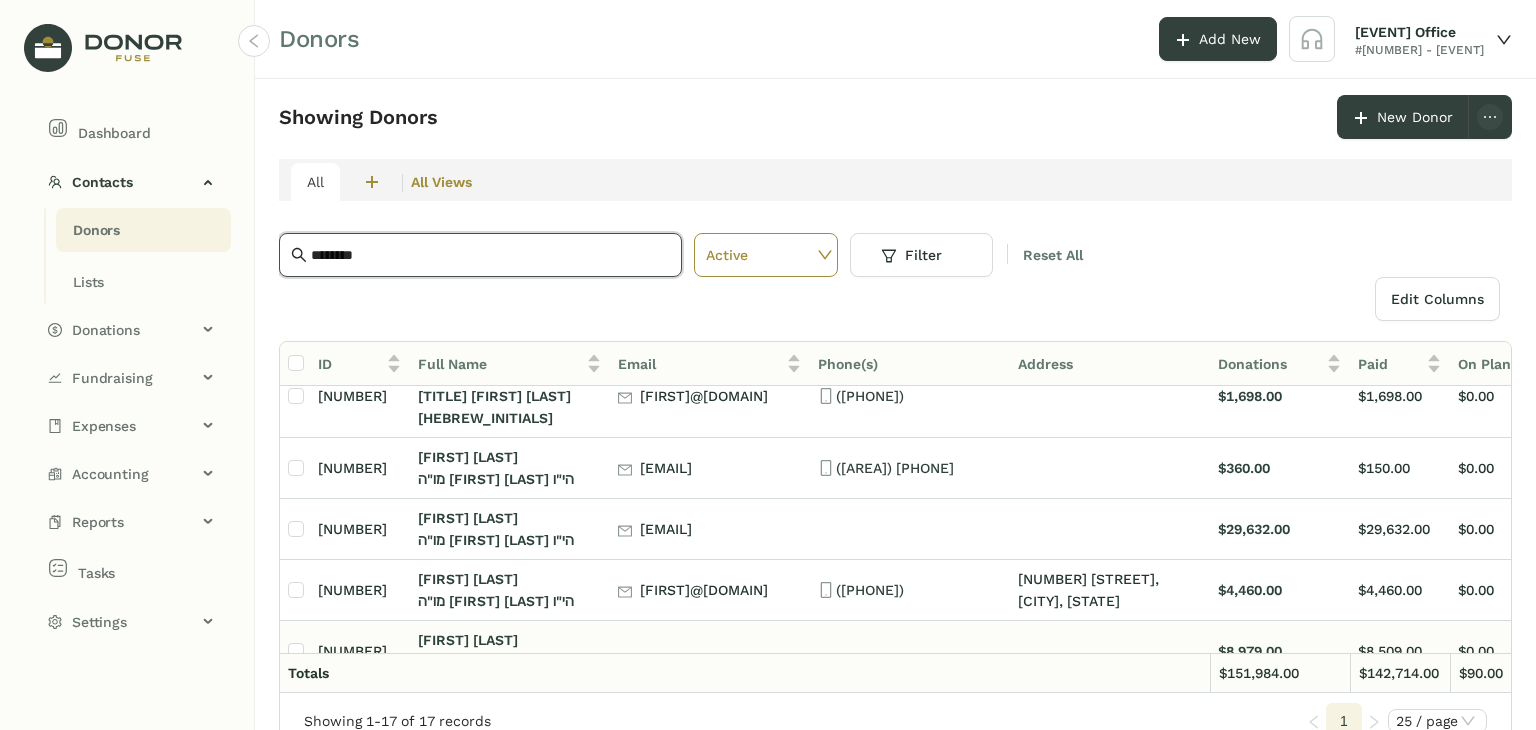 scroll, scrollTop: 523, scrollLeft: 0, axis: vertical 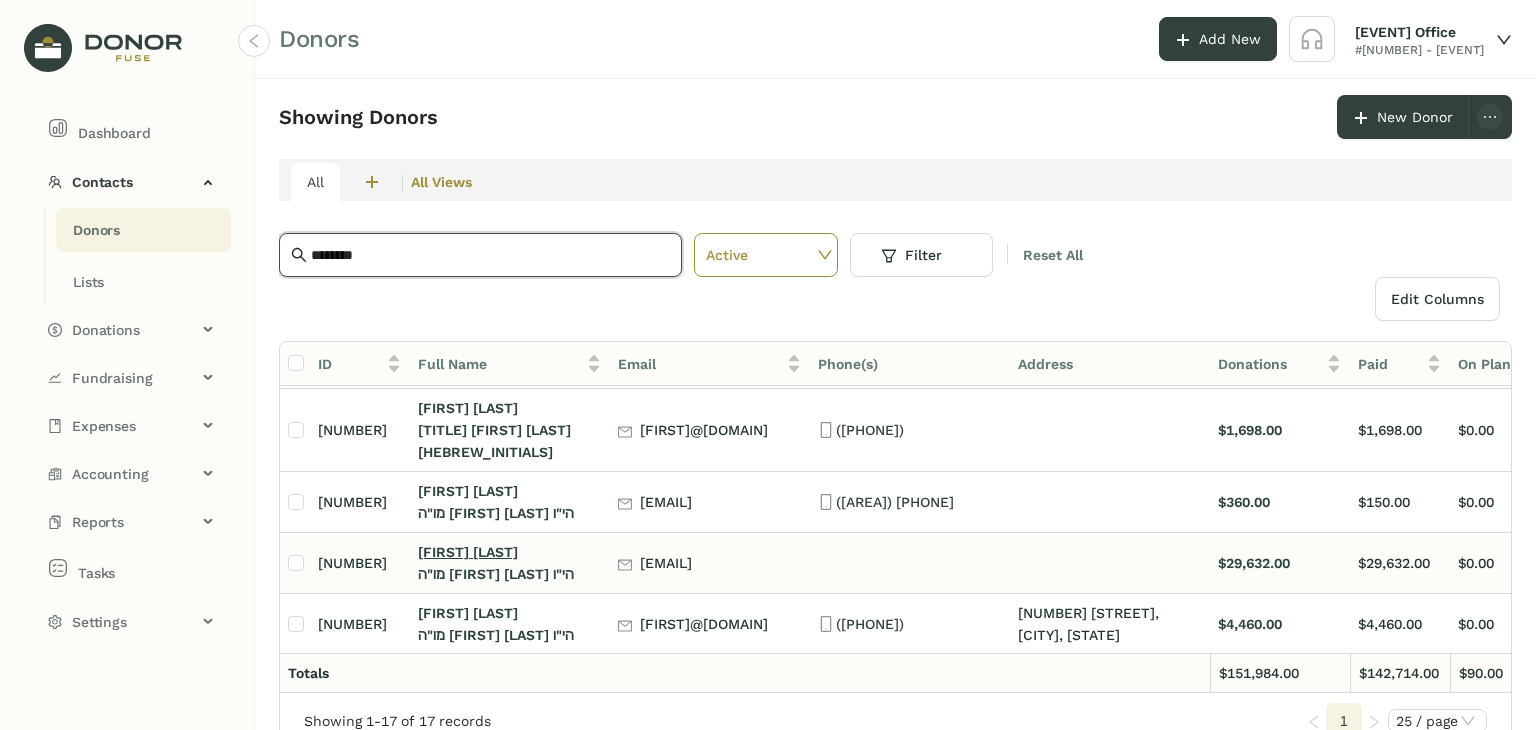 type on "********" 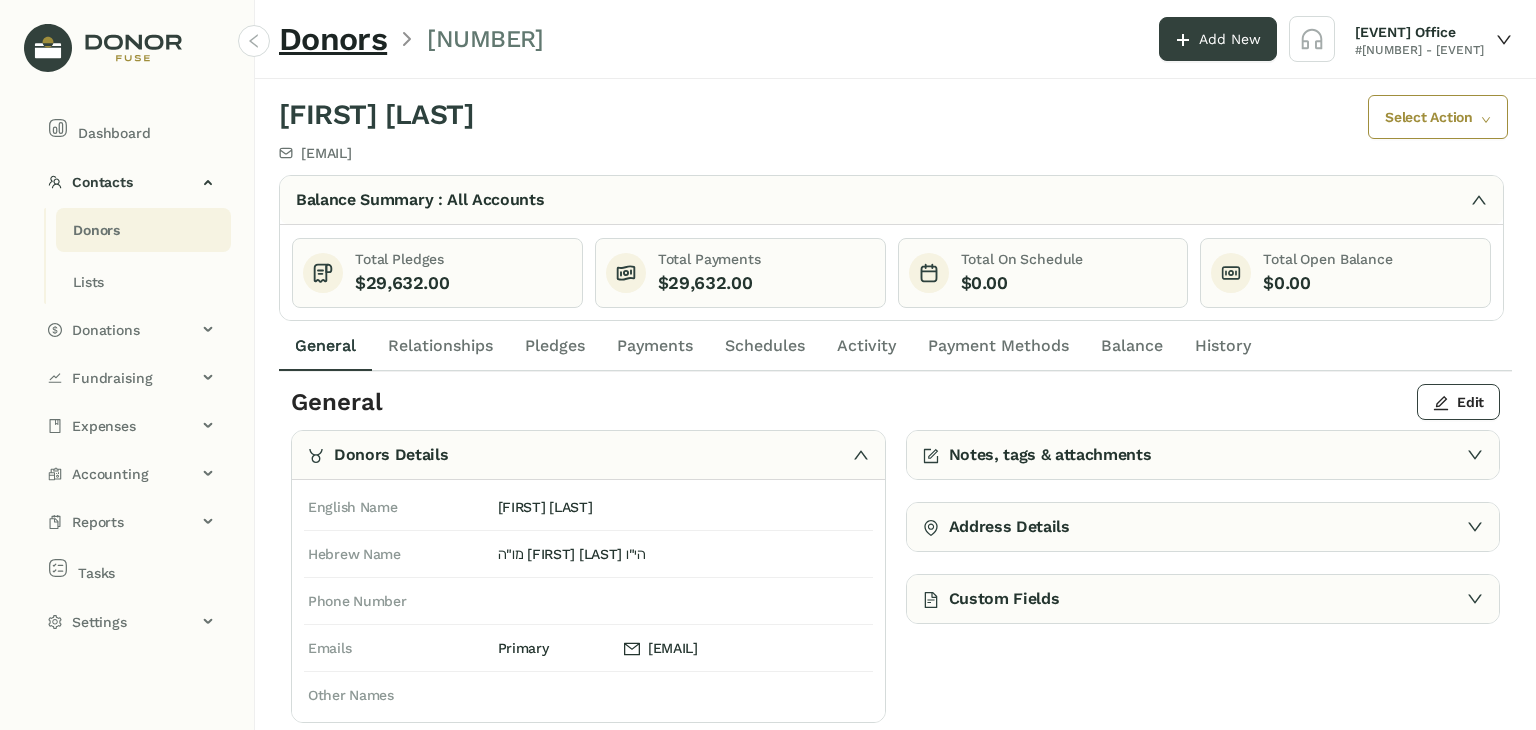 click 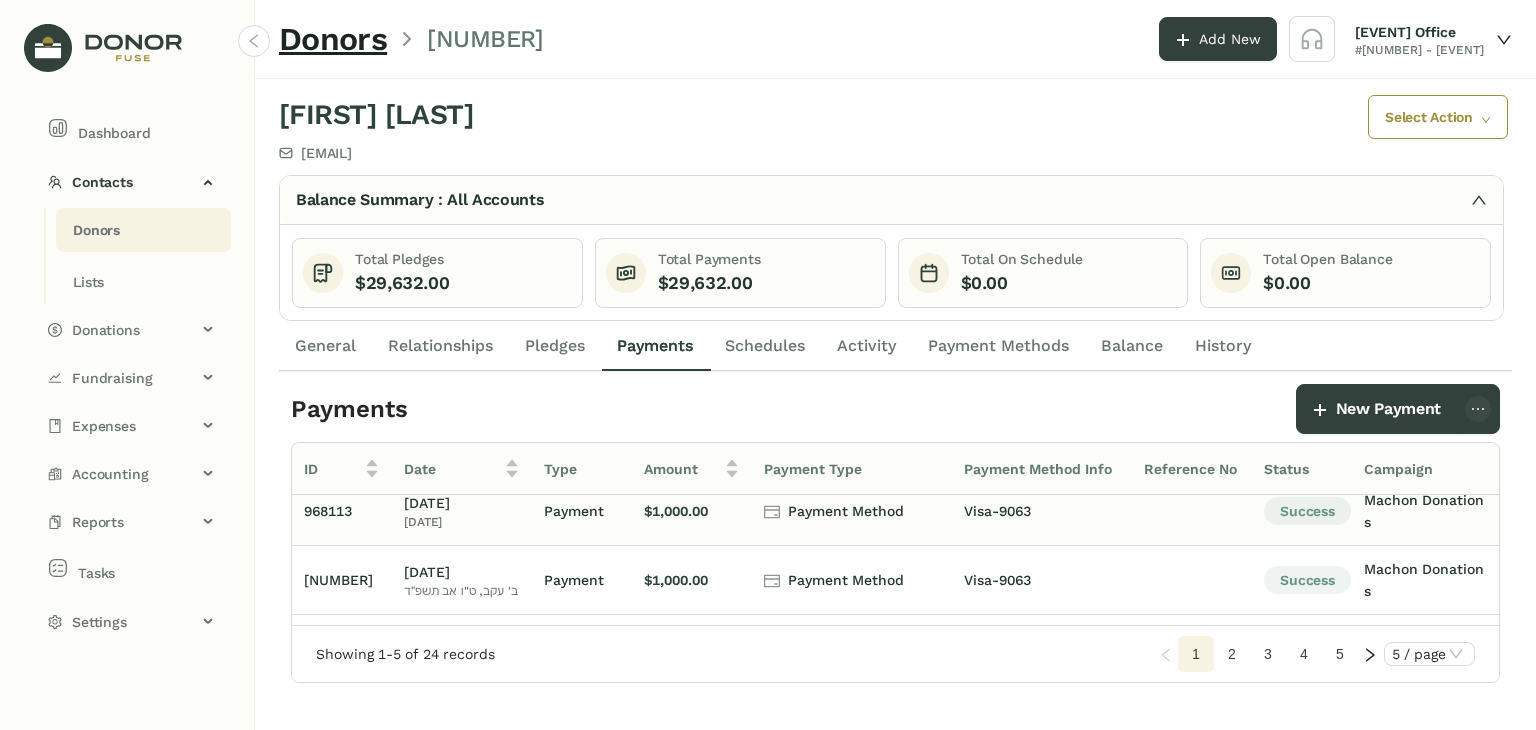 scroll, scrollTop: 265, scrollLeft: 0, axis: vertical 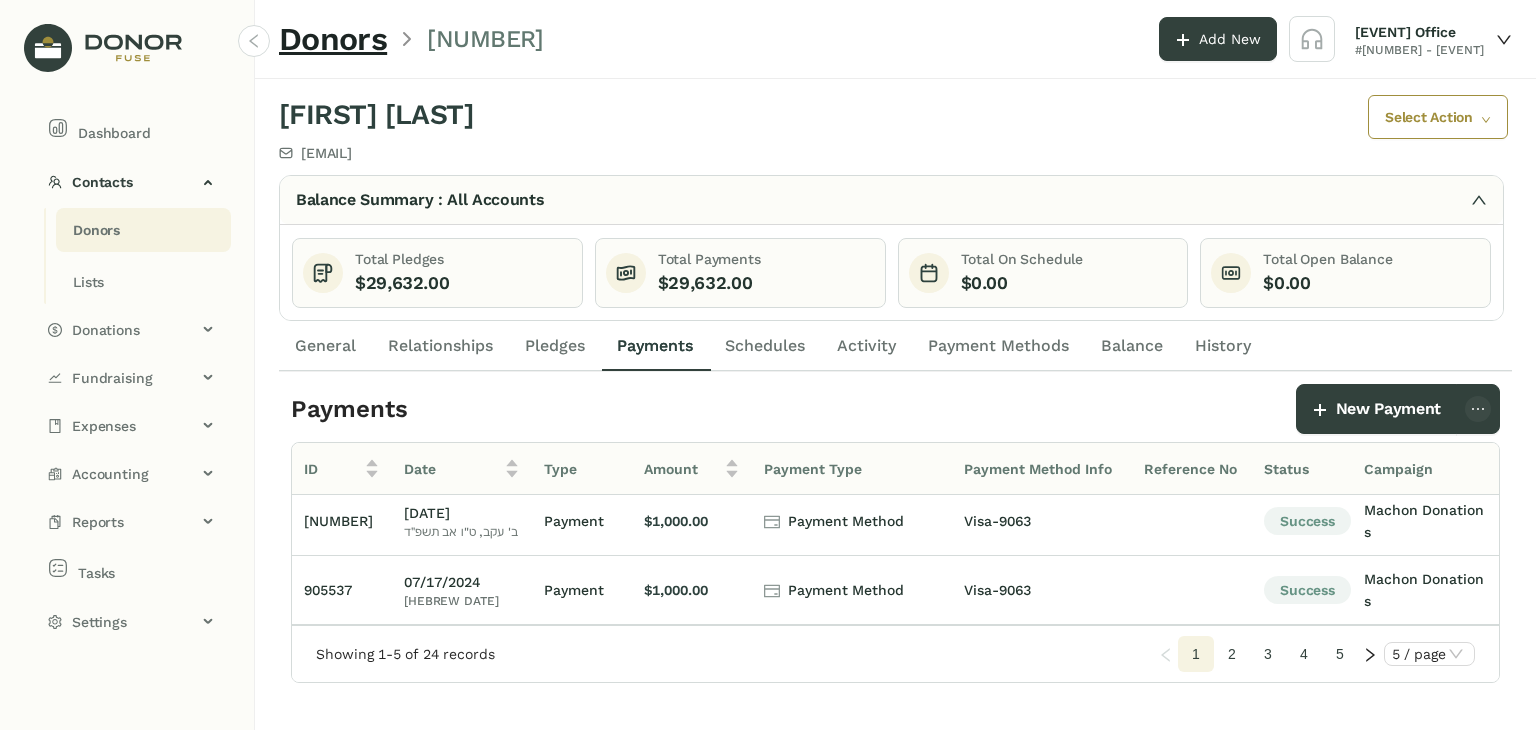click on "2" 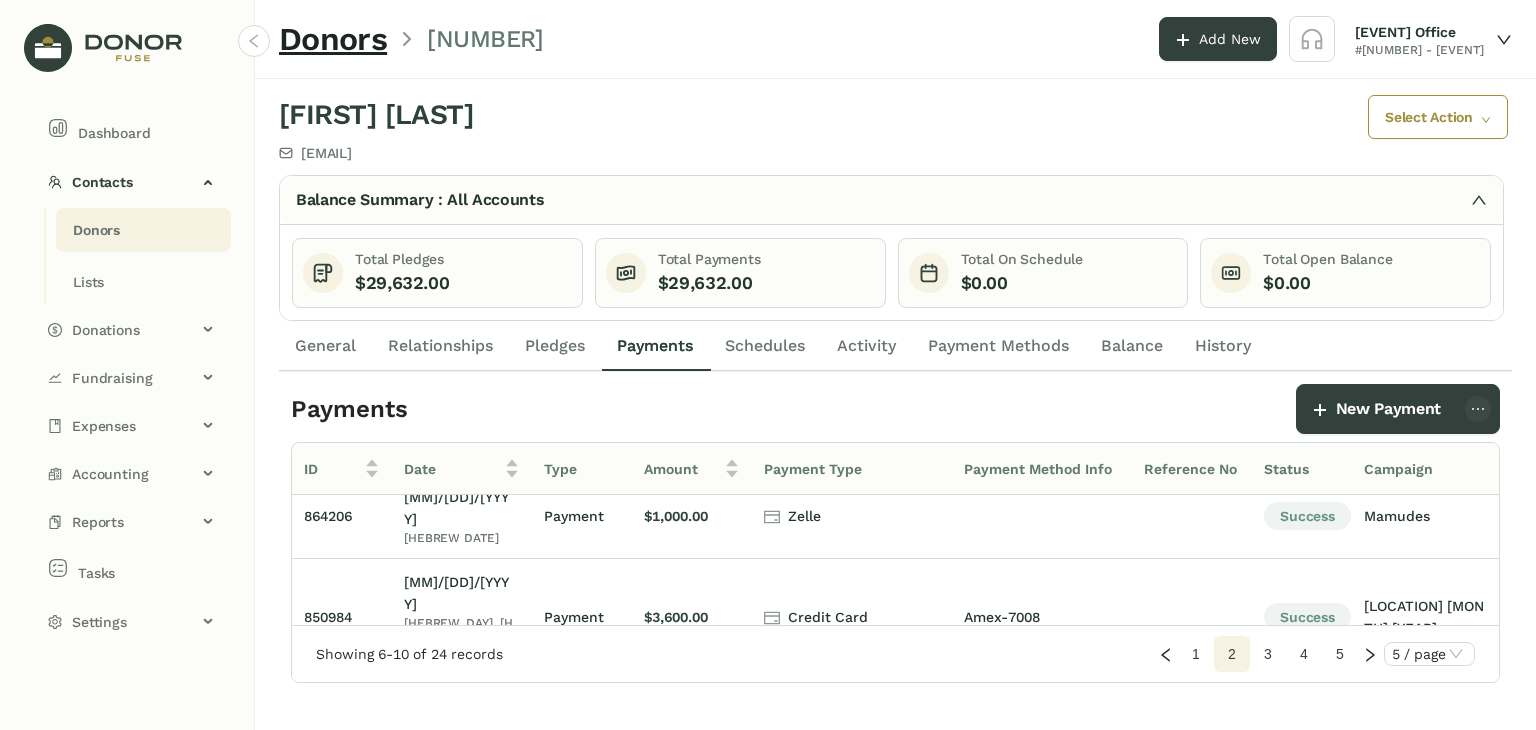 scroll, scrollTop: 0, scrollLeft: 0, axis: both 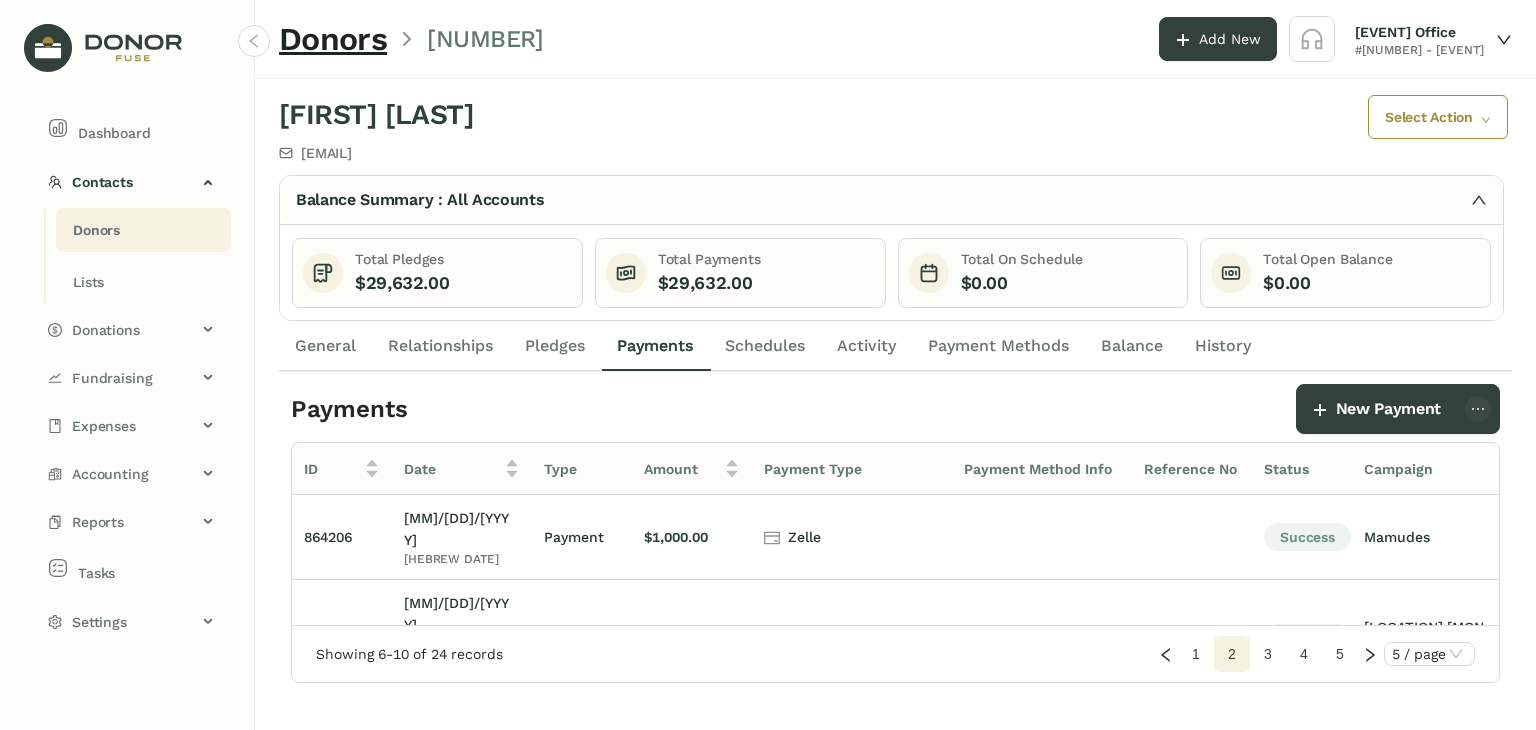 click on "3" 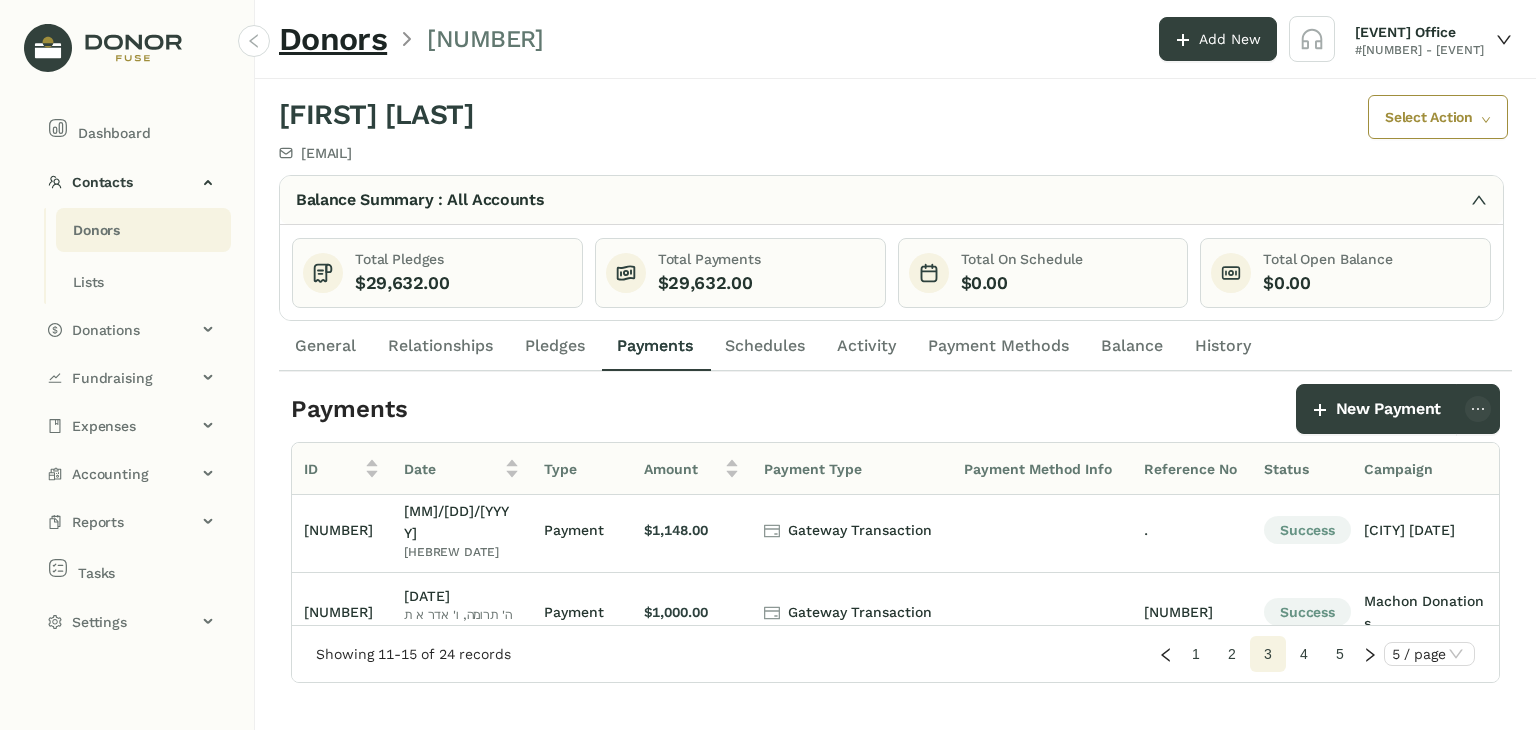 scroll, scrollTop: 0, scrollLeft: 0, axis: both 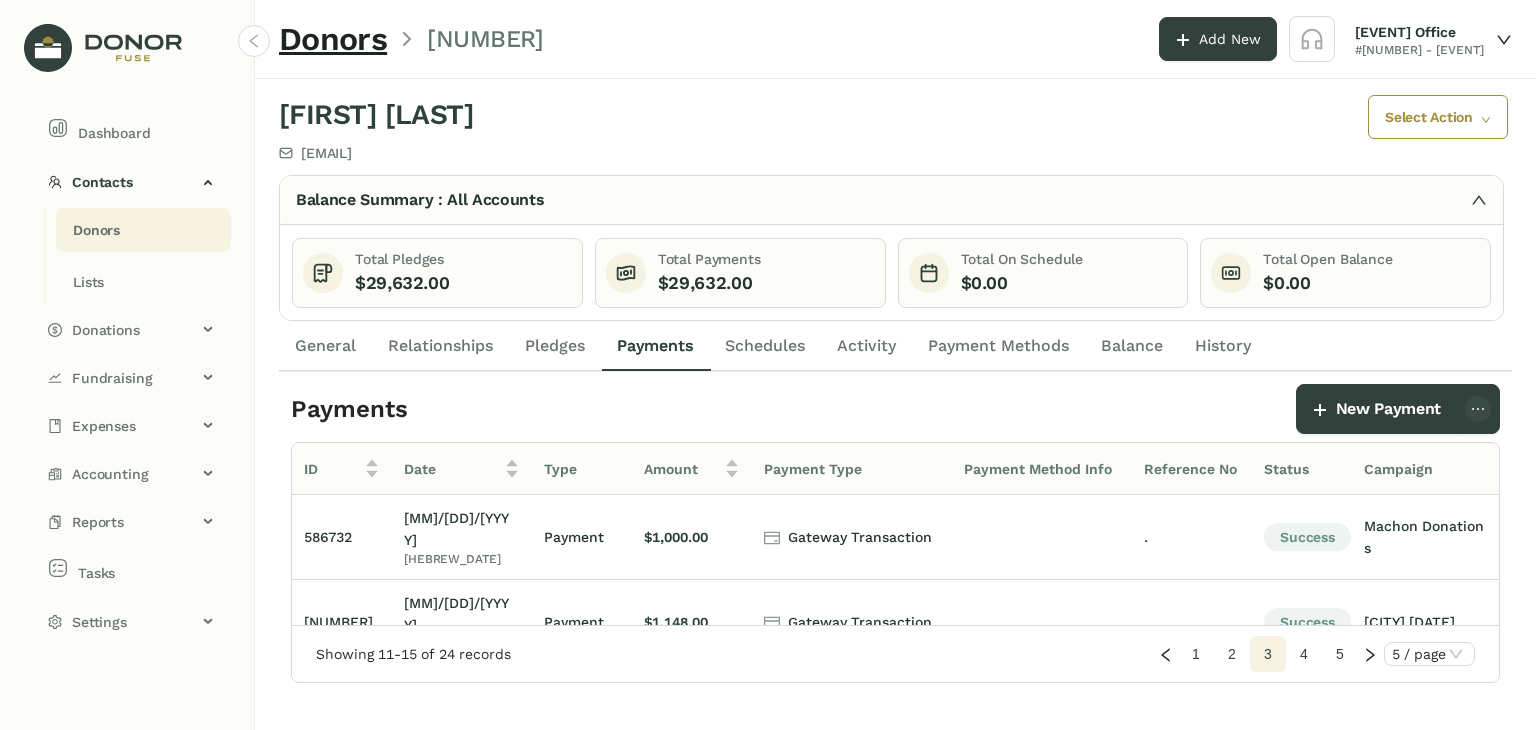 click on "General" 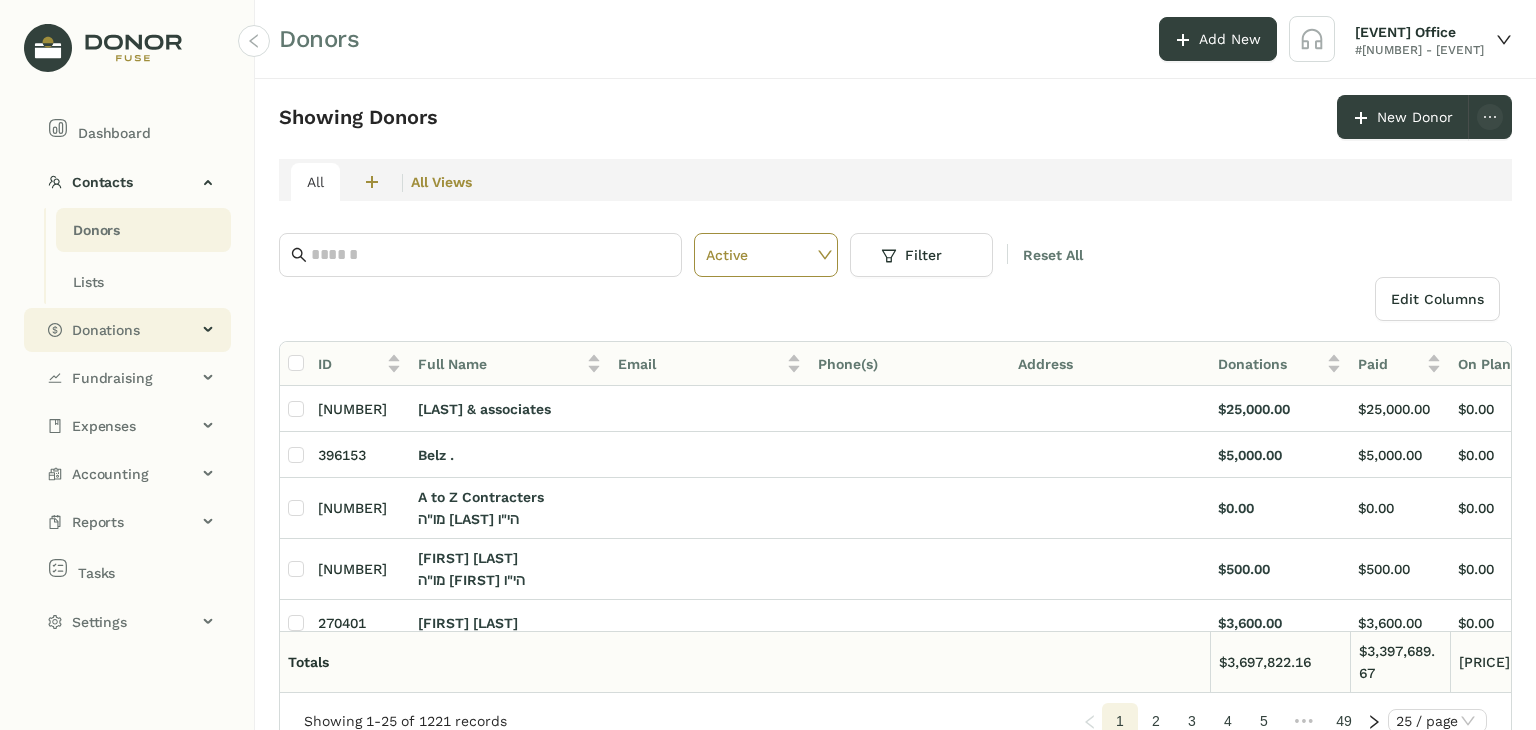 click on "Donations" 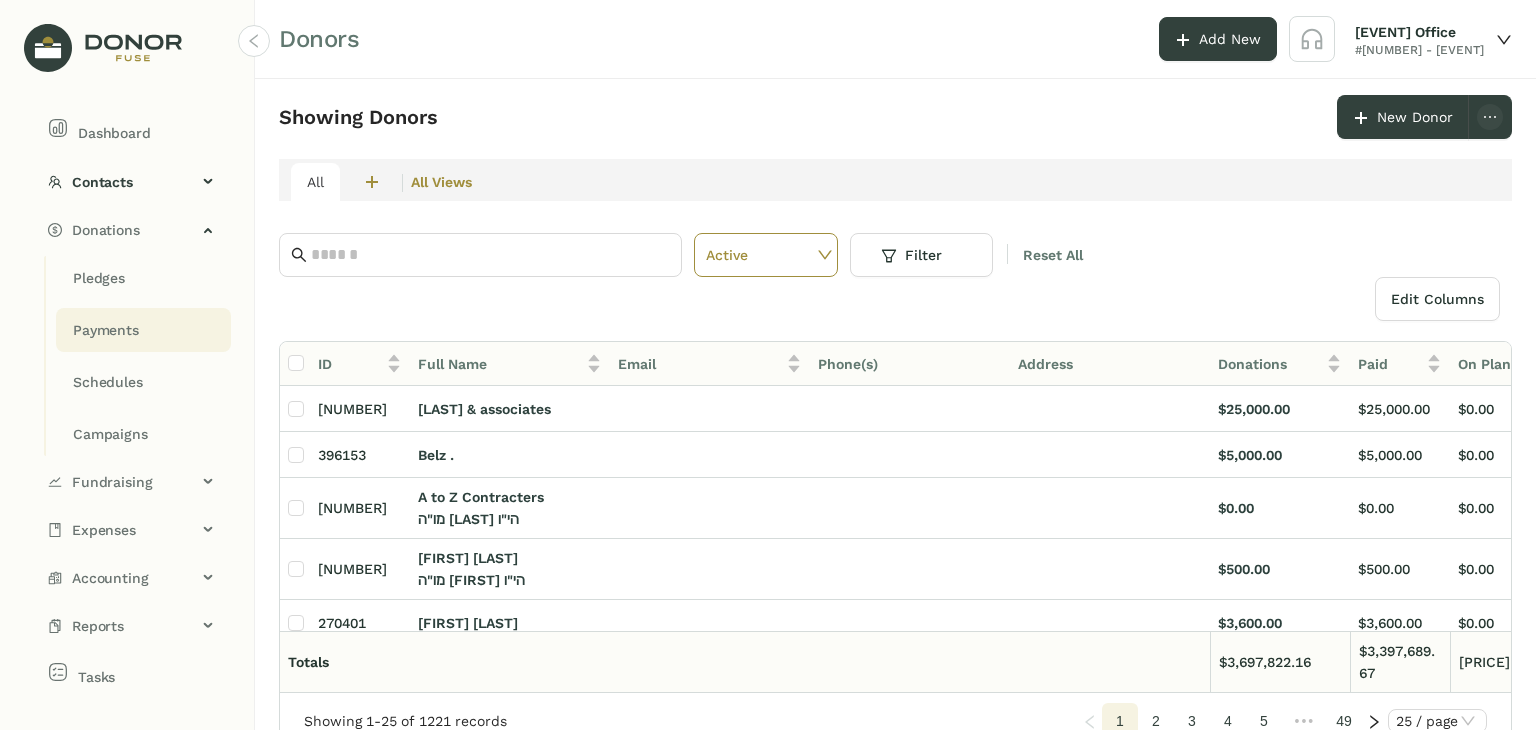 click on "Payments" 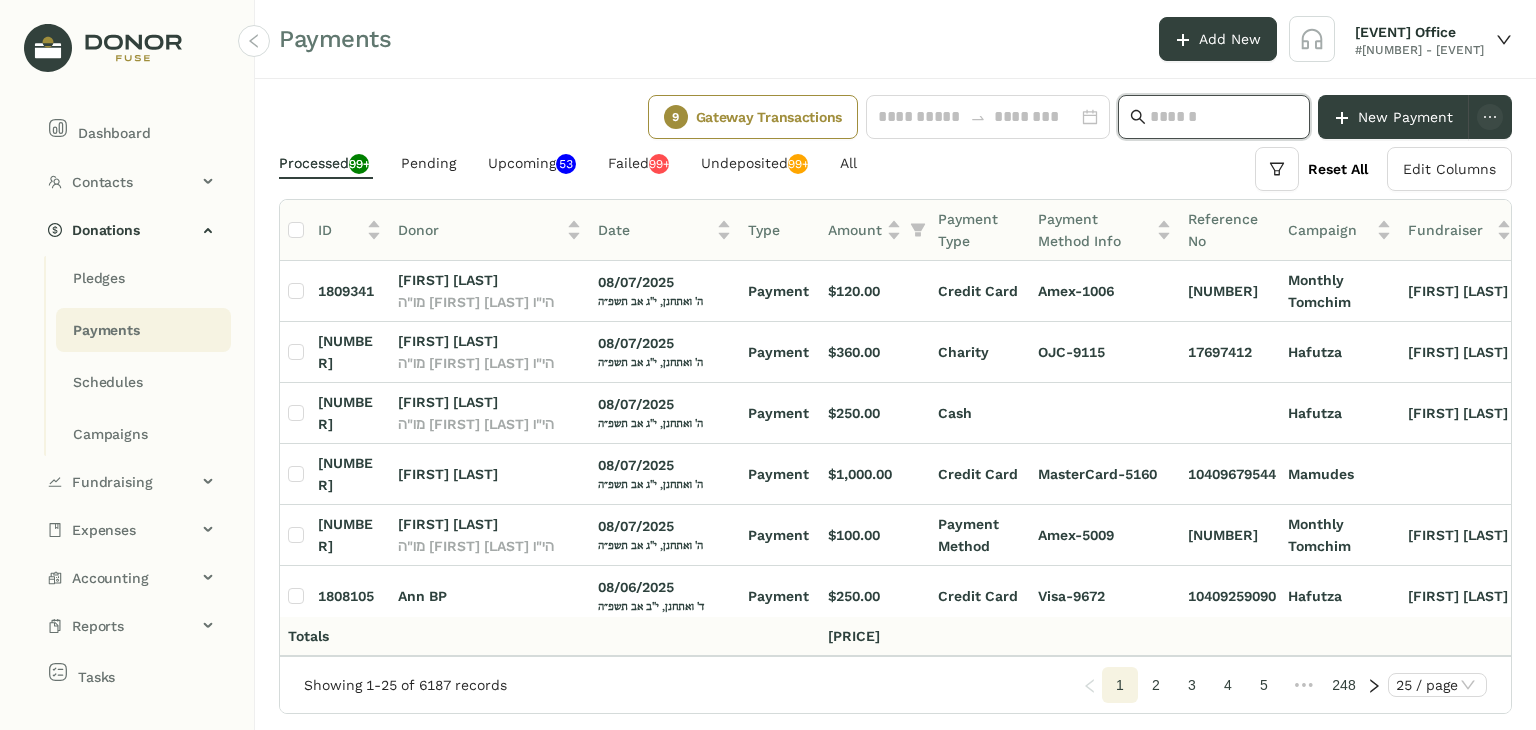 click 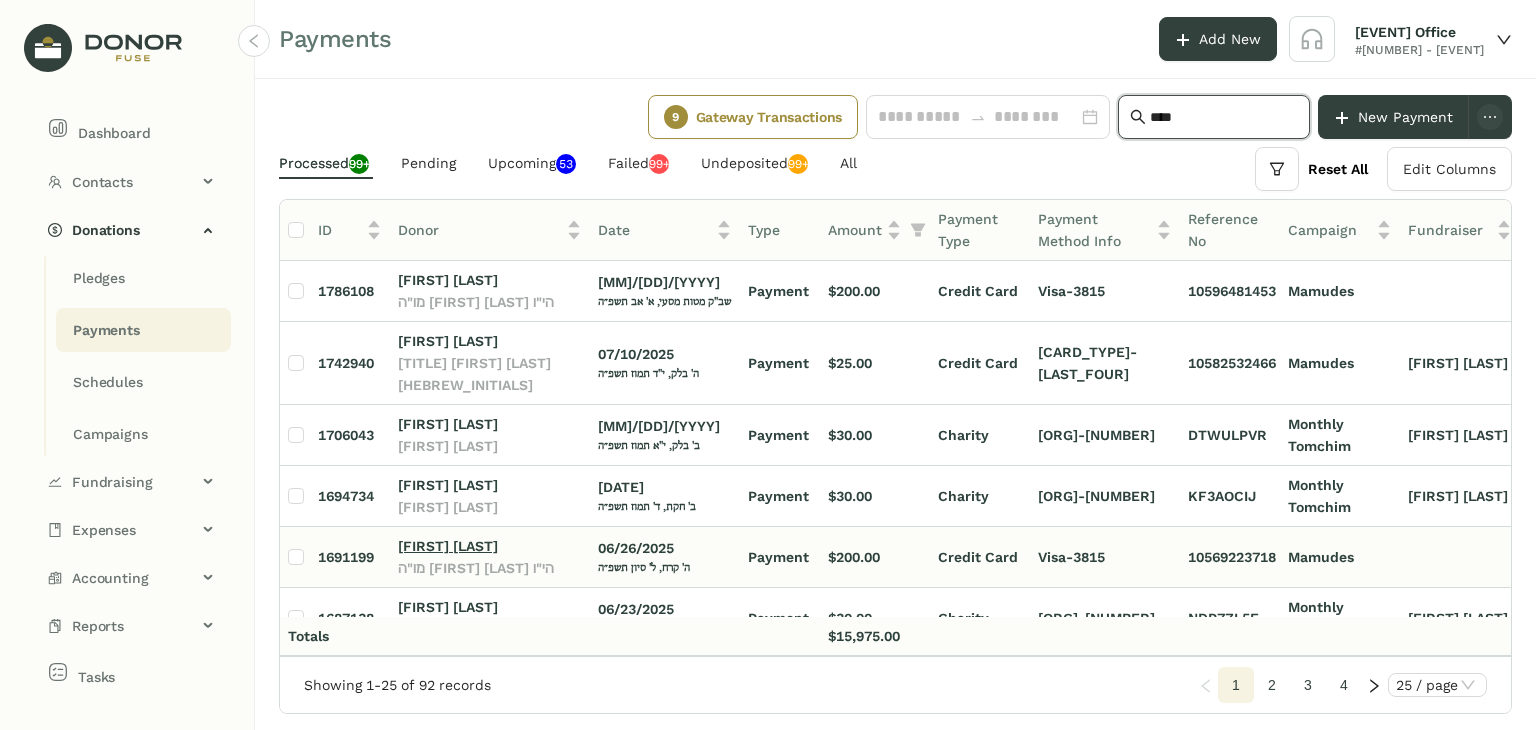 type on "****" 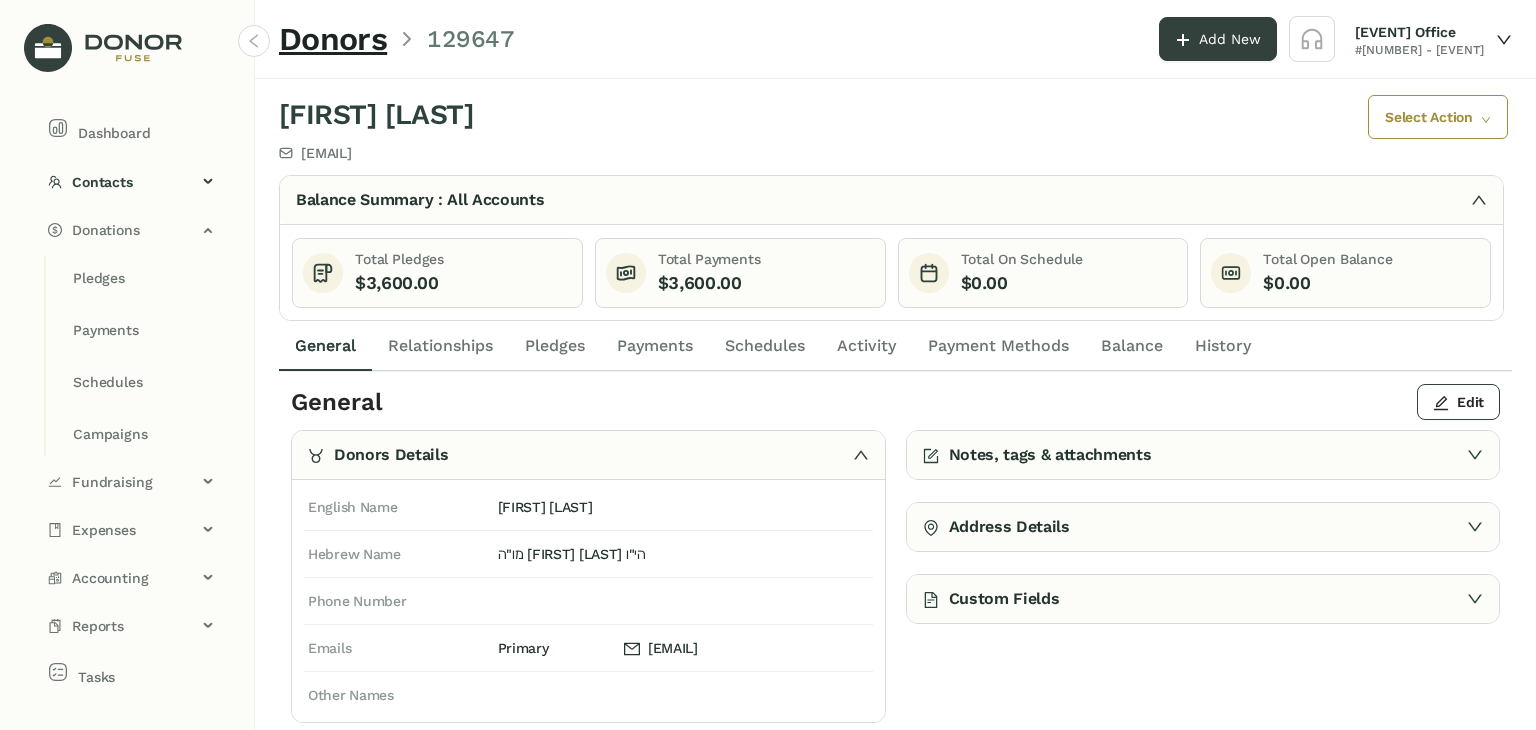 click on "Payment Methods" 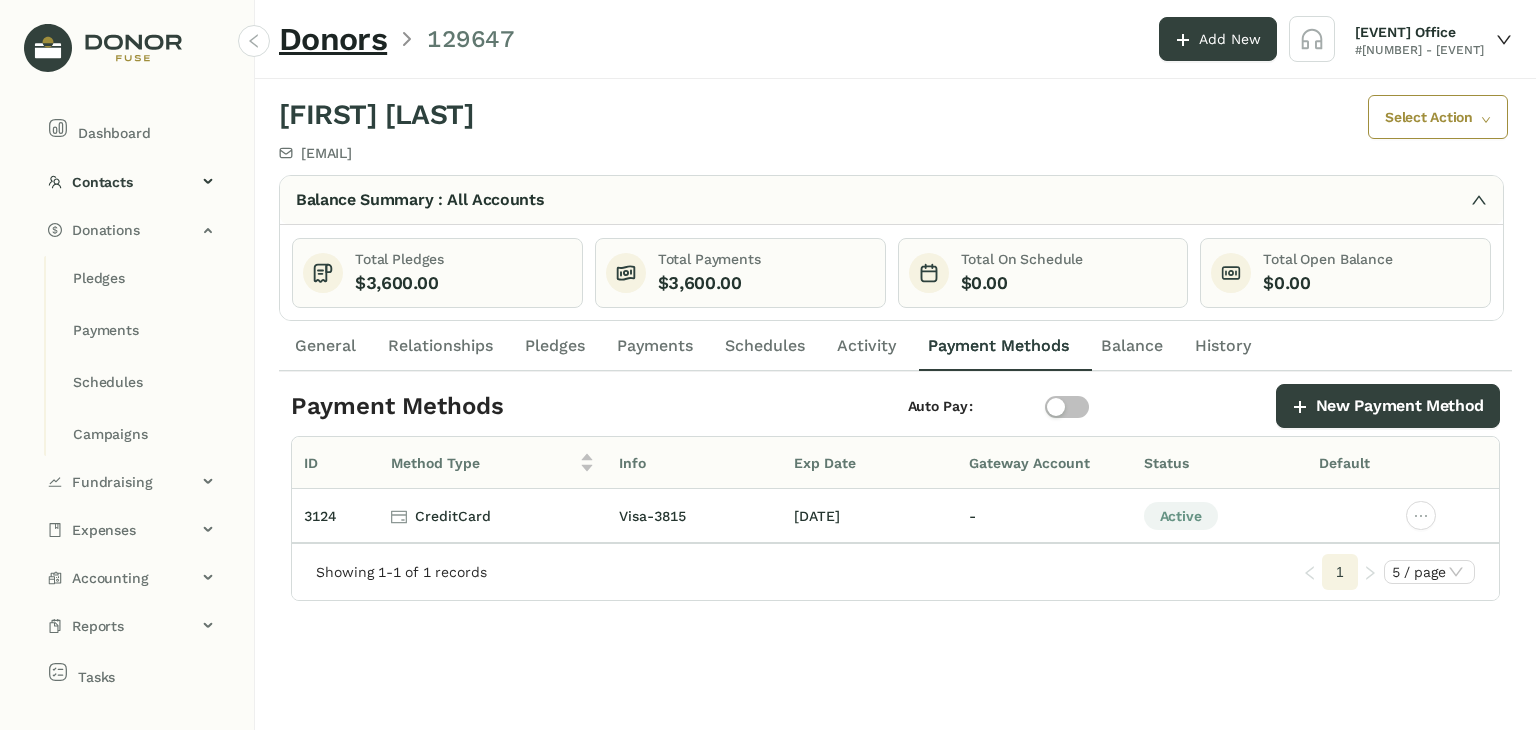 click on "Payments" 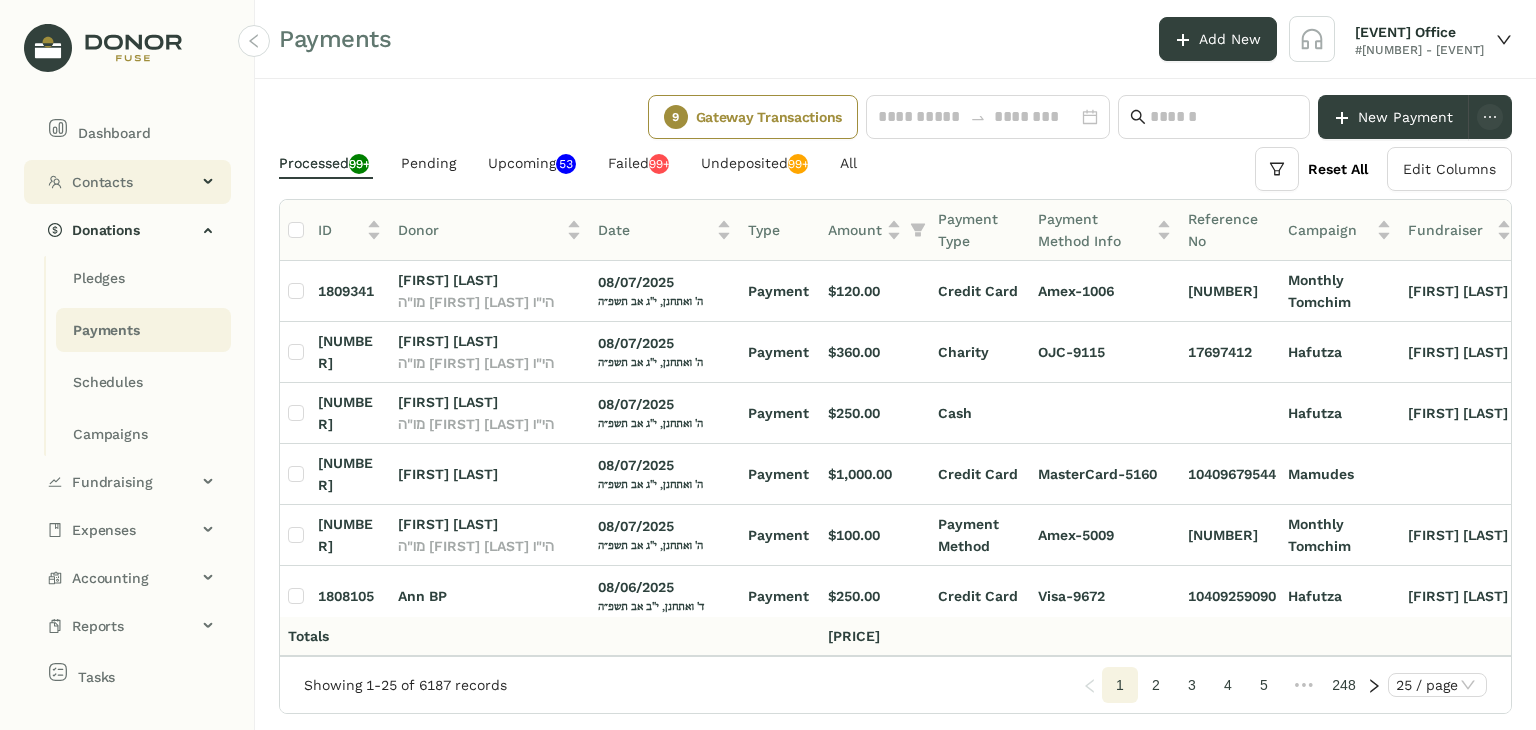 click on "Contacts" 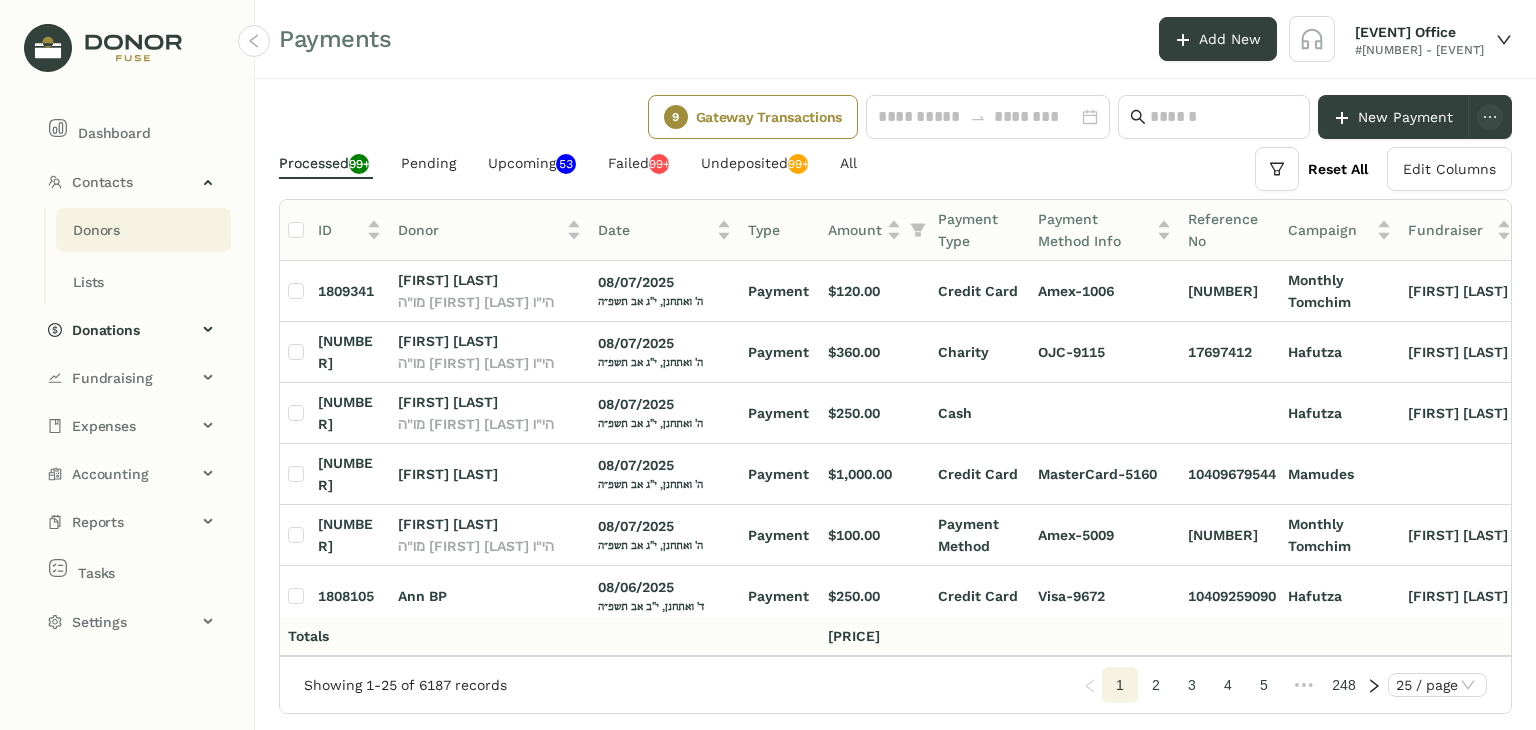 click on "Donors" 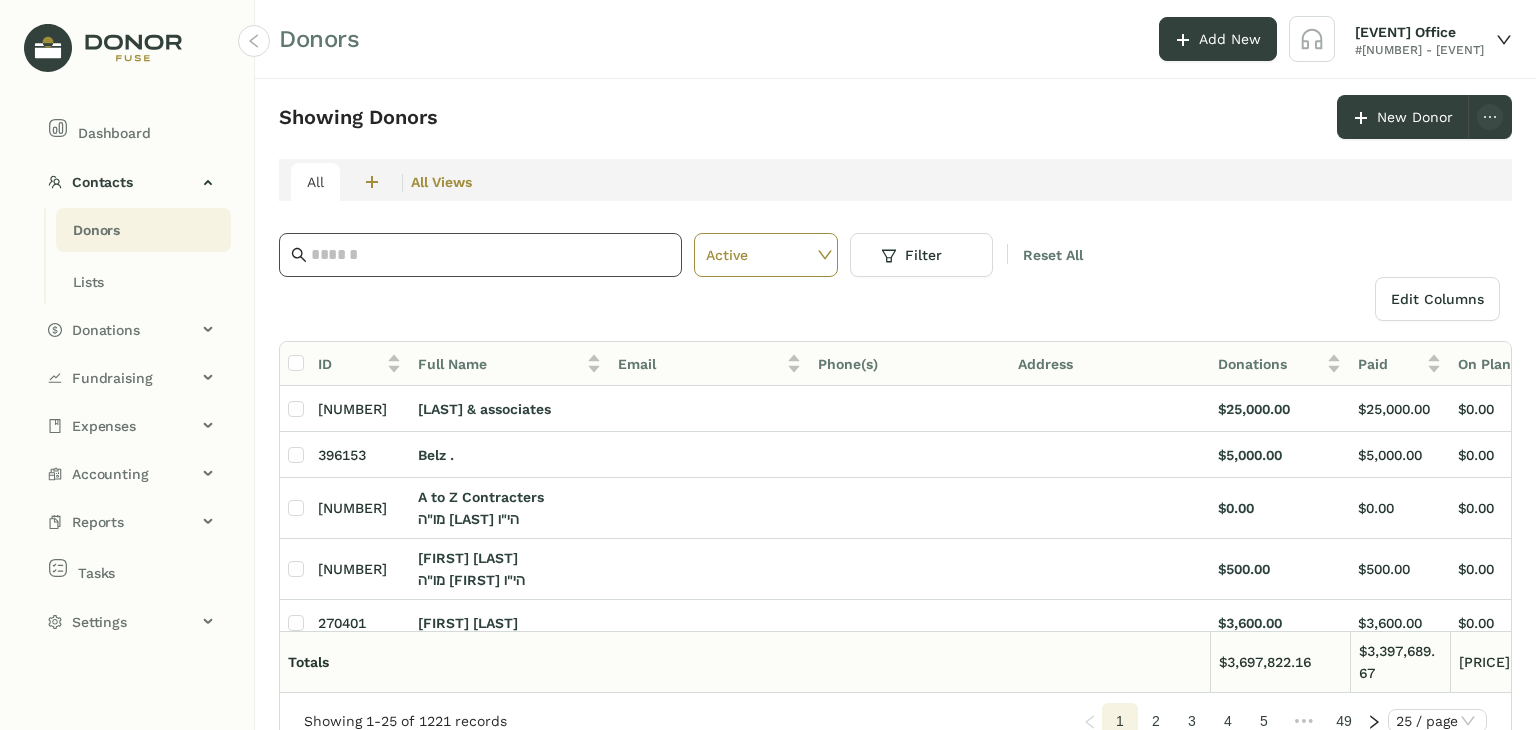 click 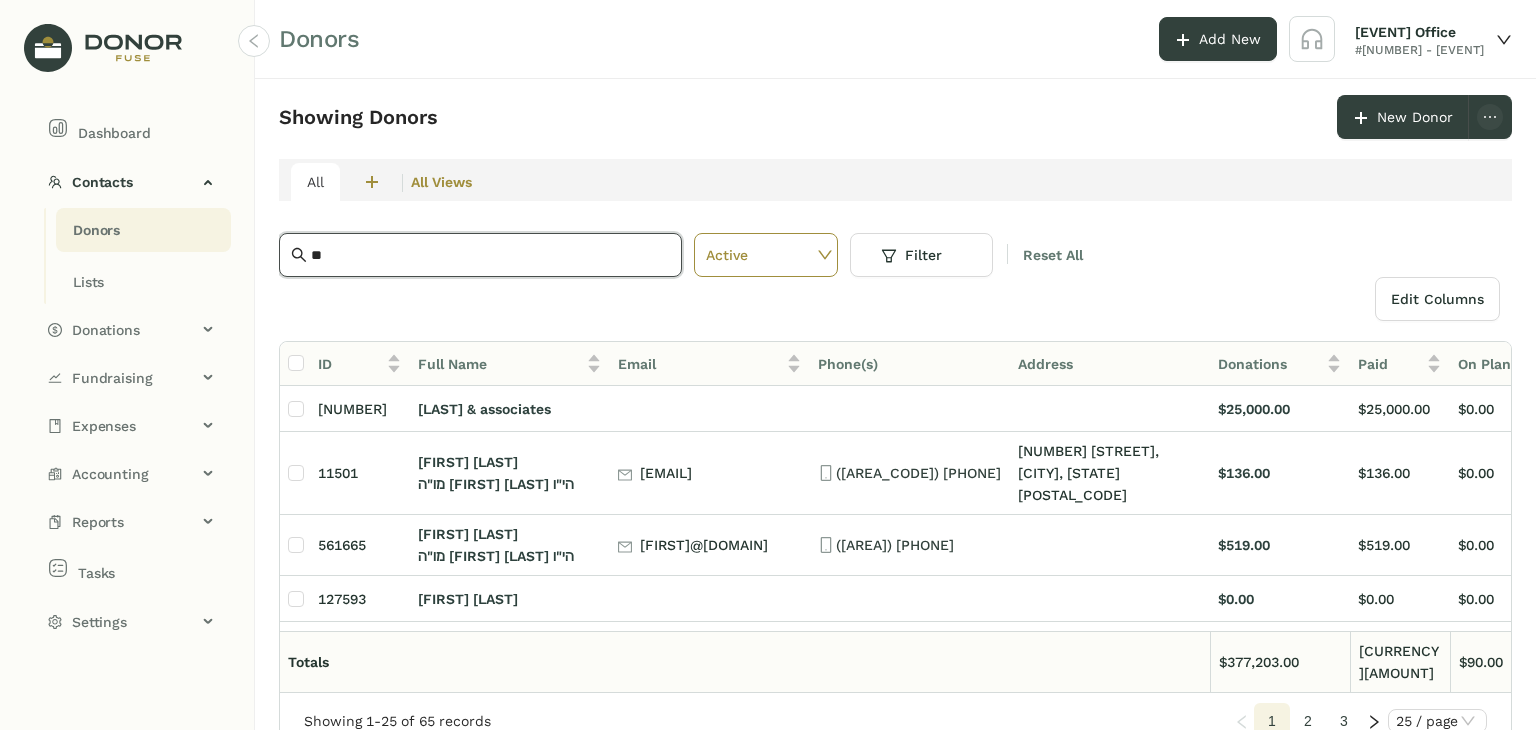type on "*" 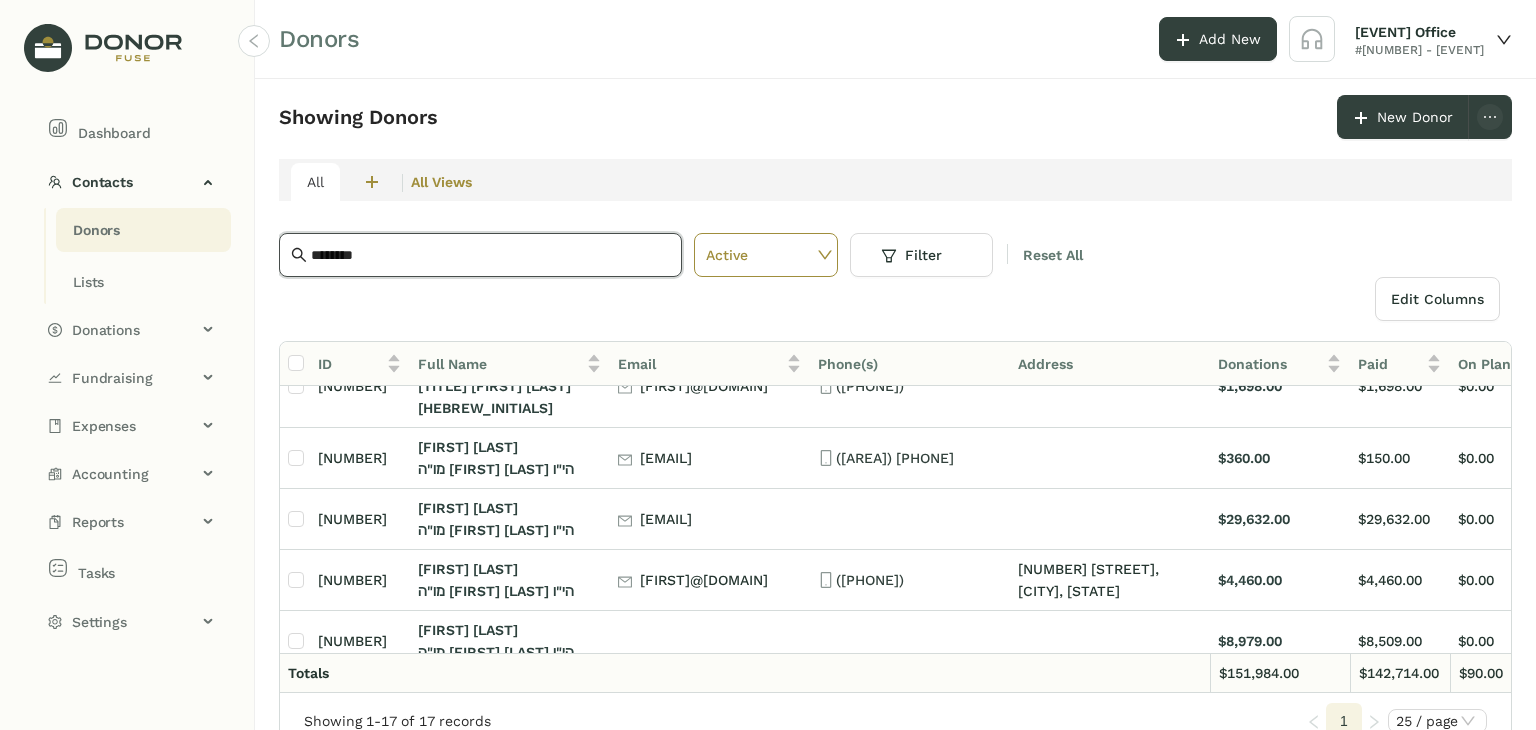 scroll, scrollTop: 524, scrollLeft: 0, axis: vertical 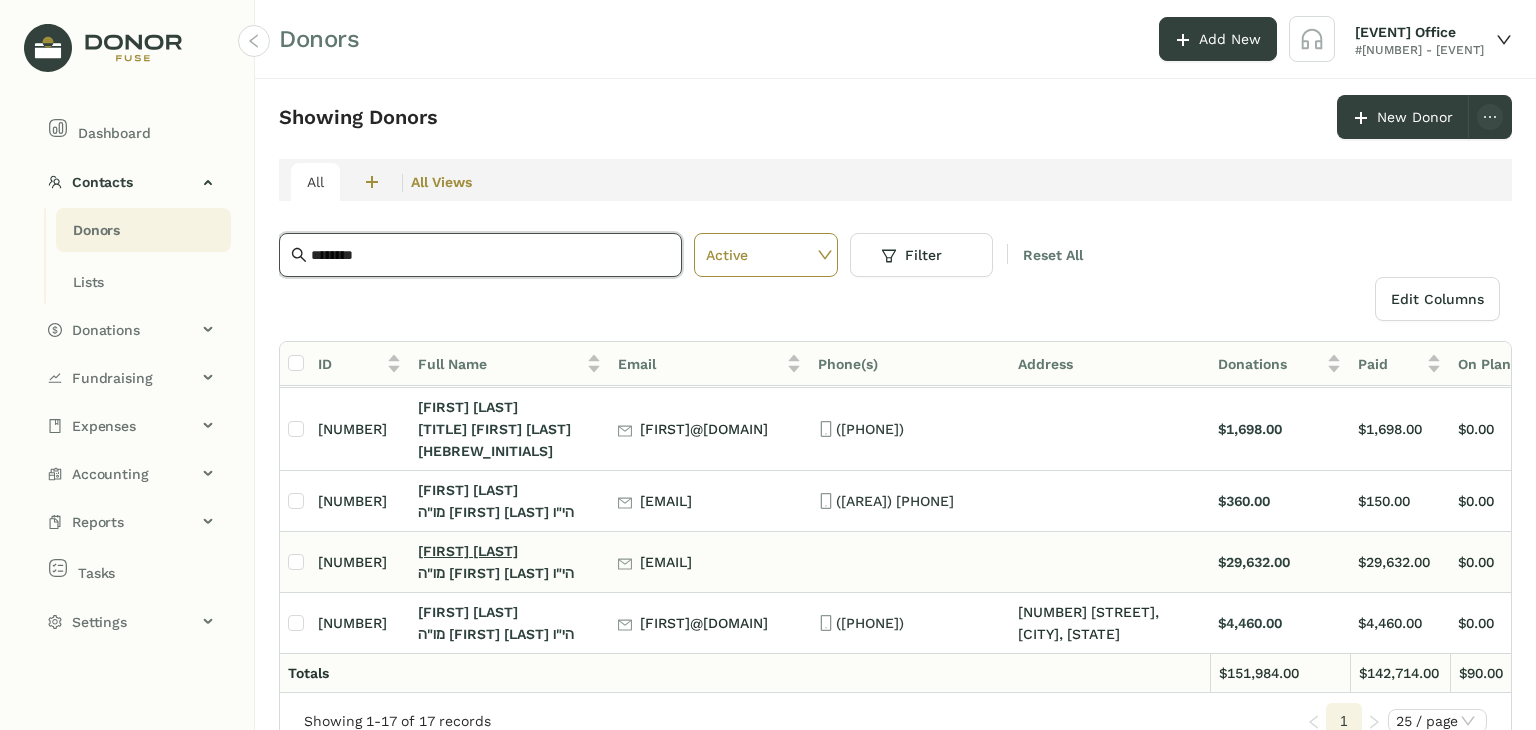 type on "********" 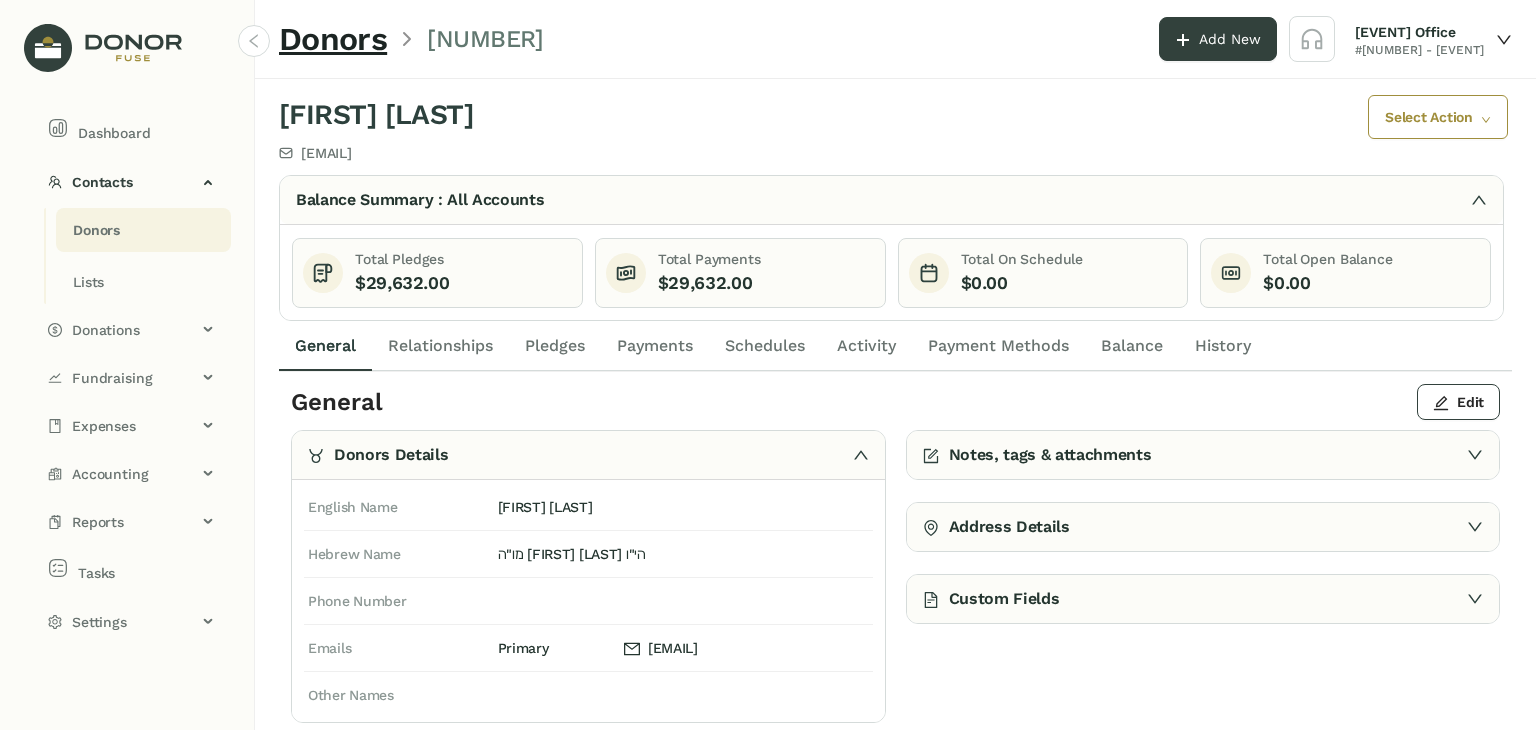 click on "Payment Methods" 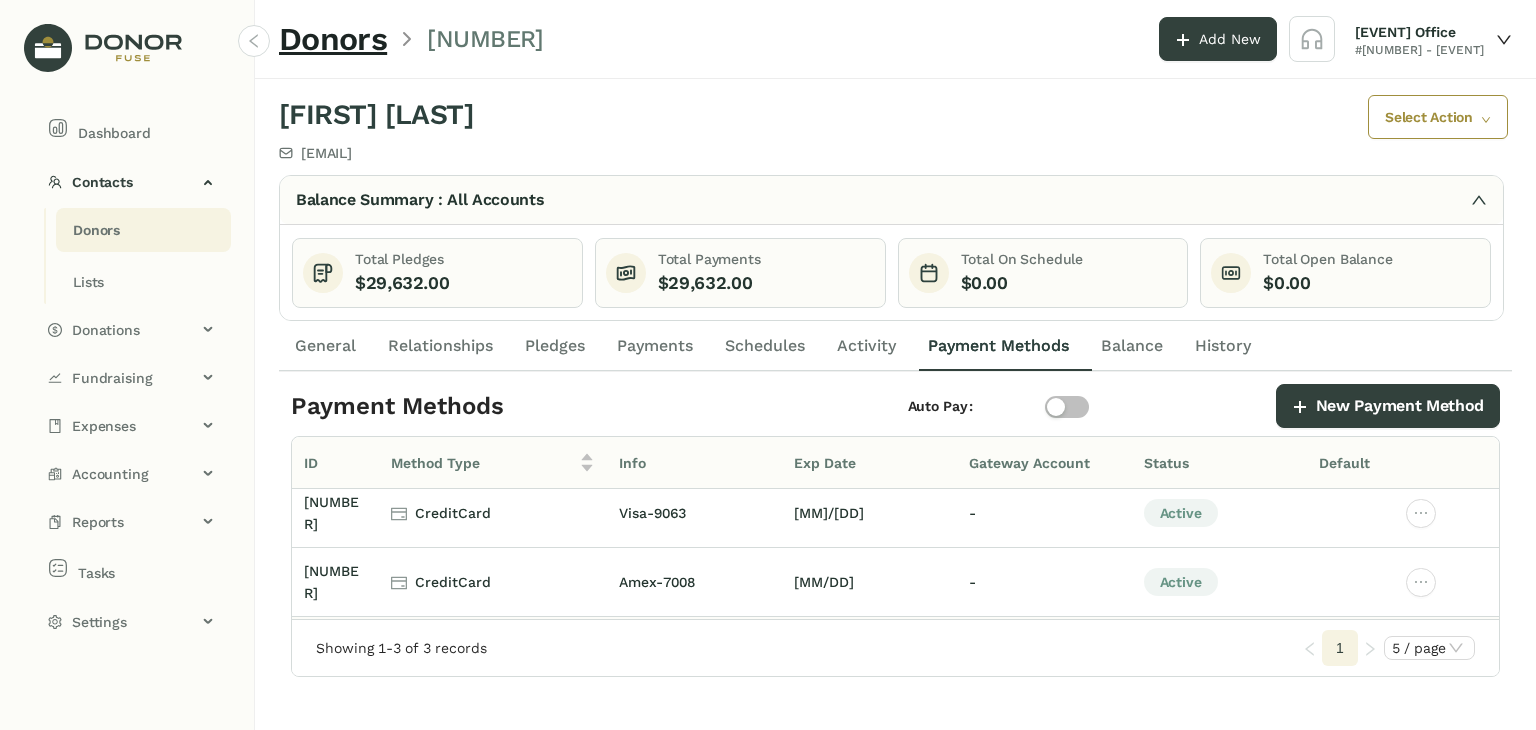 scroll, scrollTop: 0, scrollLeft: 0, axis: both 